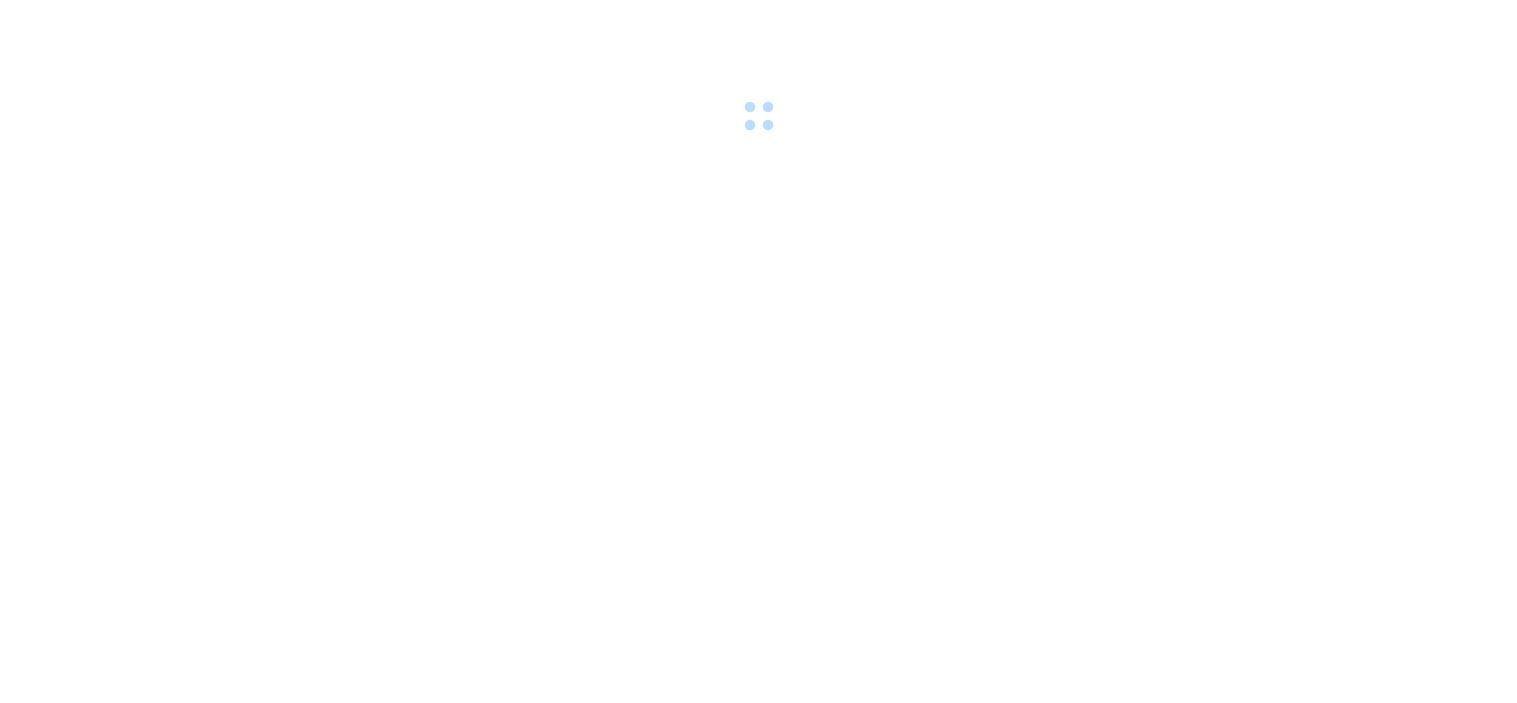 scroll, scrollTop: 0, scrollLeft: 0, axis: both 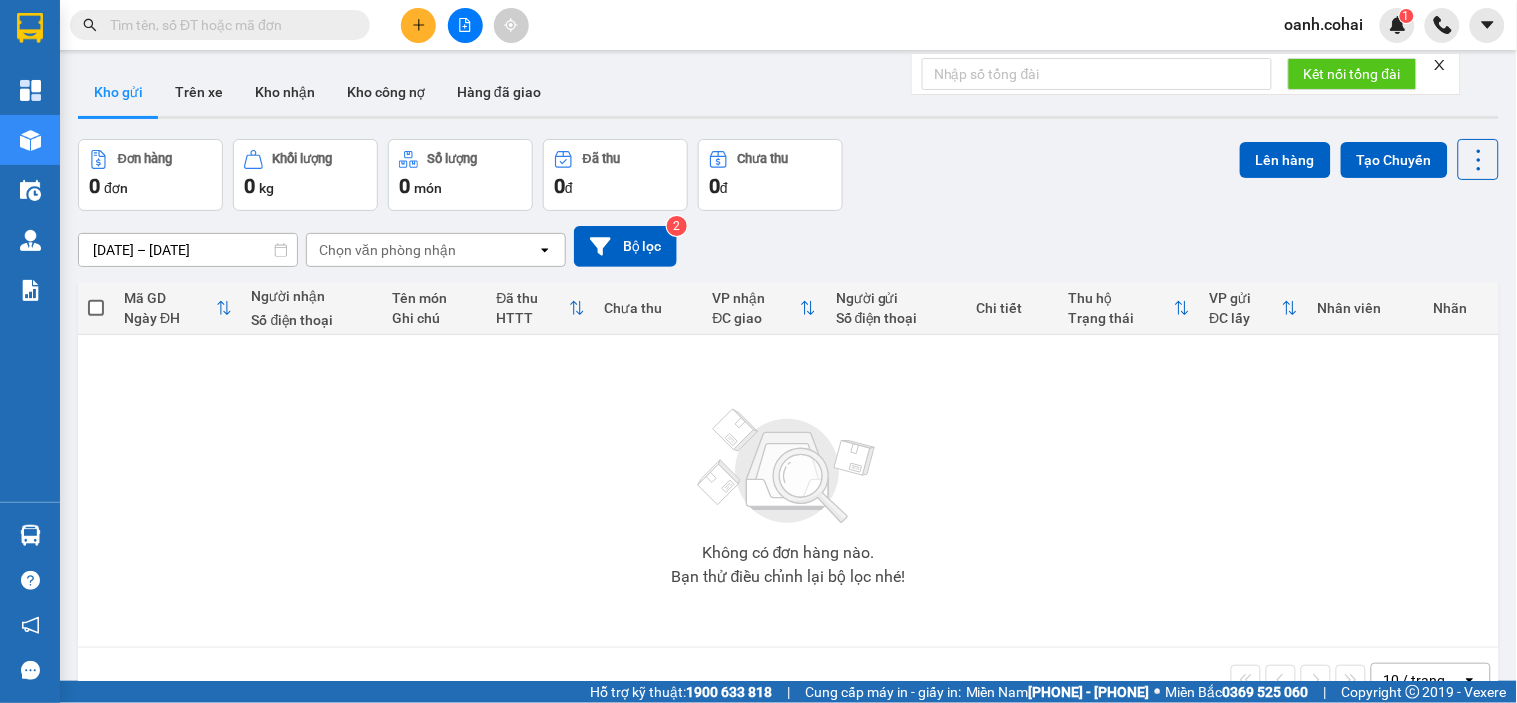 click at bounding box center (220, 25) 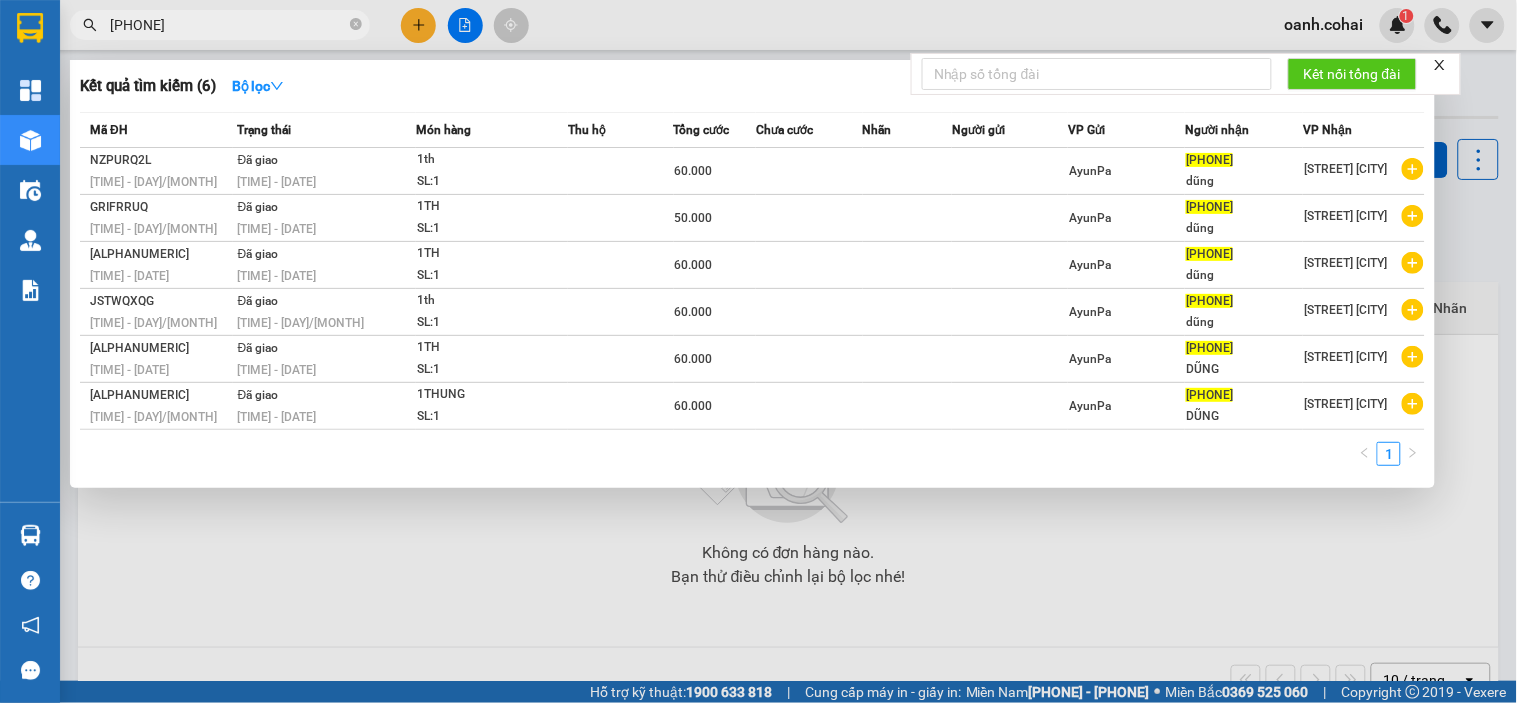 type on "[PHONE]" 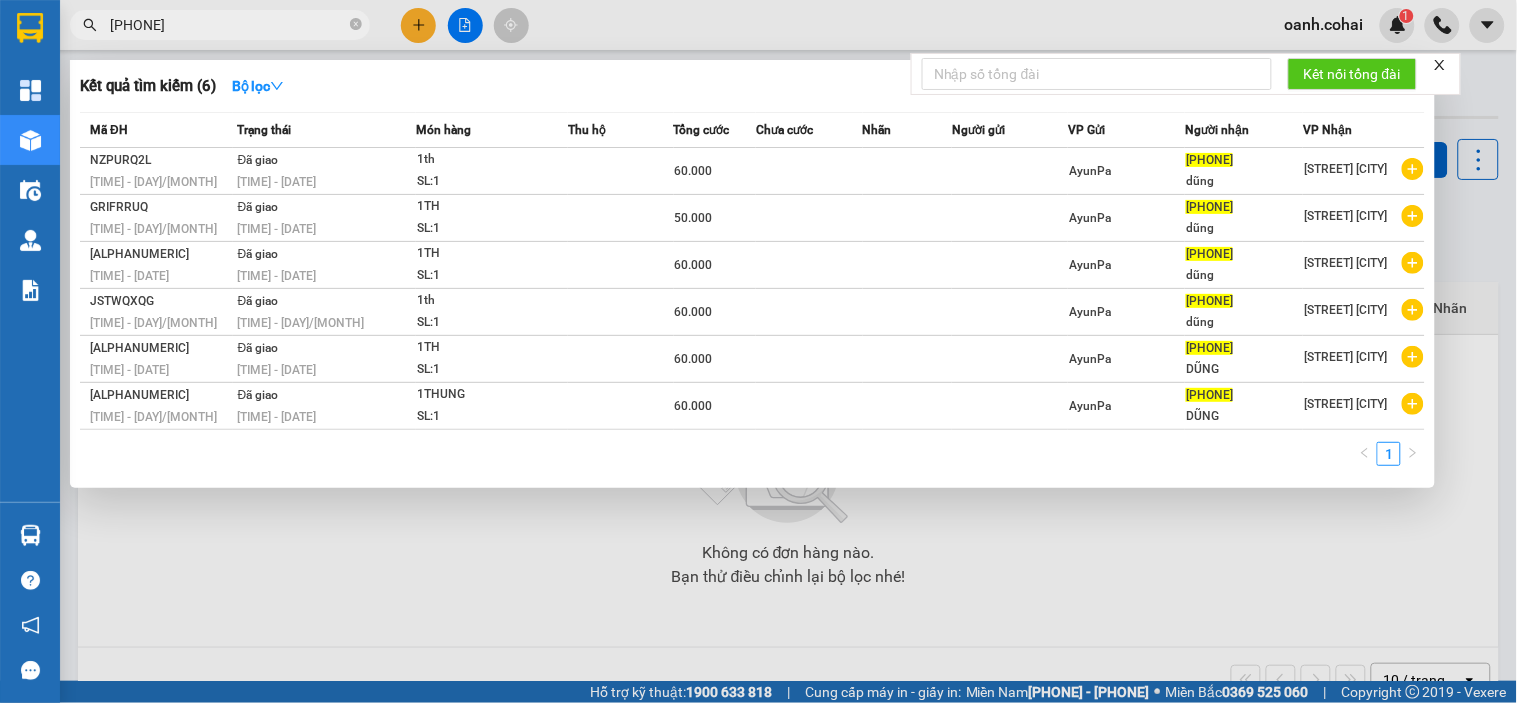 drag, startPoint x: 357, startPoint y: 27, endPoint x: 302, endPoint y: 40, distance: 56.515484 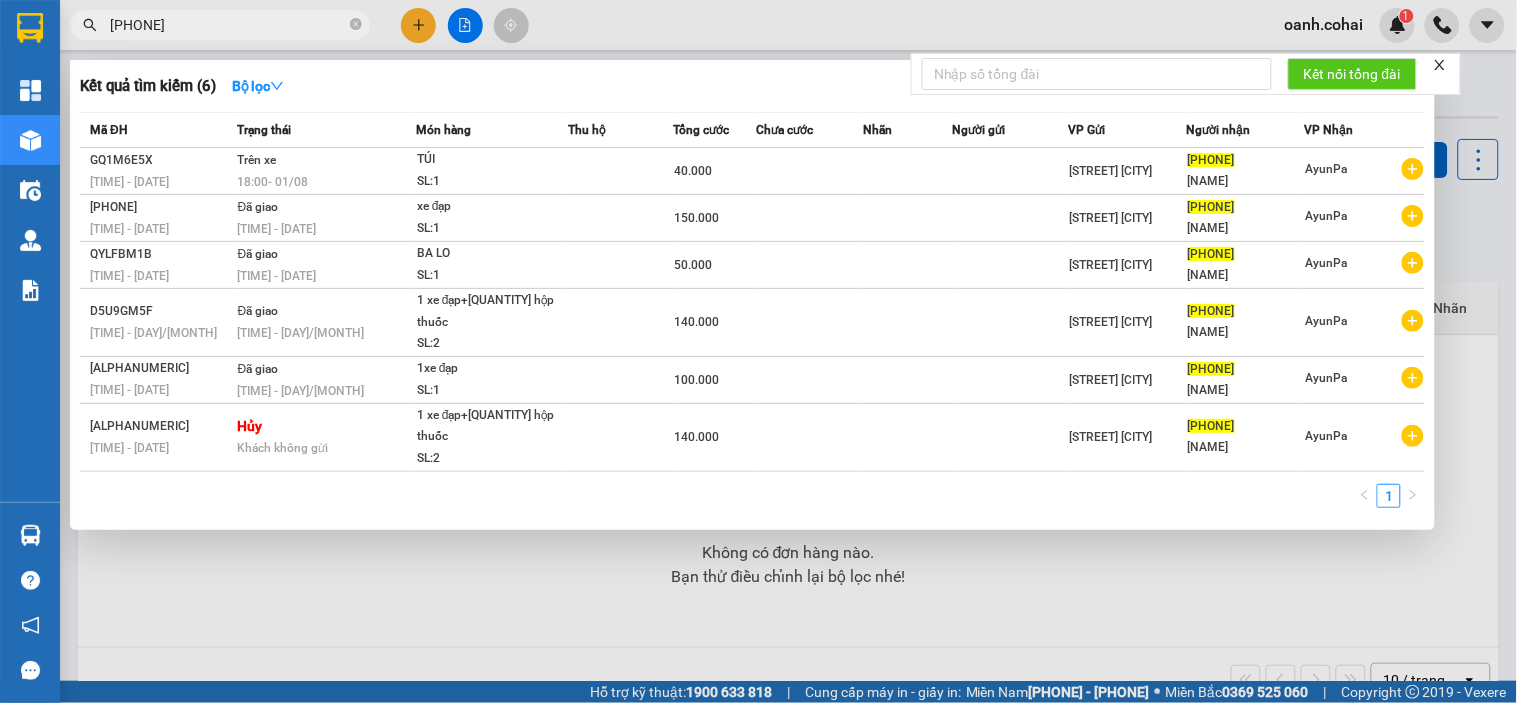 type on "[PHONE]" 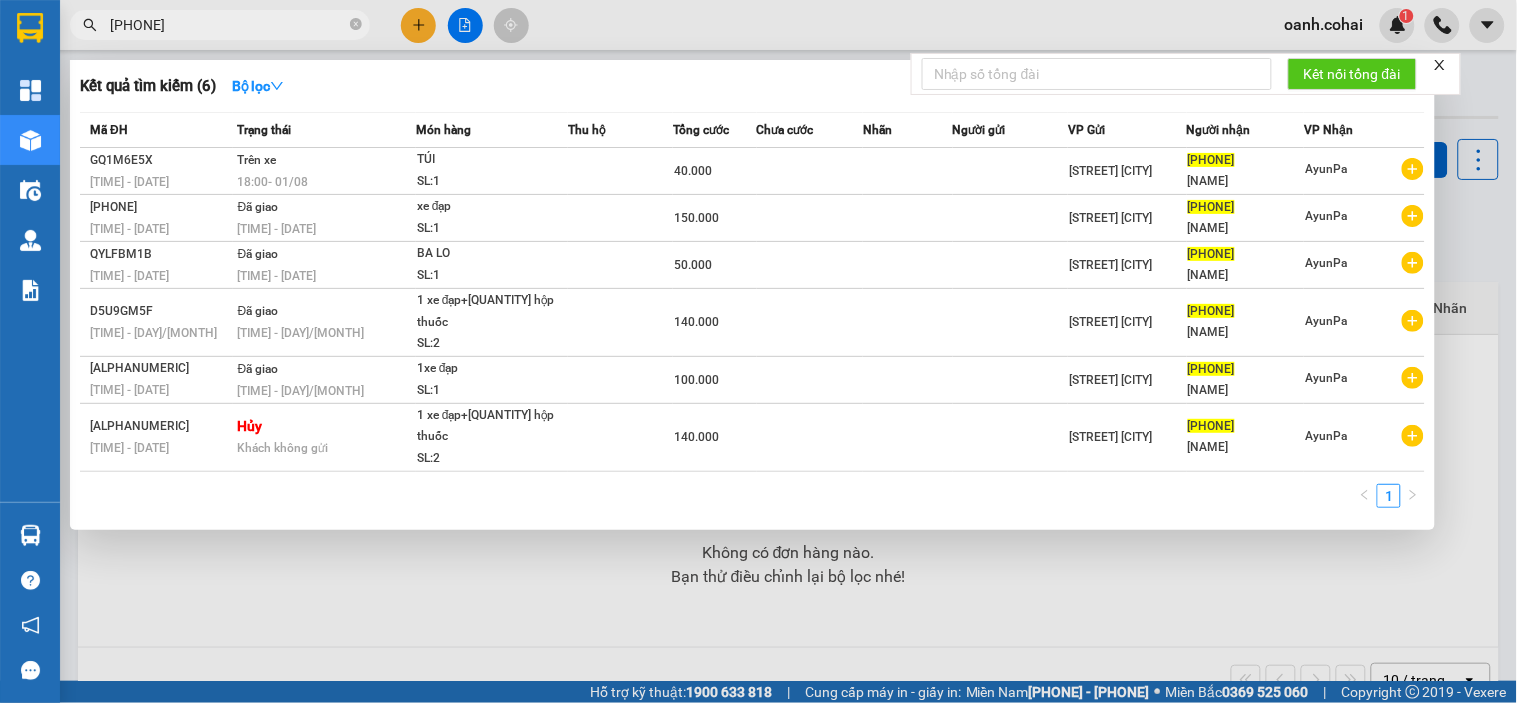 click at bounding box center [758, 351] 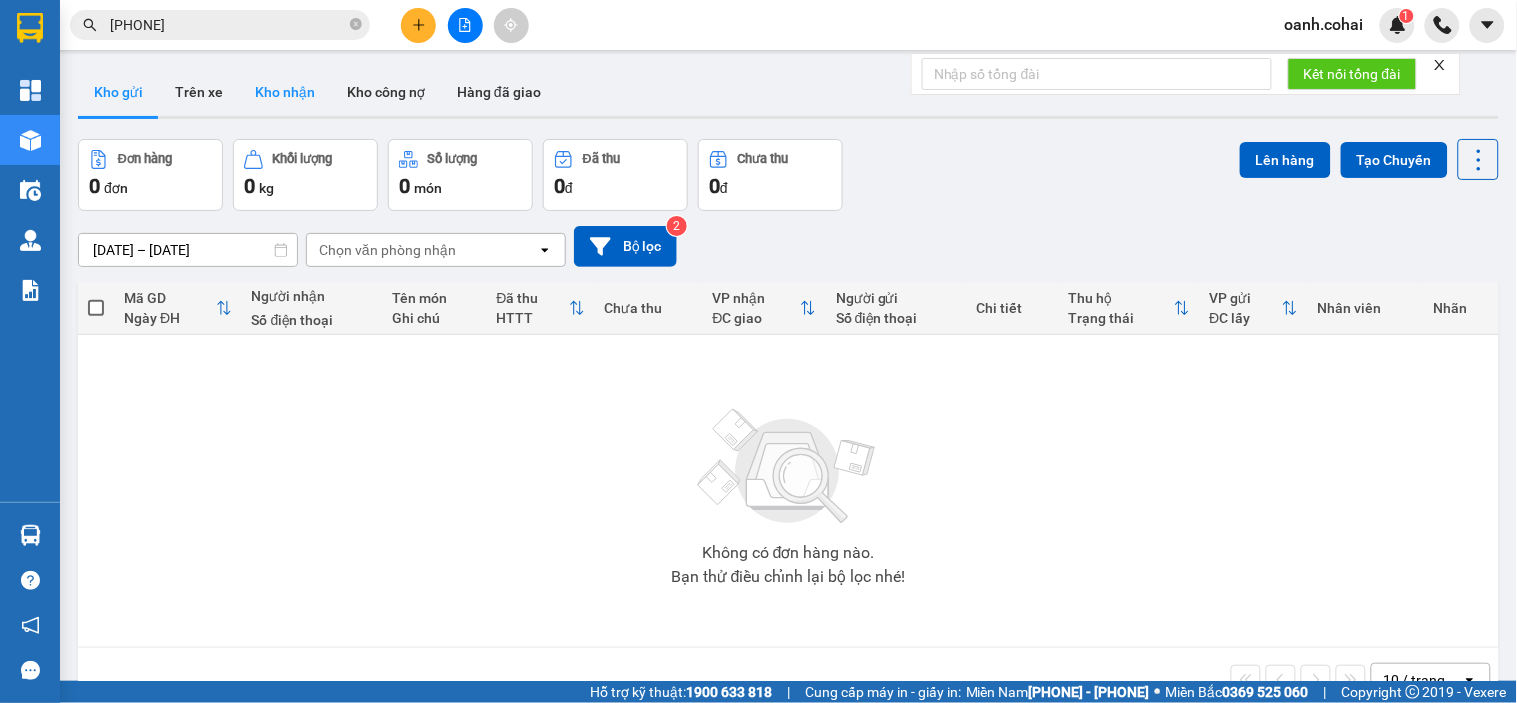 click on "Kho nhận" at bounding box center [285, 92] 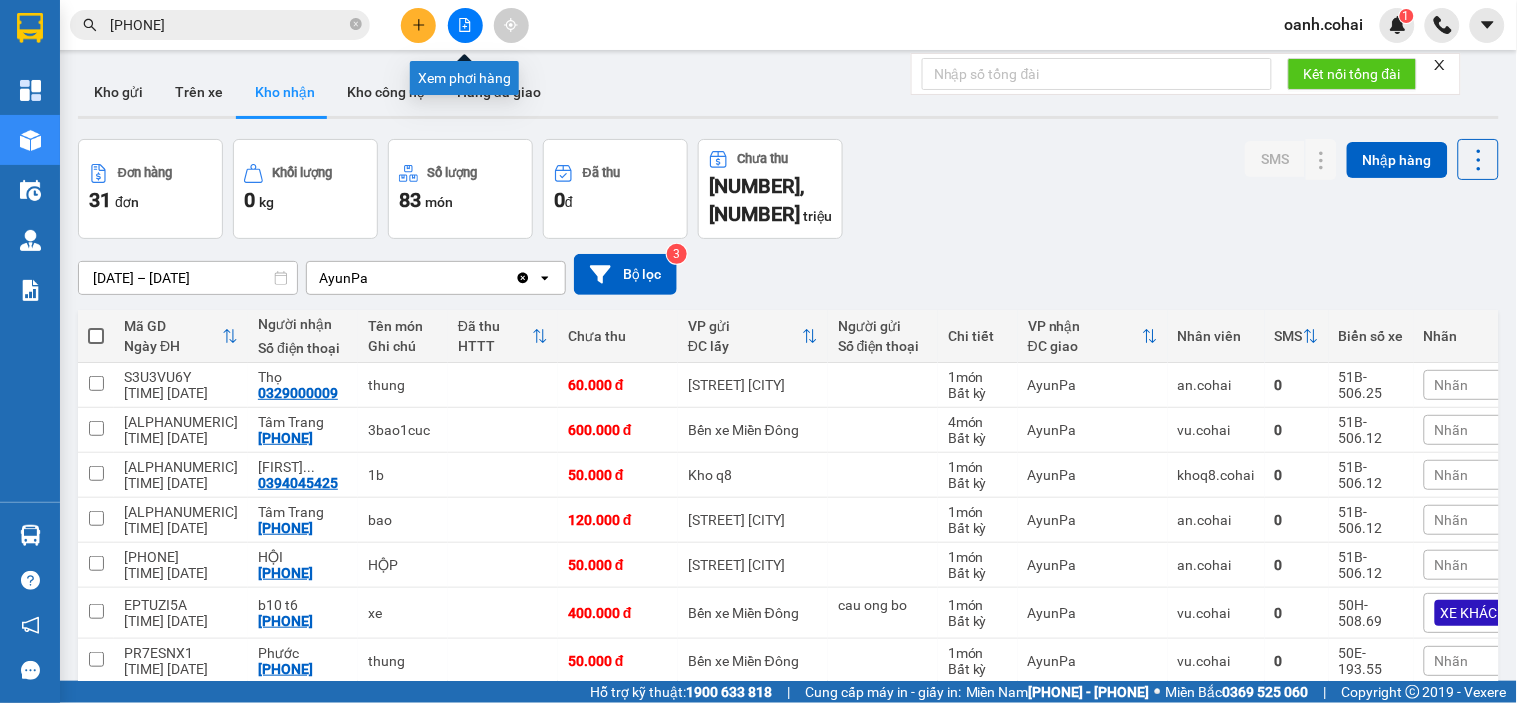click at bounding box center [465, 25] 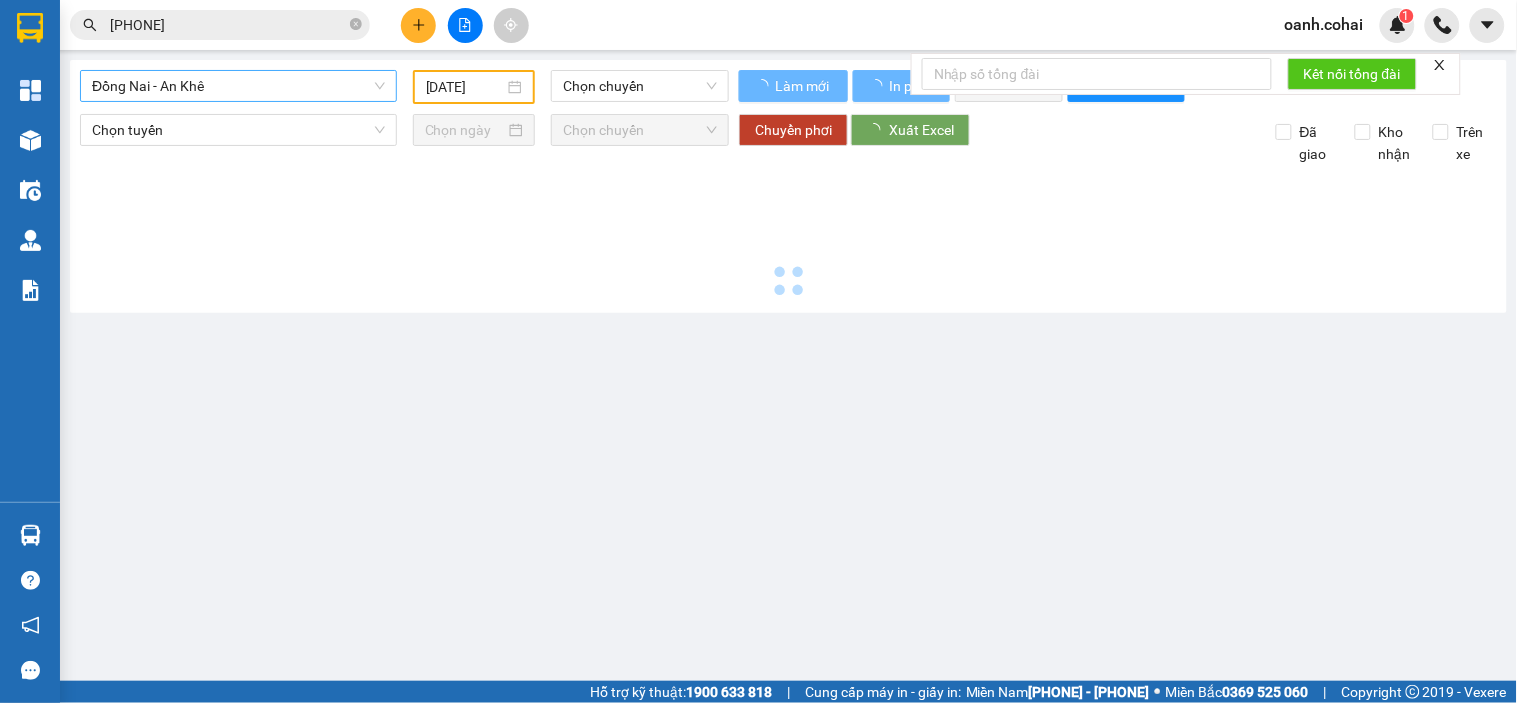 click on "Đồng Nai - An Khê" at bounding box center [238, 86] 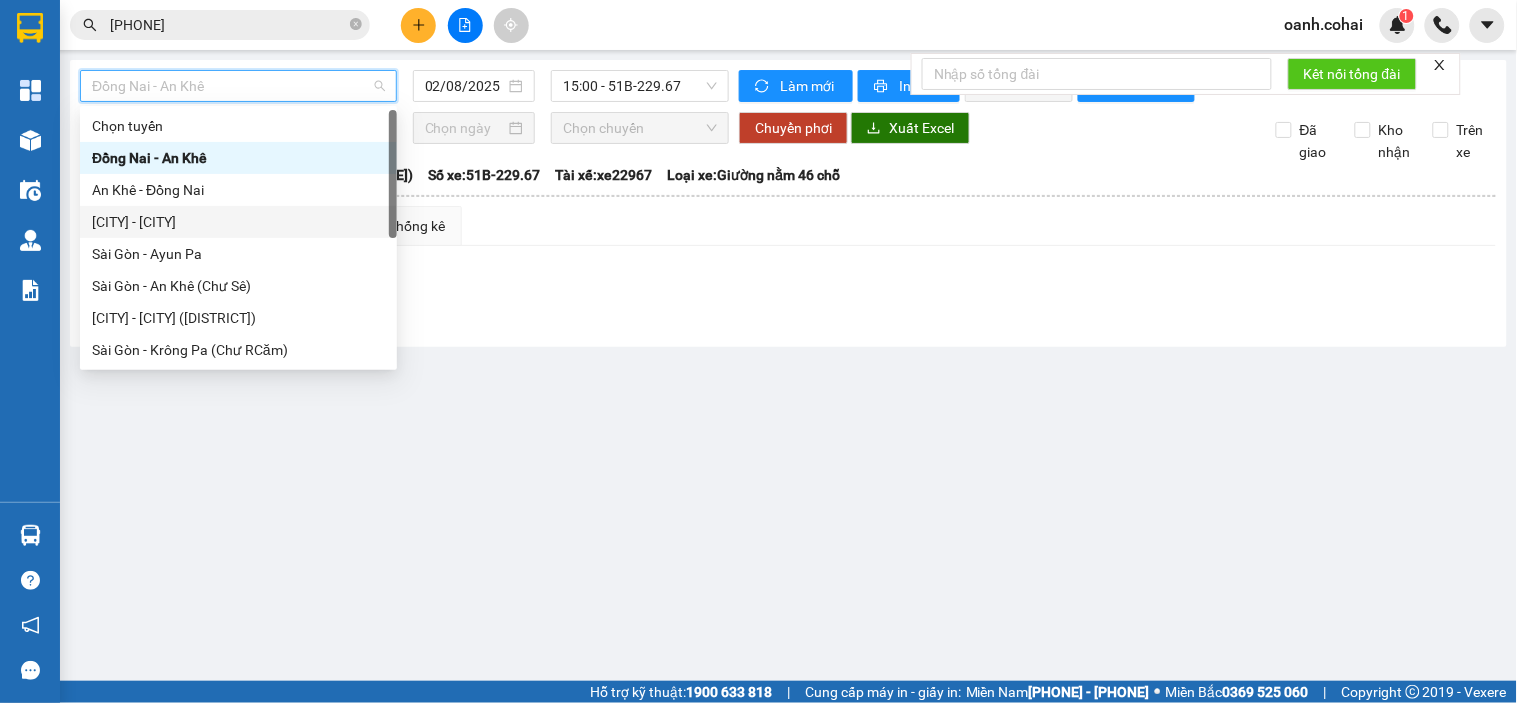 scroll, scrollTop: 111, scrollLeft: 0, axis: vertical 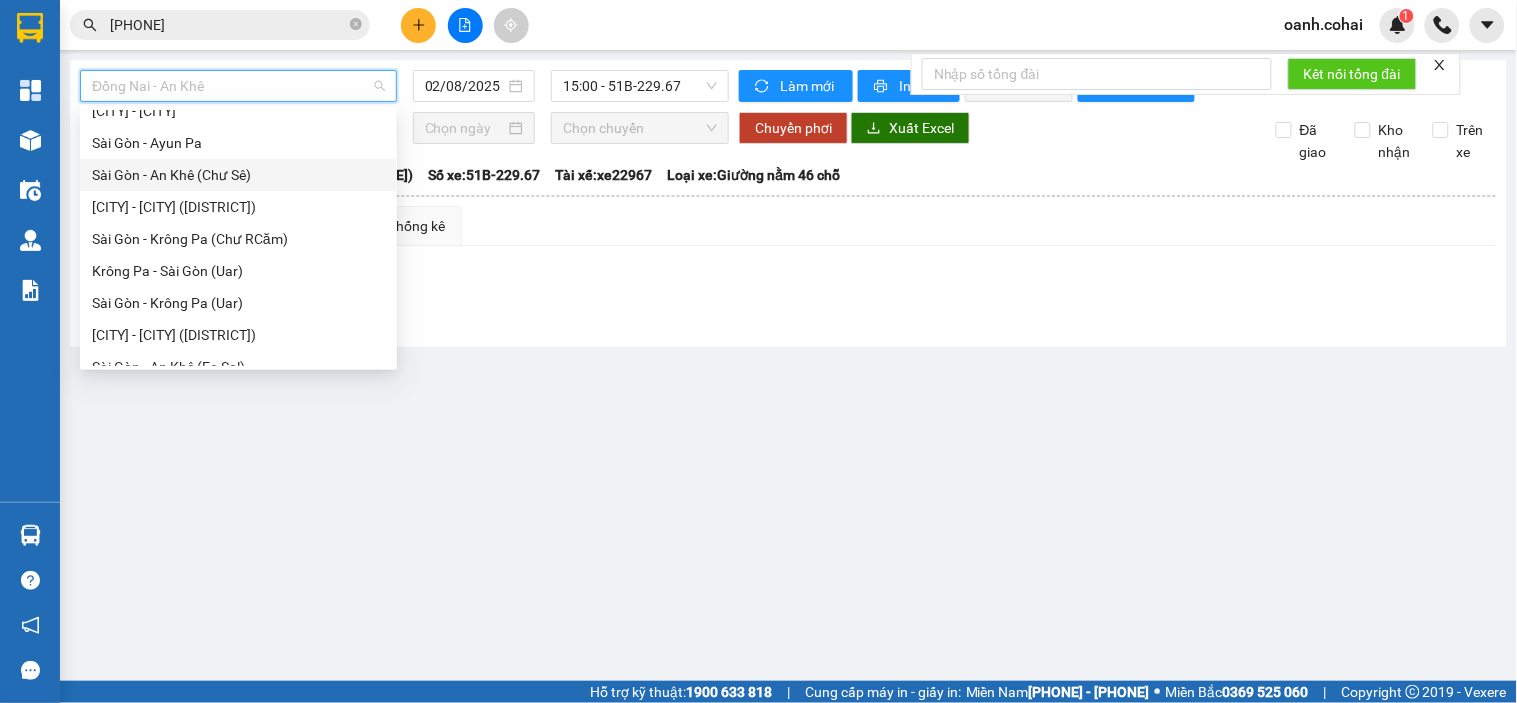 click on "Sài Gòn - An Khê (Chư Sê)" at bounding box center (238, 175) 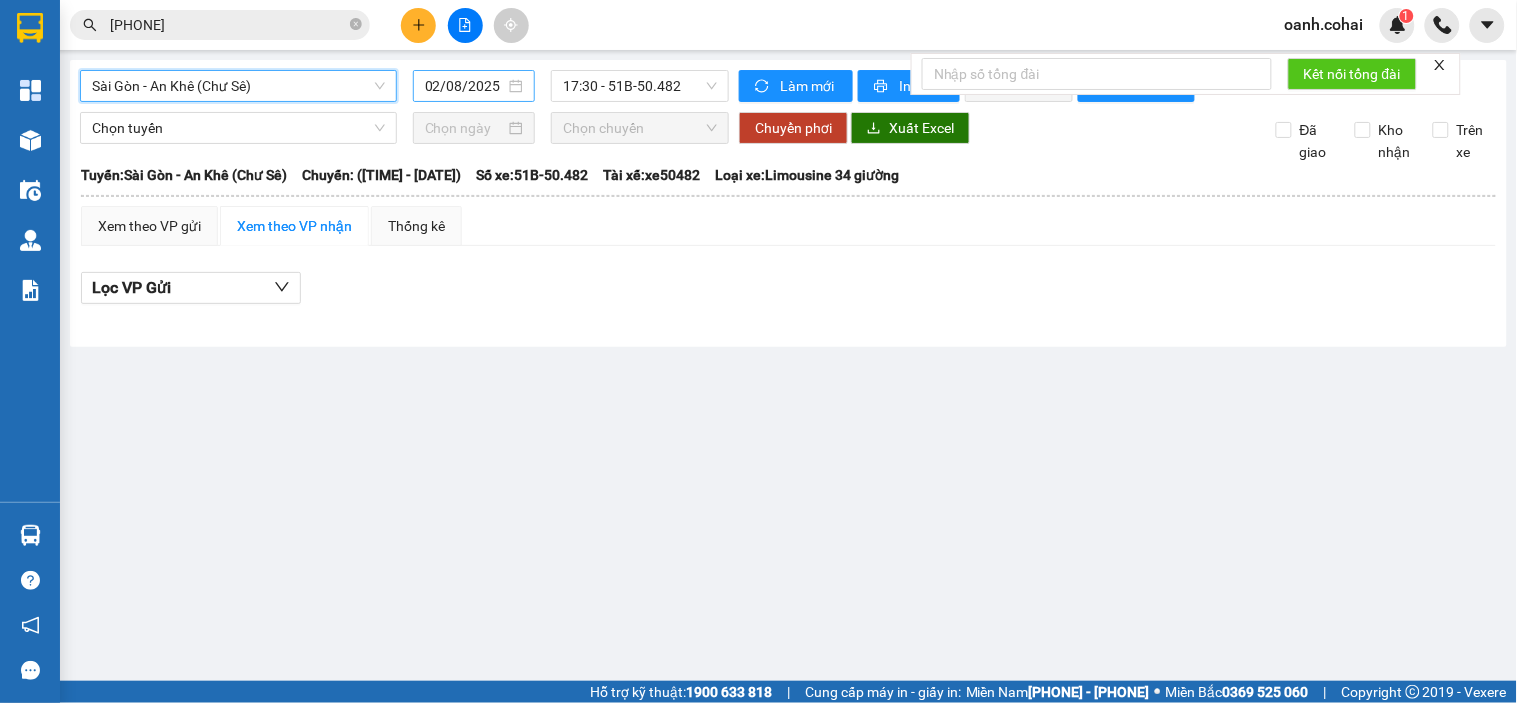 click on "02/08/2025" at bounding box center [465, 86] 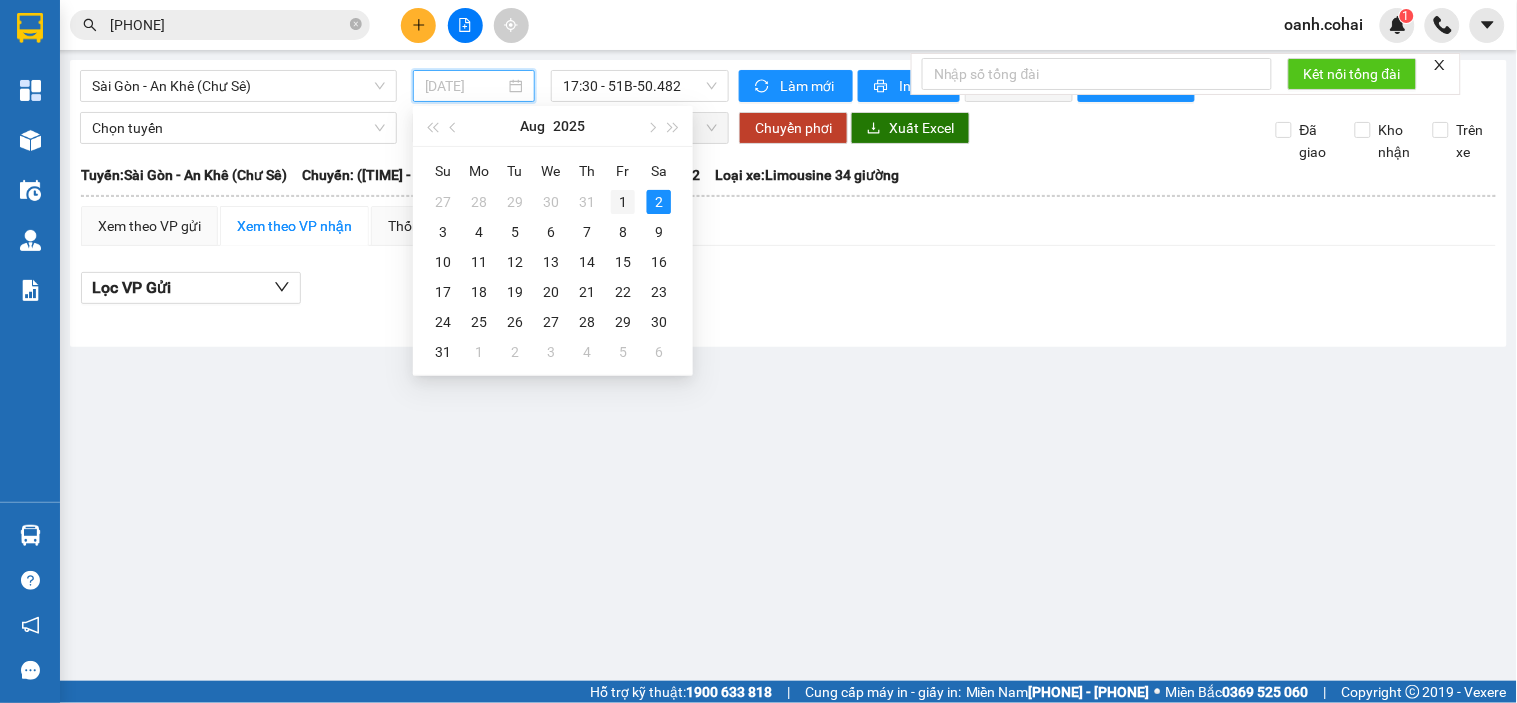 click on "1" at bounding box center (623, 202) 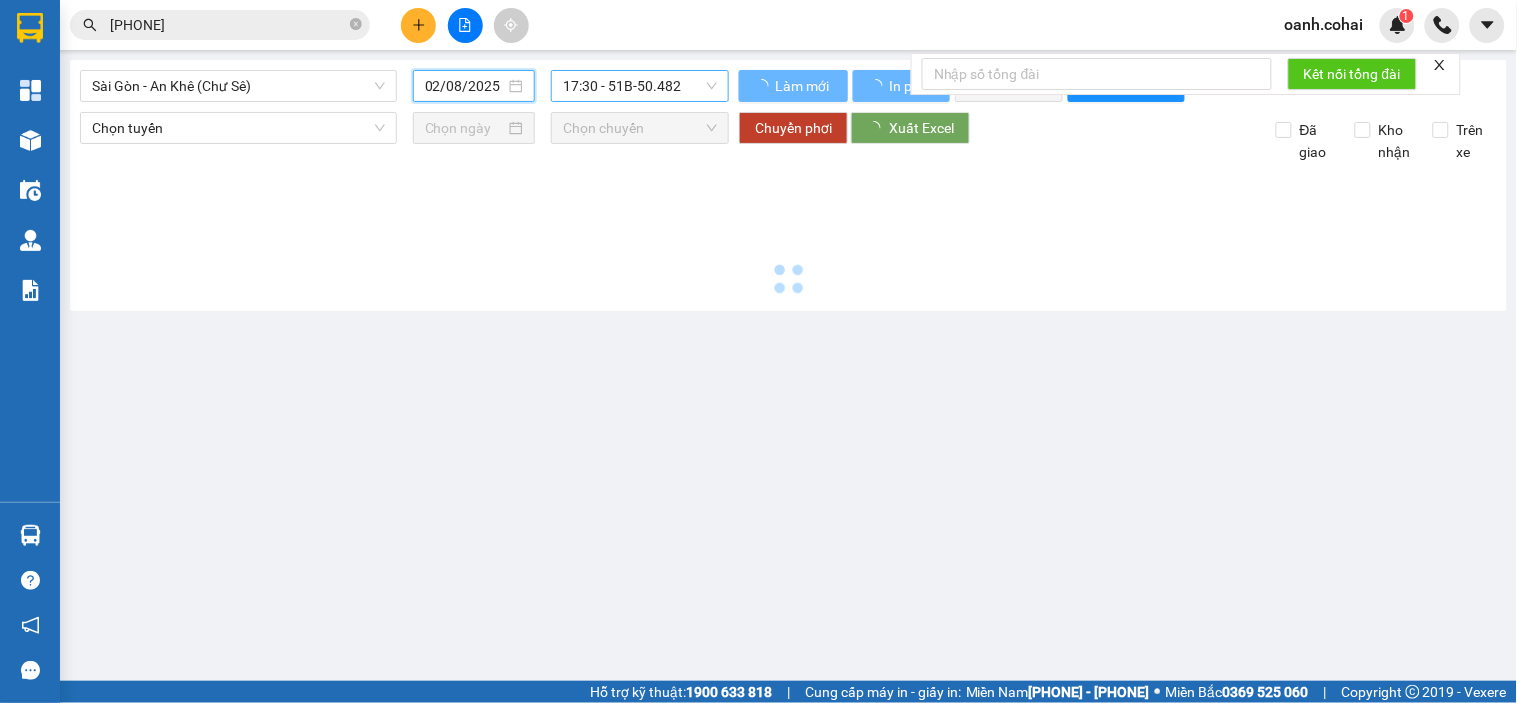 type on "[DATE]" 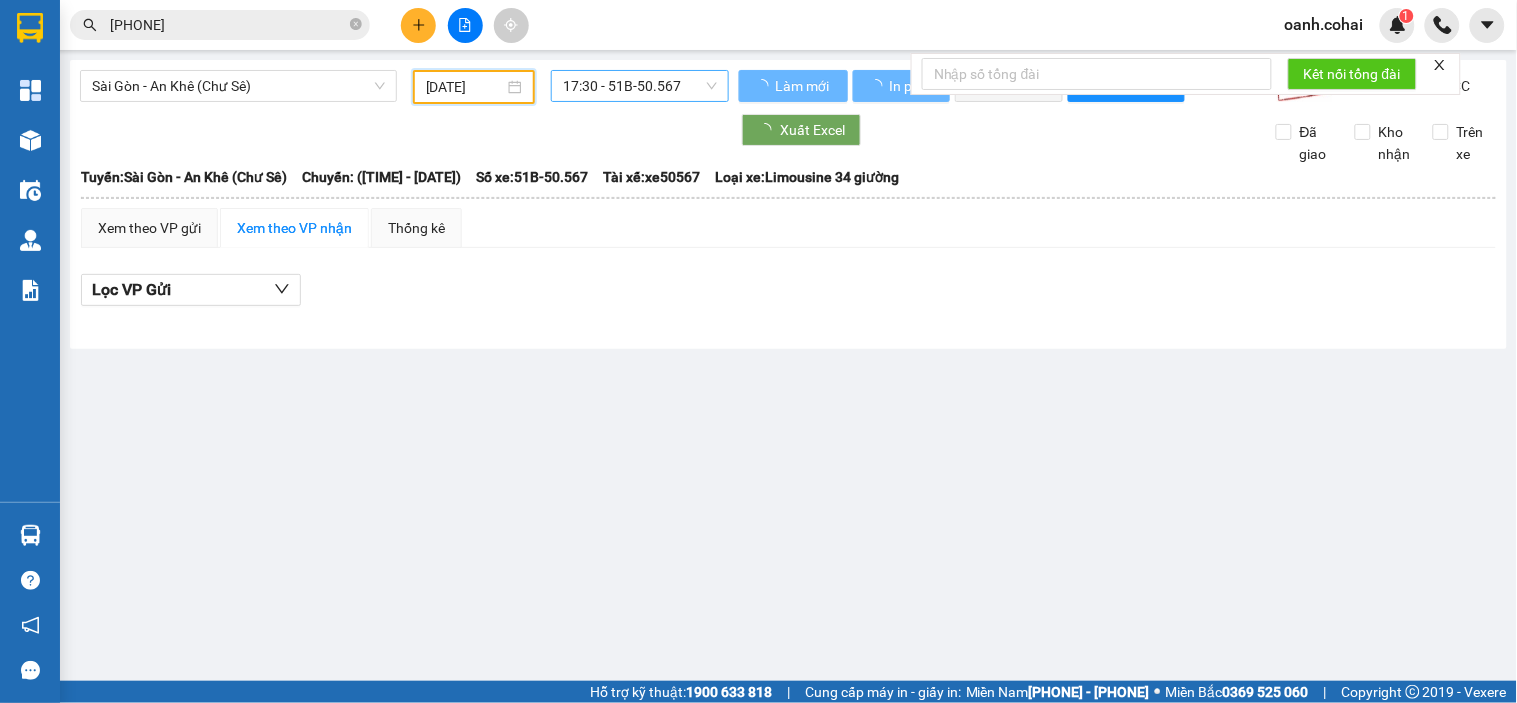 click on "17:30     - 51B-50.567" at bounding box center [640, 86] 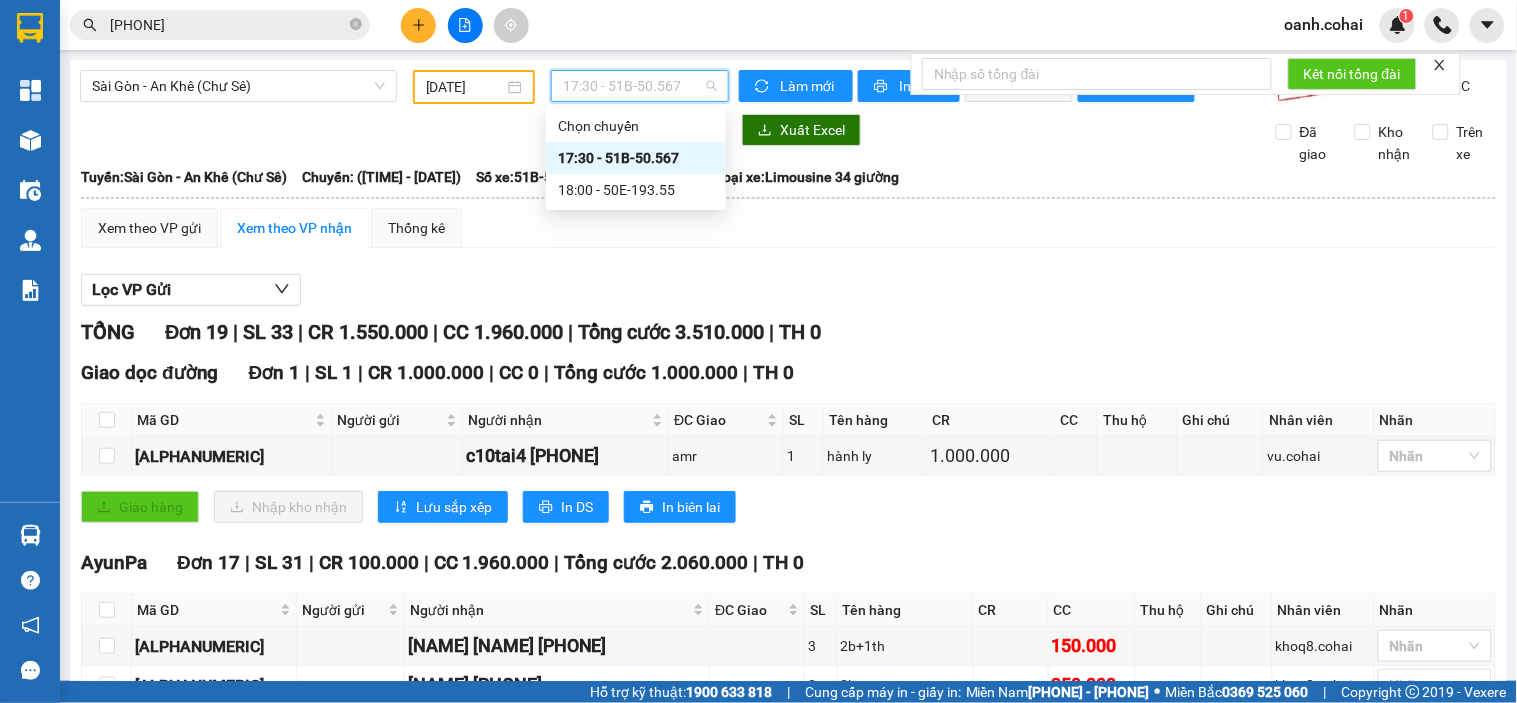 click on "18:00     - 50E-193.55" at bounding box center (636, 190) 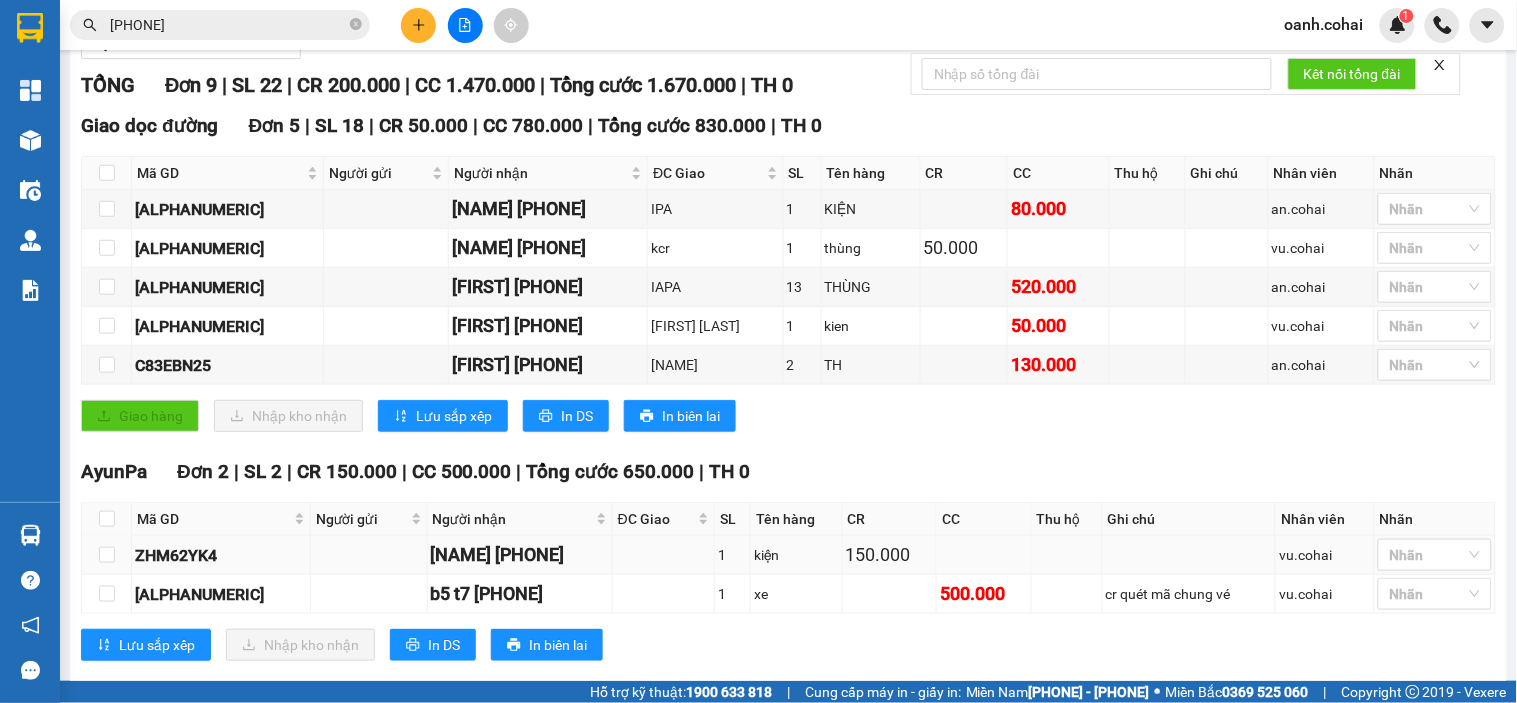 scroll, scrollTop: 196, scrollLeft: 0, axis: vertical 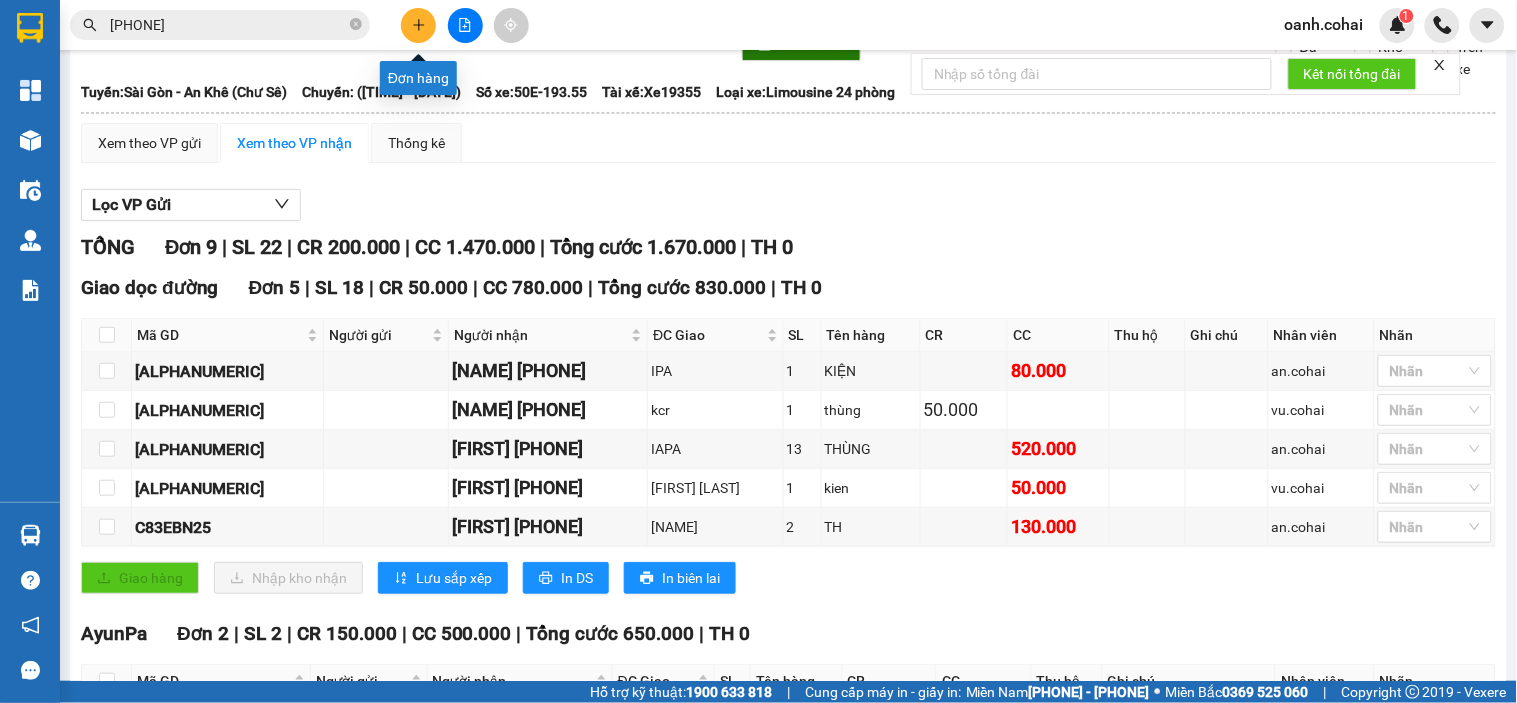 click at bounding box center [418, 25] 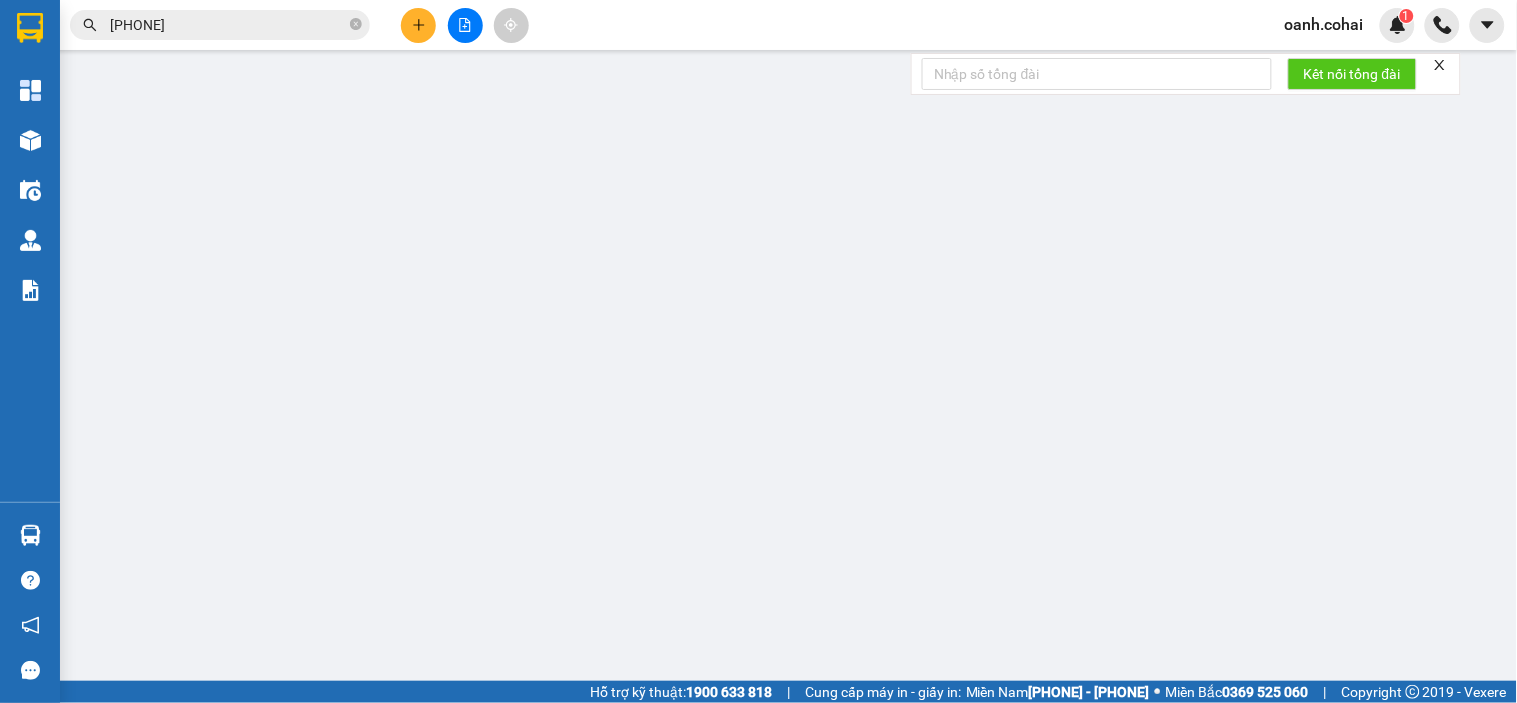 scroll, scrollTop: 0, scrollLeft: 0, axis: both 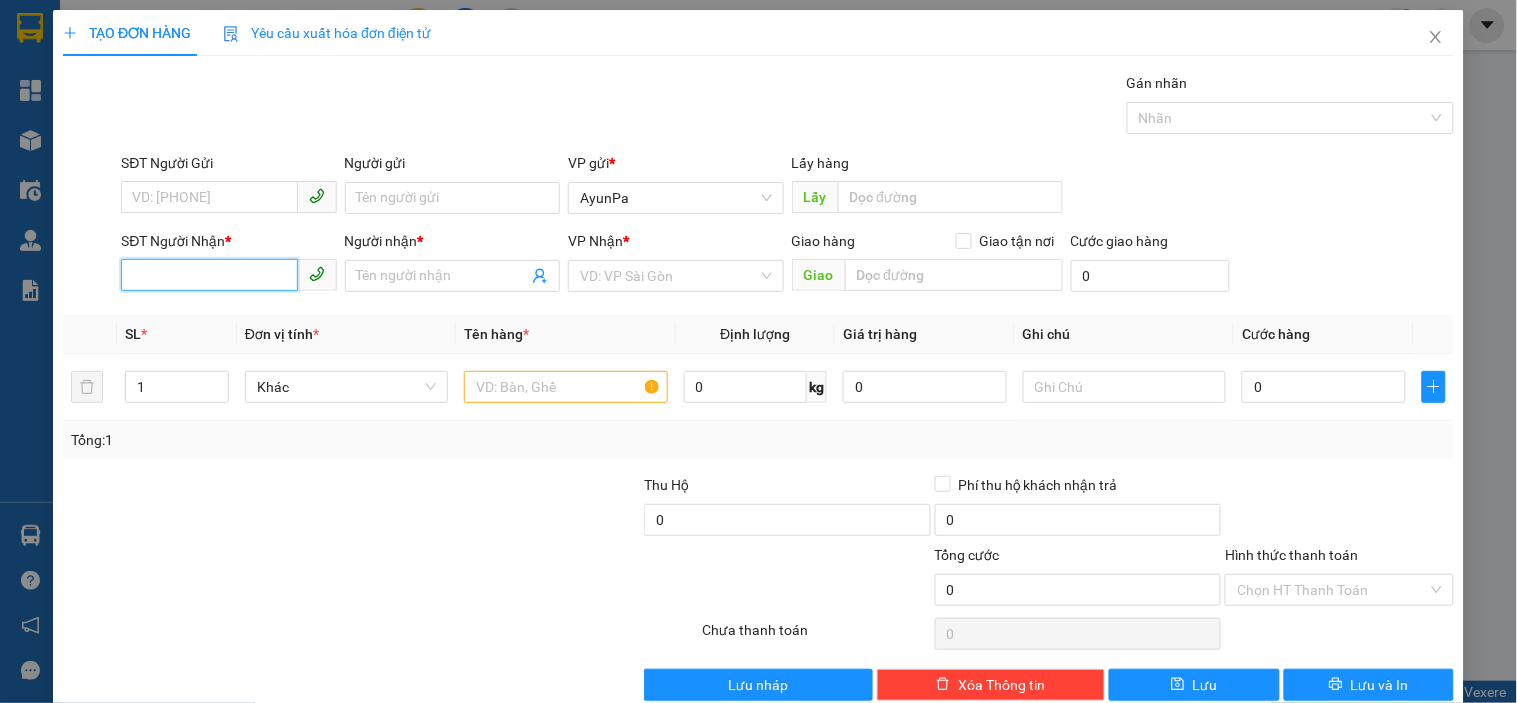 click on "SĐT Người Nhận  *" at bounding box center (209, 275) 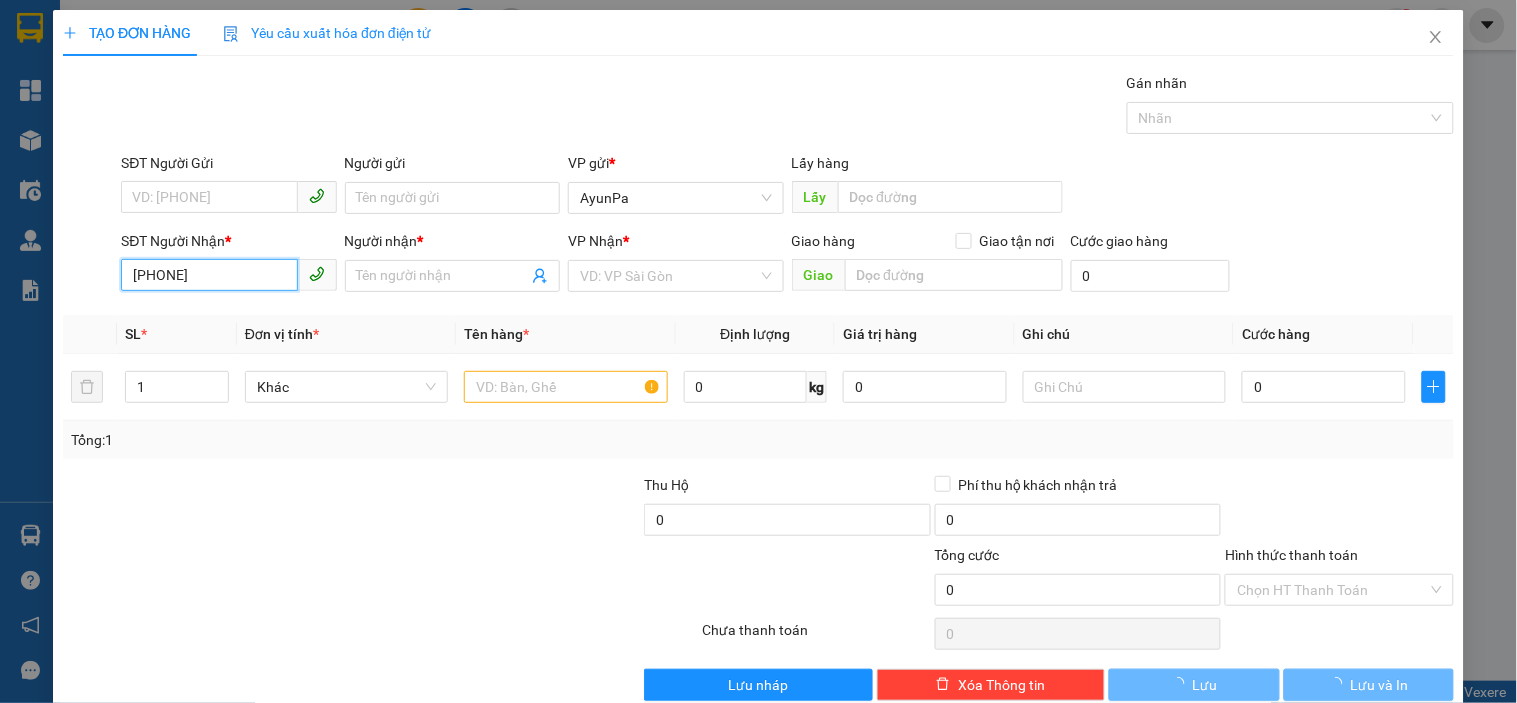 type on "[PHONE]" 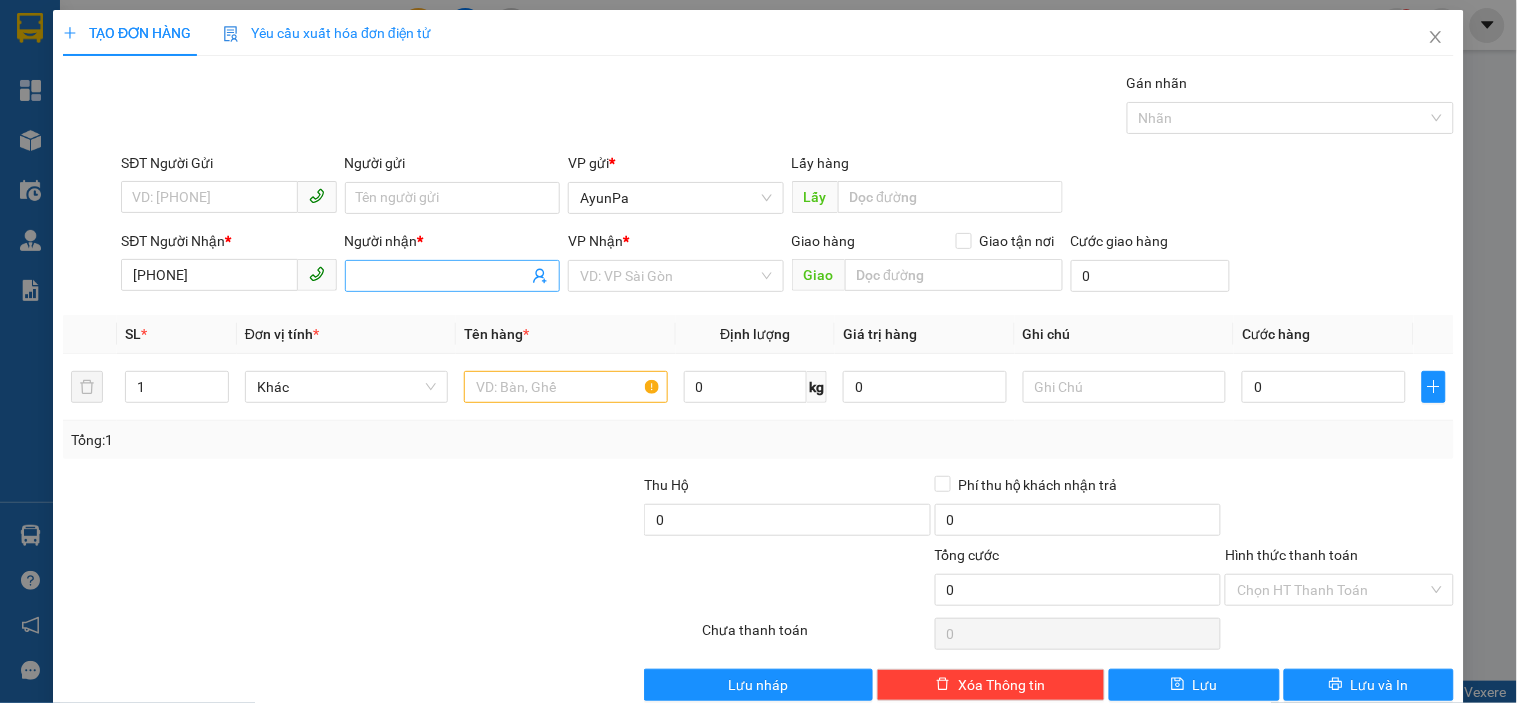 click on "Người nhận  *" at bounding box center [442, 276] 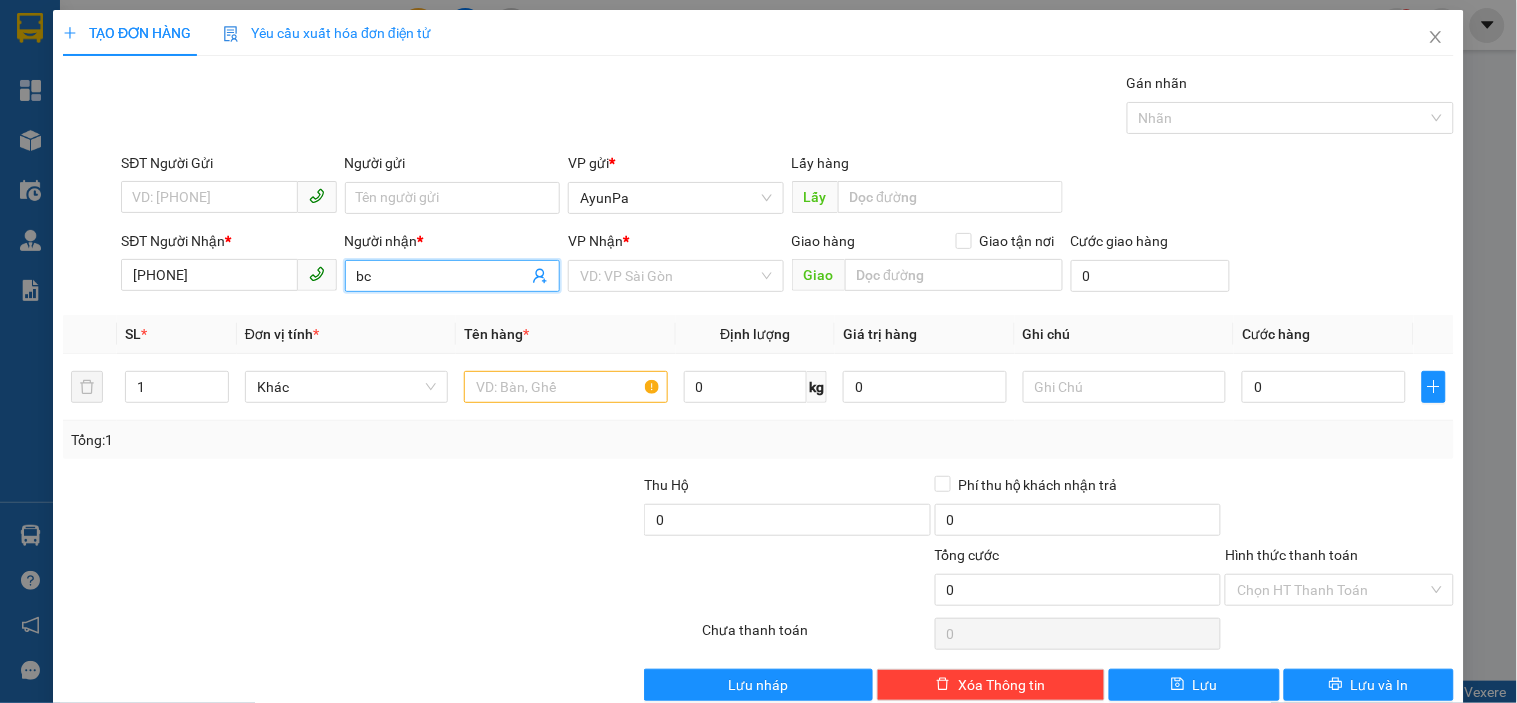type on "b" 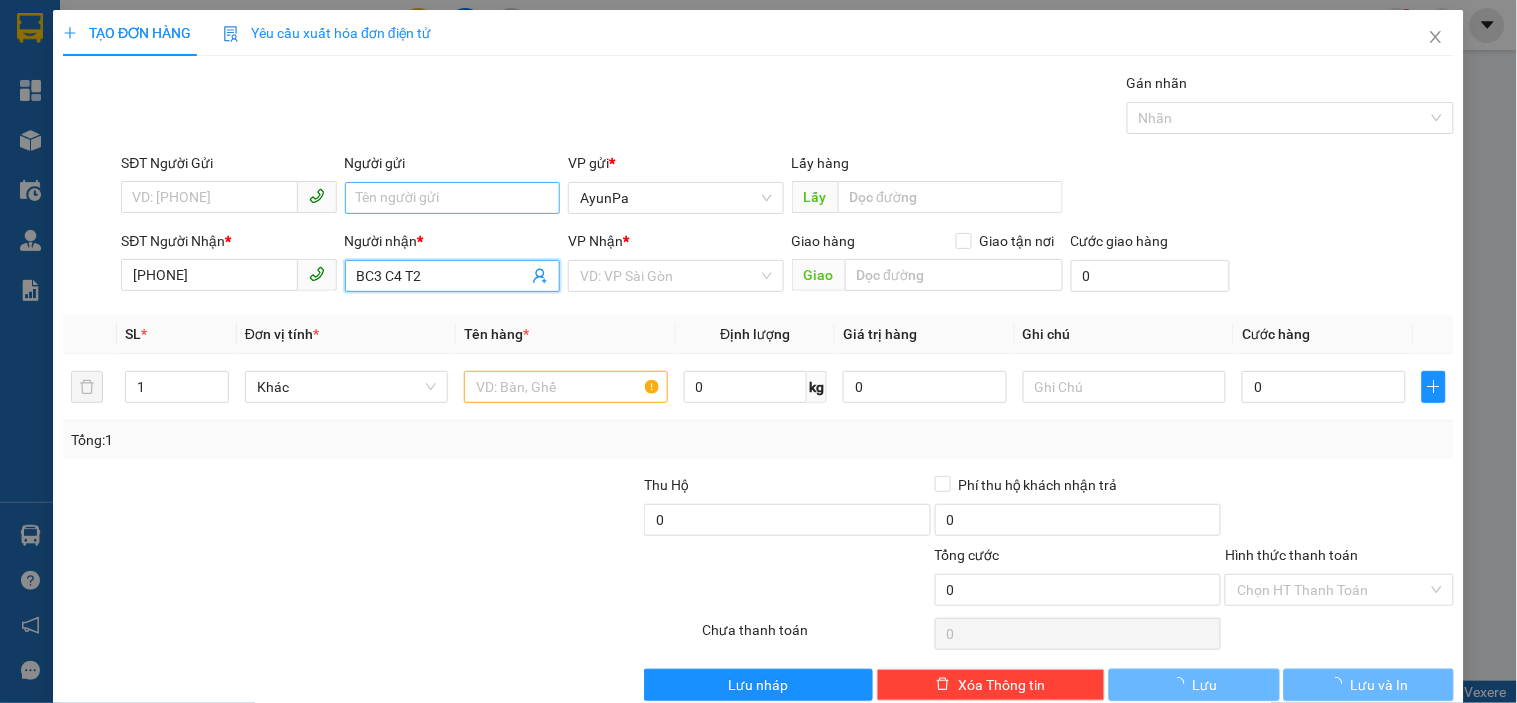 type on "BC3 C4 T2" 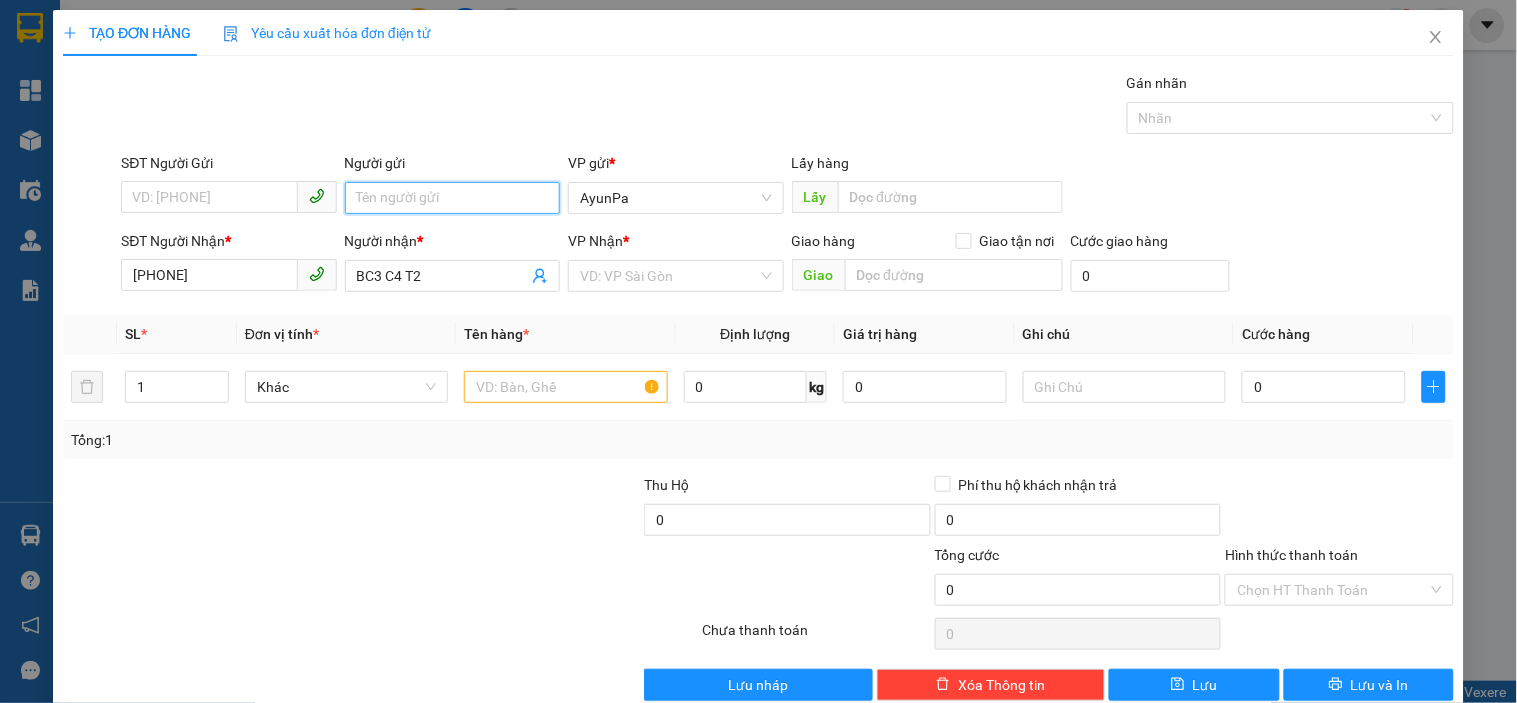 click on "Người gửi" at bounding box center [452, 198] 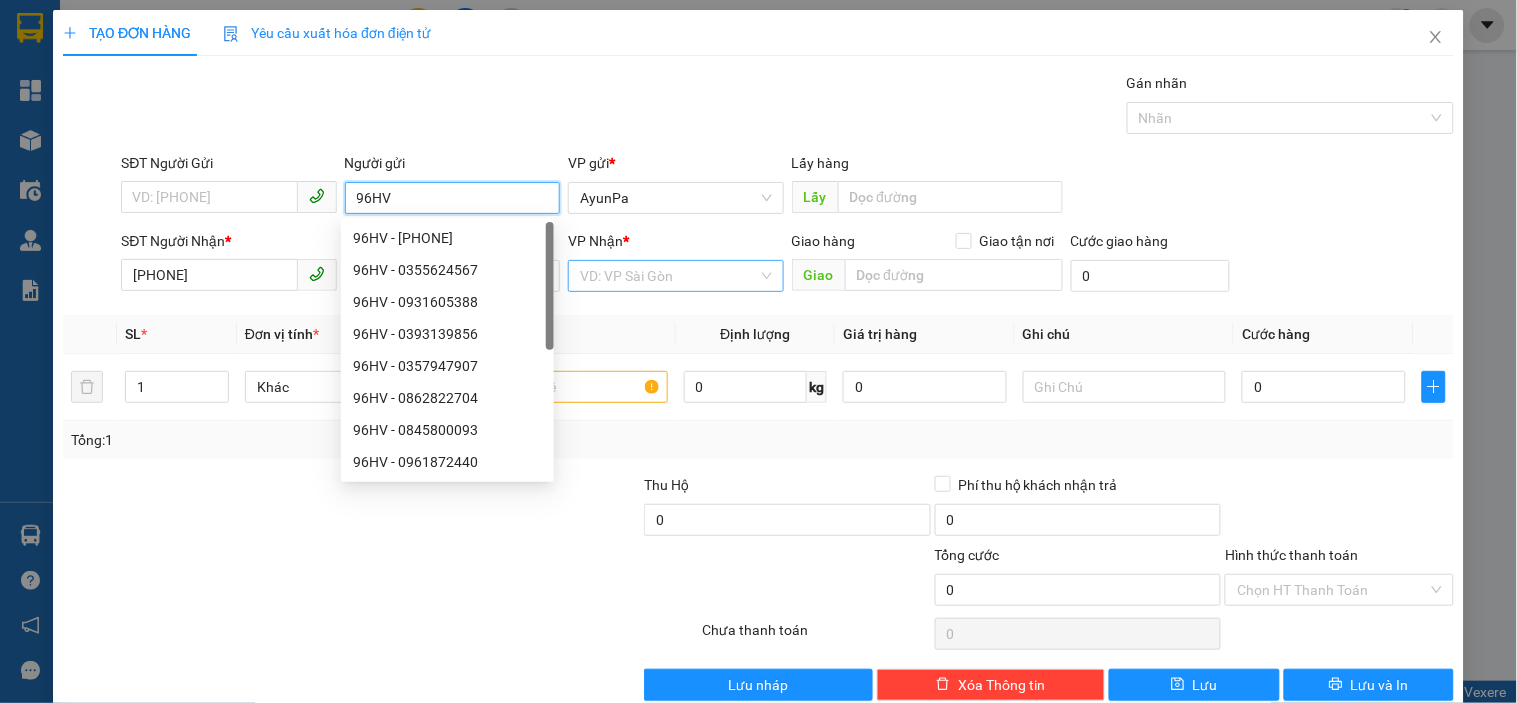 type on "96HV" 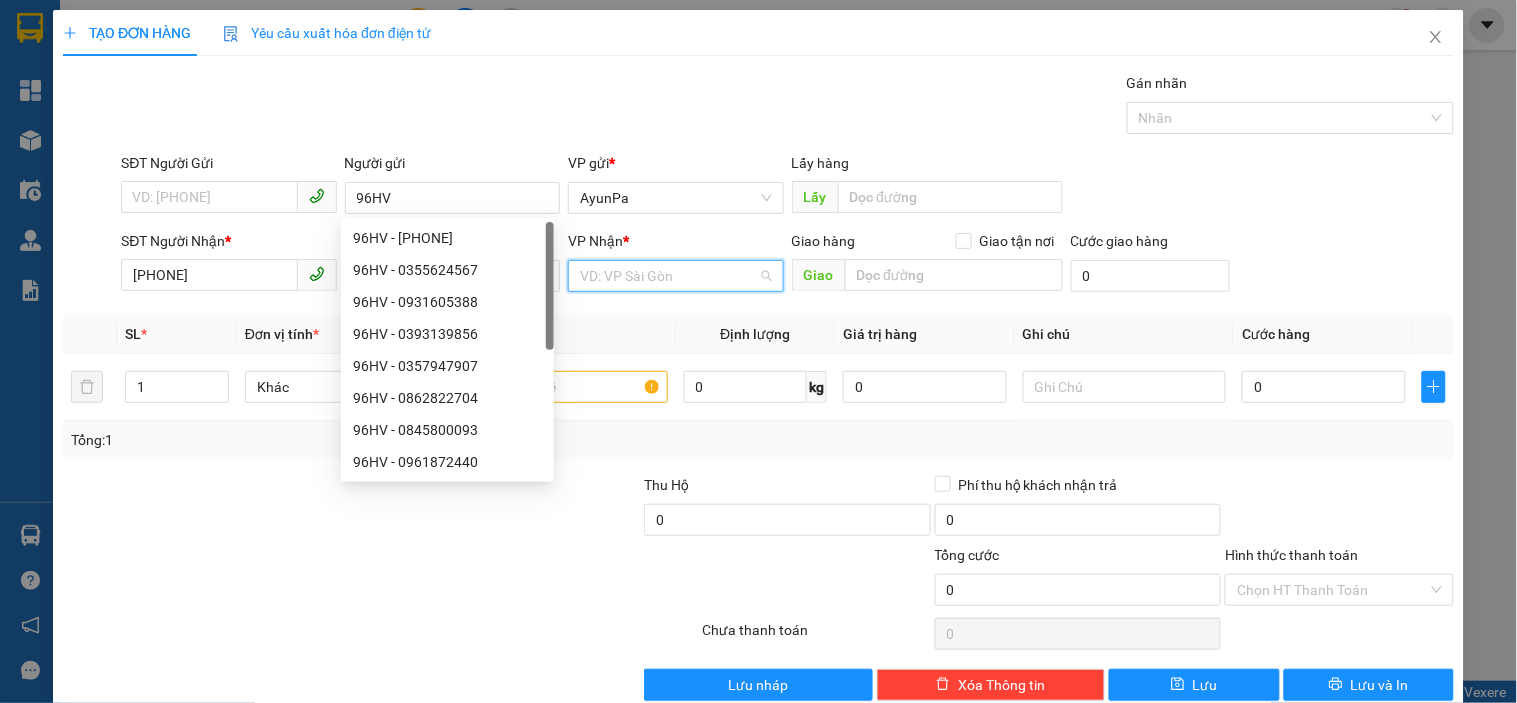 drag, startPoint x: 647, startPoint y: 278, endPoint x: 646, endPoint y: 366, distance: 88.005684 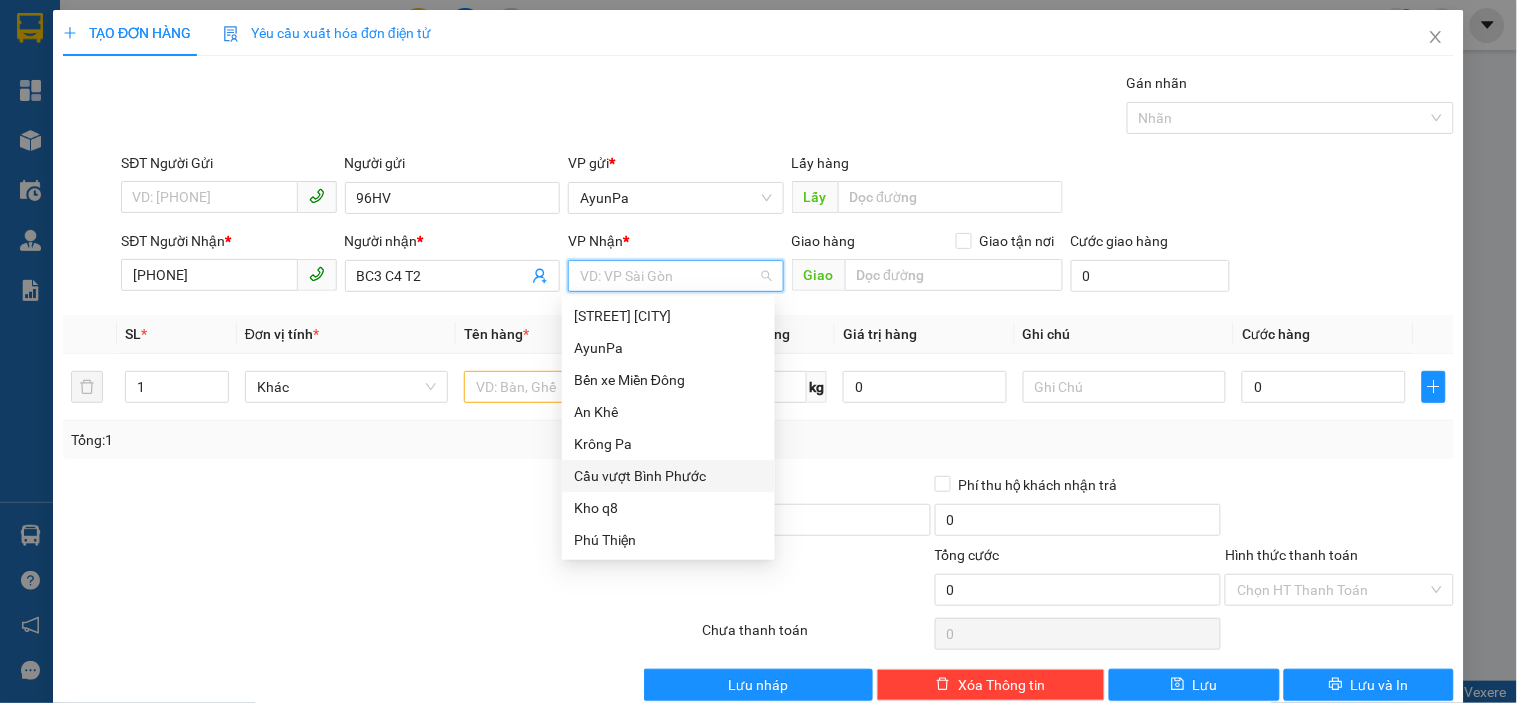 click on "Cầu vượt Bình Phước" at bounding box center [668, 476] 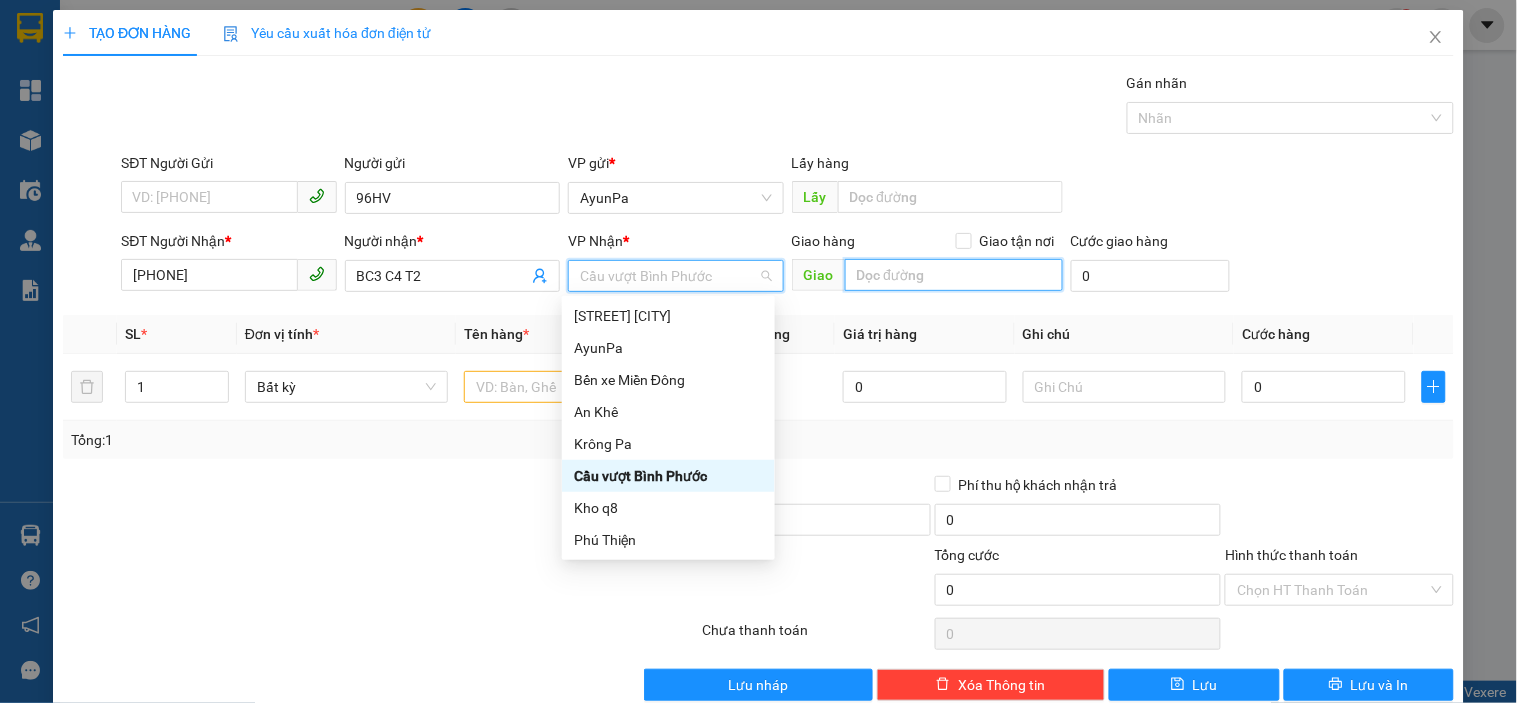 click at bounding box center [954, 275] 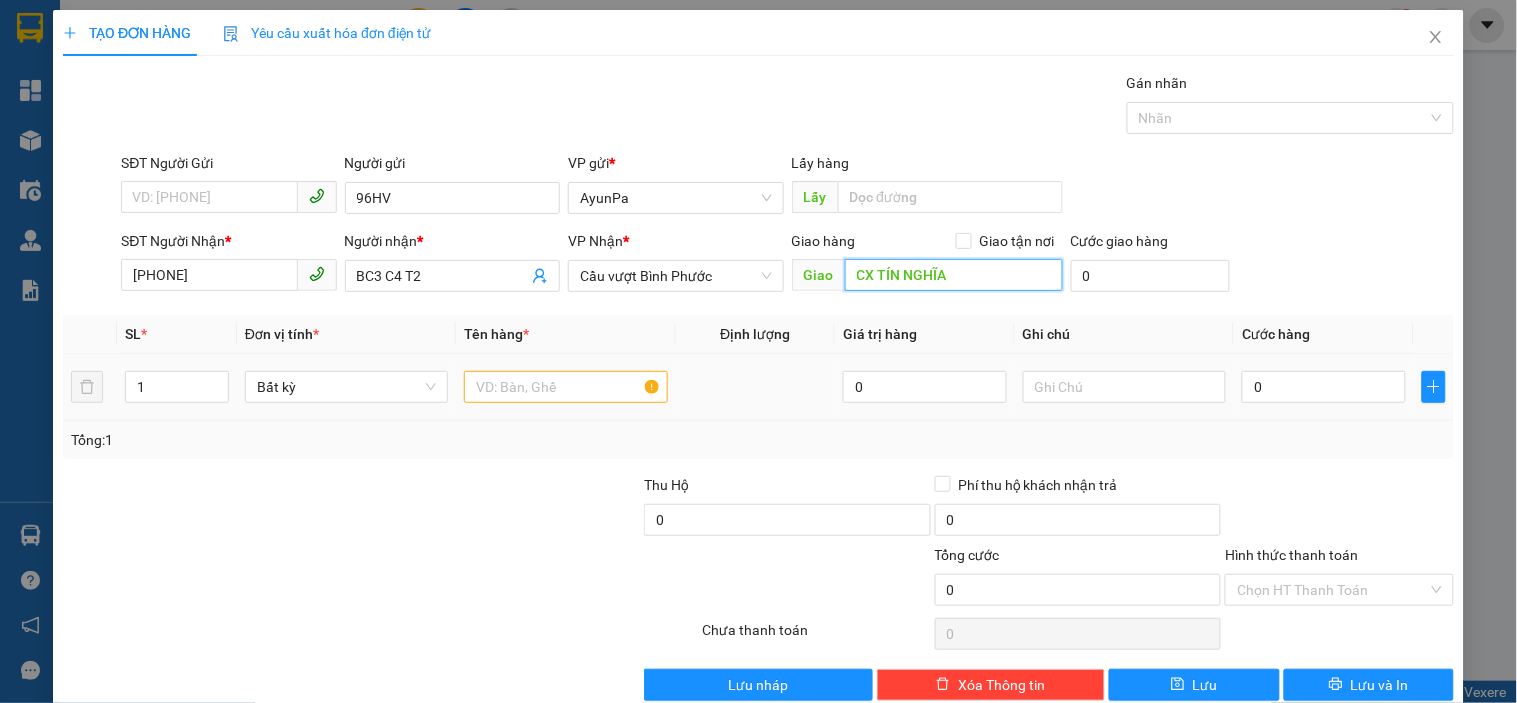 type on "CX TÍN NGHĨA" 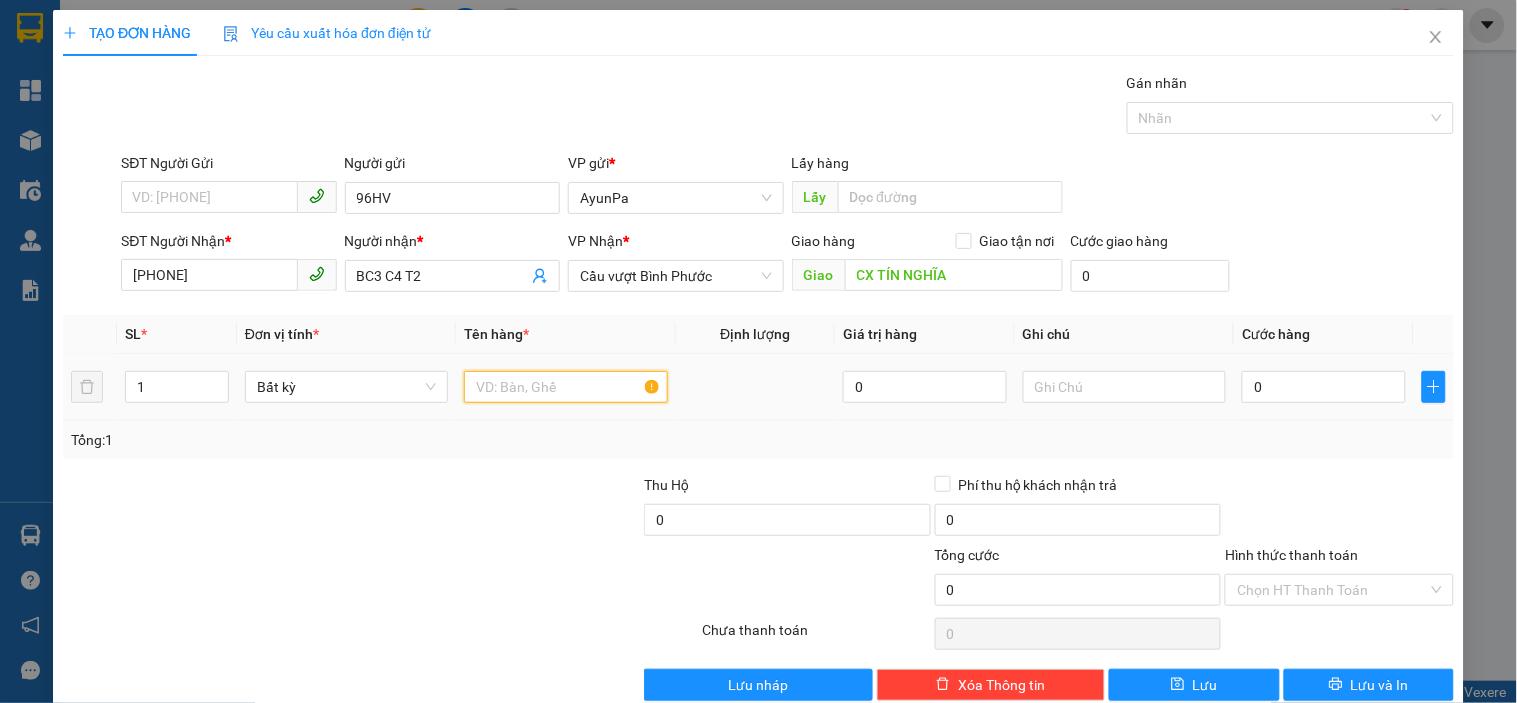 click at bounding box center [565, 387] 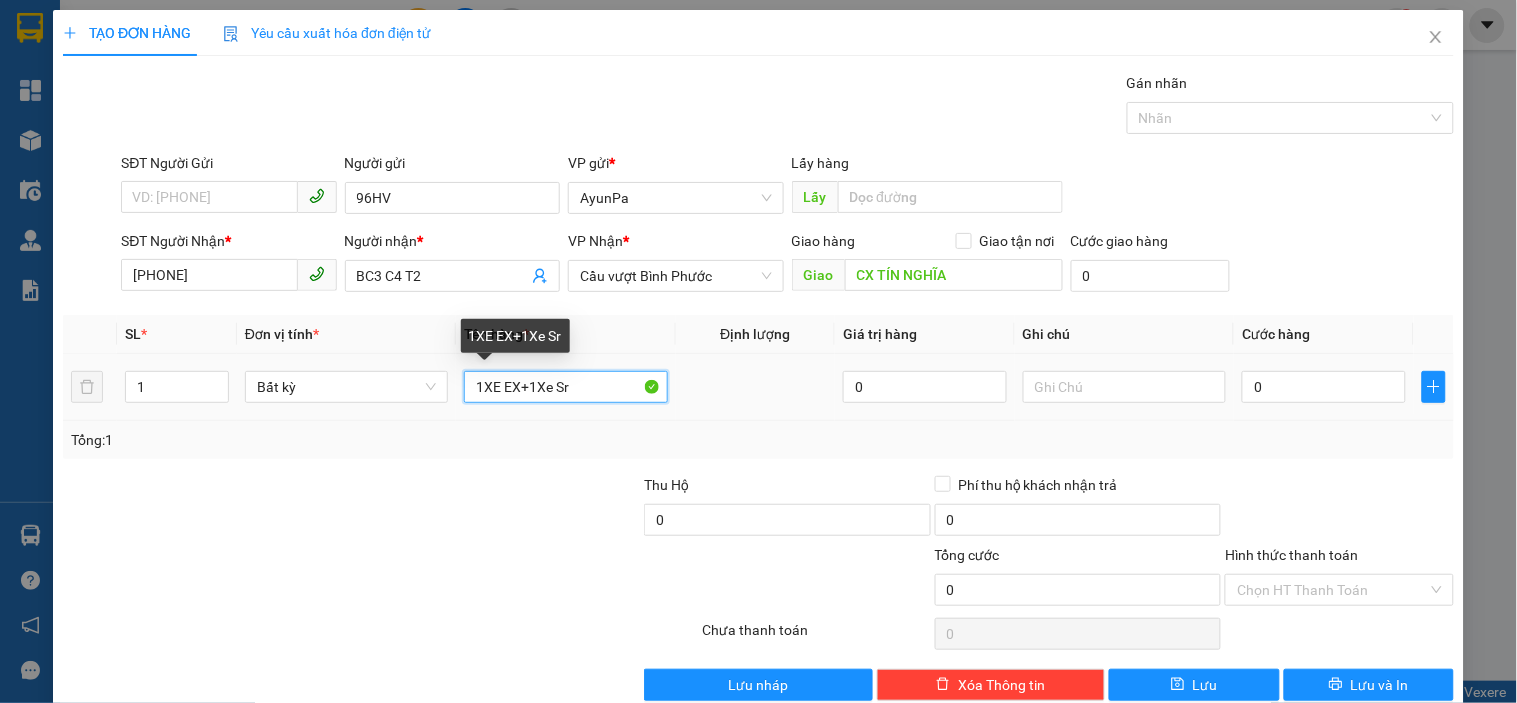 click on "1XE EX+1Xe Sr" at bounding box center [565, 387] 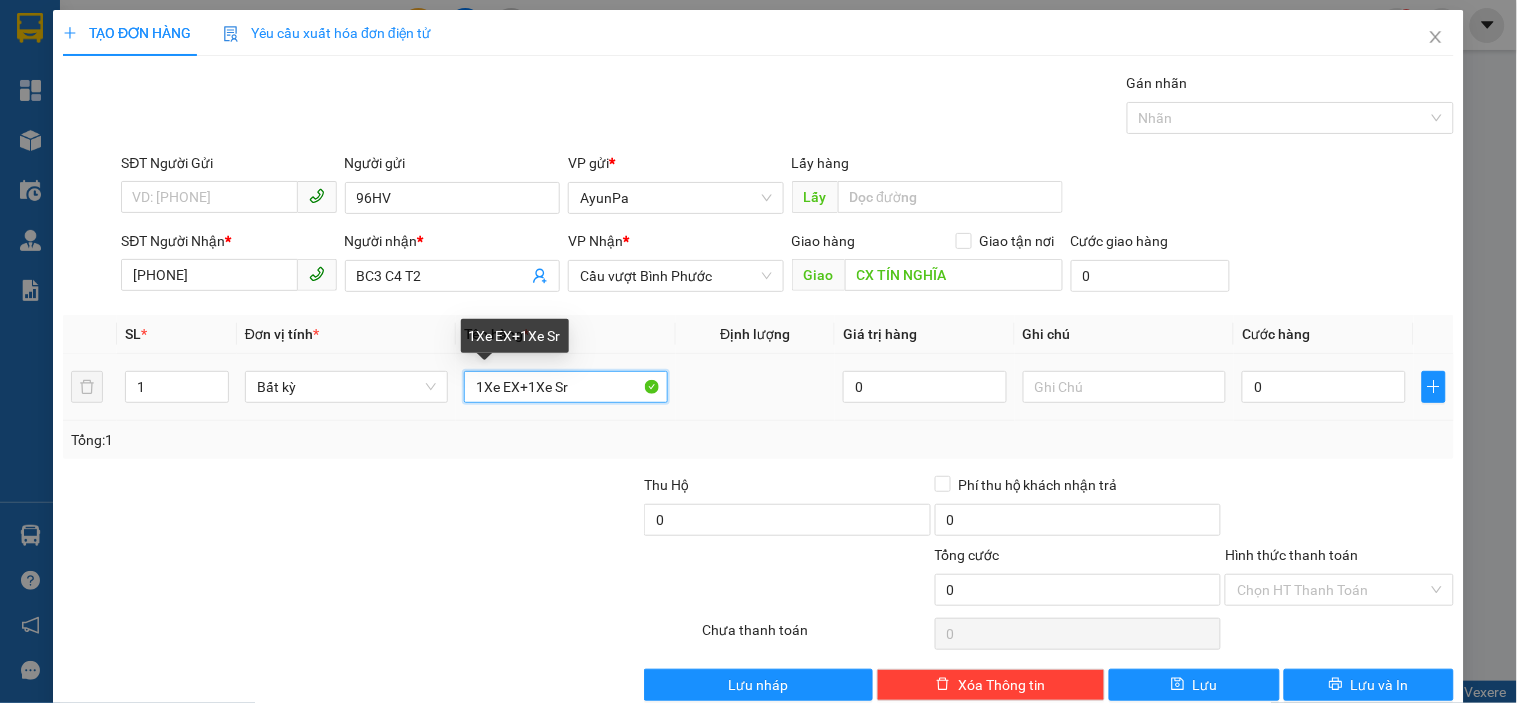 click on "1Xe EX+1Xe Sr" at bounding box center [565, 387] 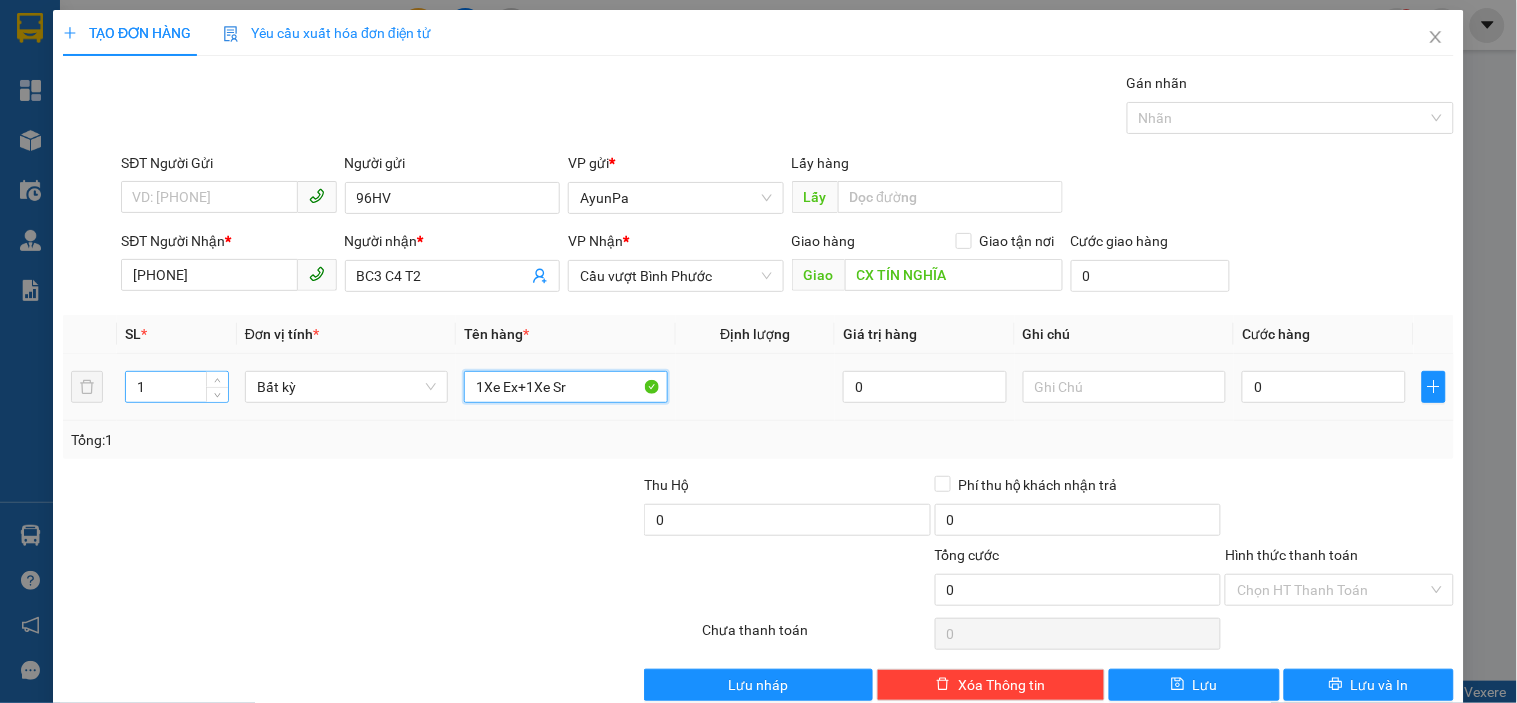 type on "1Xe Ex+1Xe Sr" 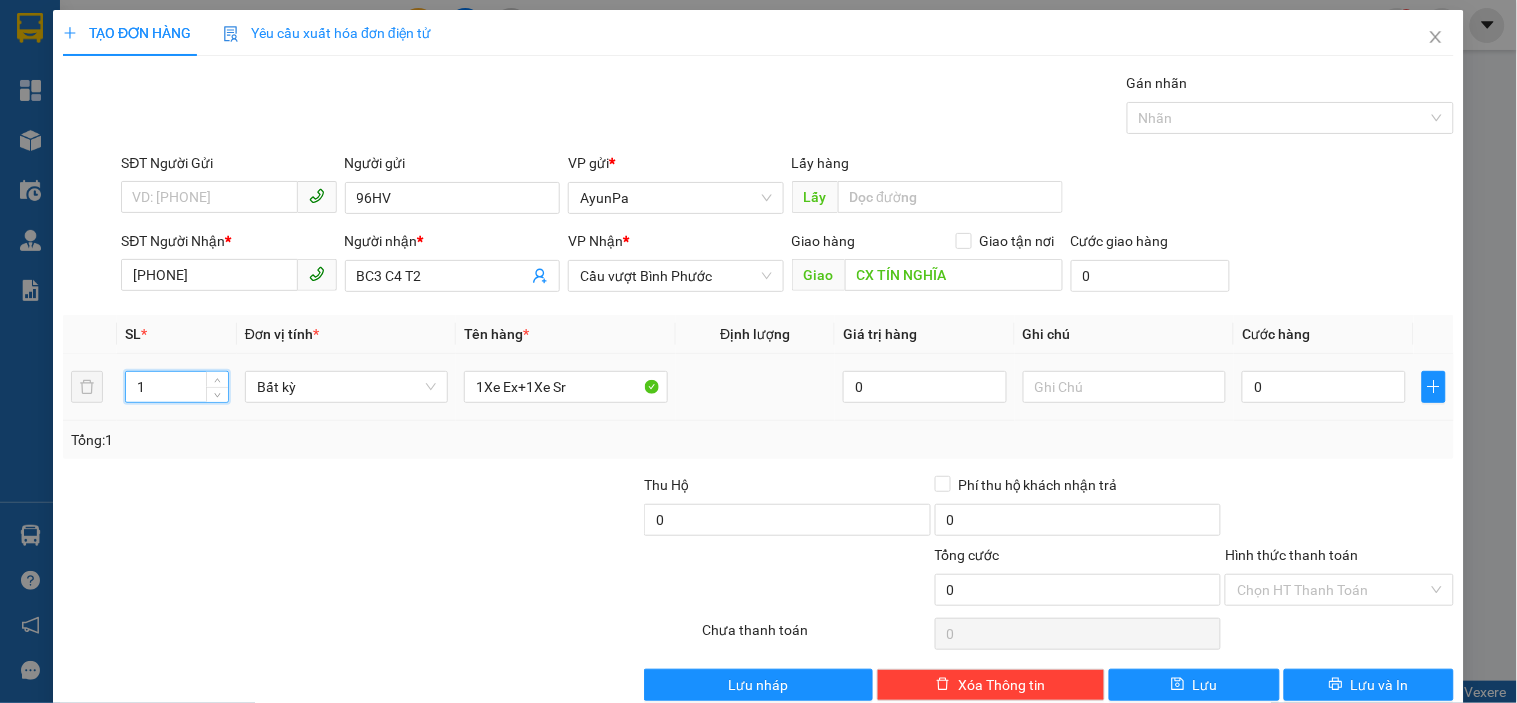 click on "1" at bounding box center (177, 387) 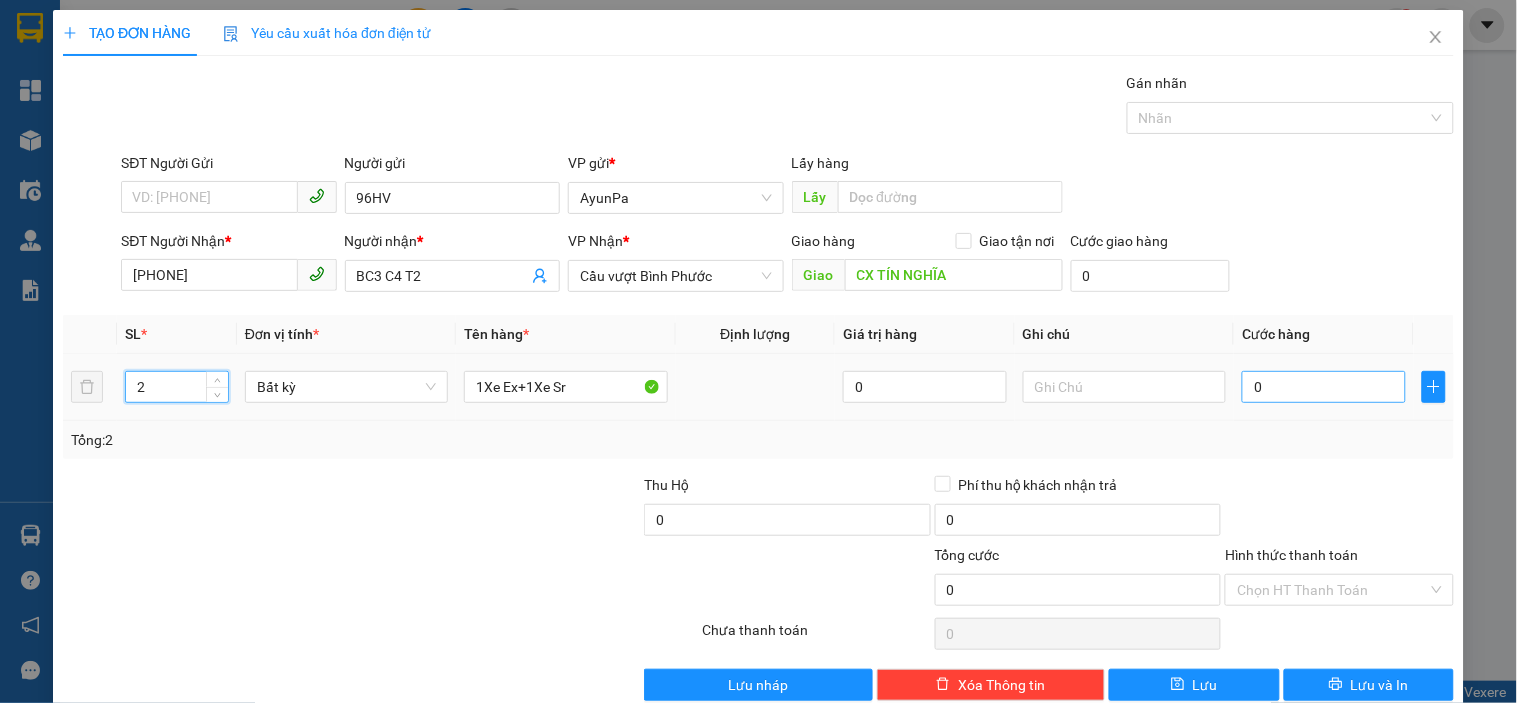 type on "2" 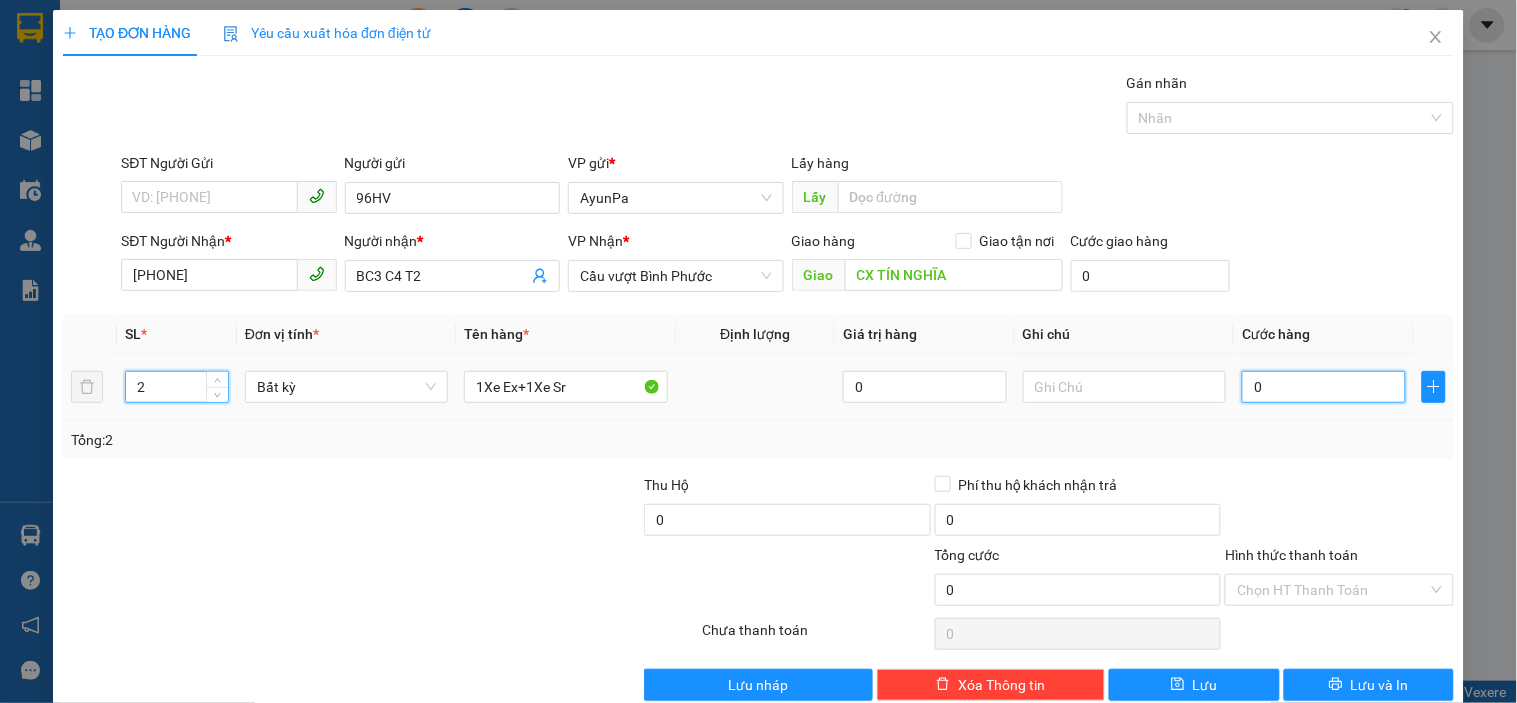 click on "0" at bounding box center (1324, 387) 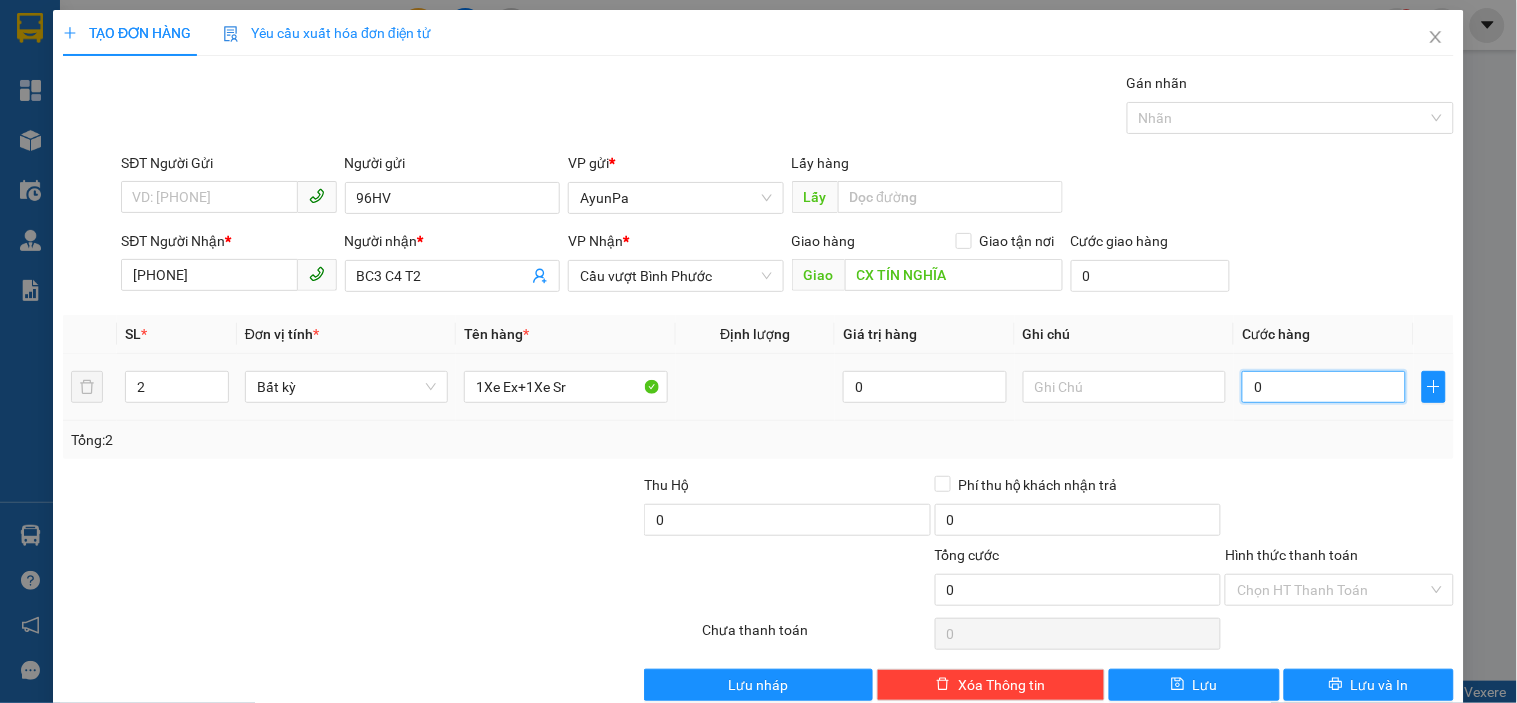 type on "9" 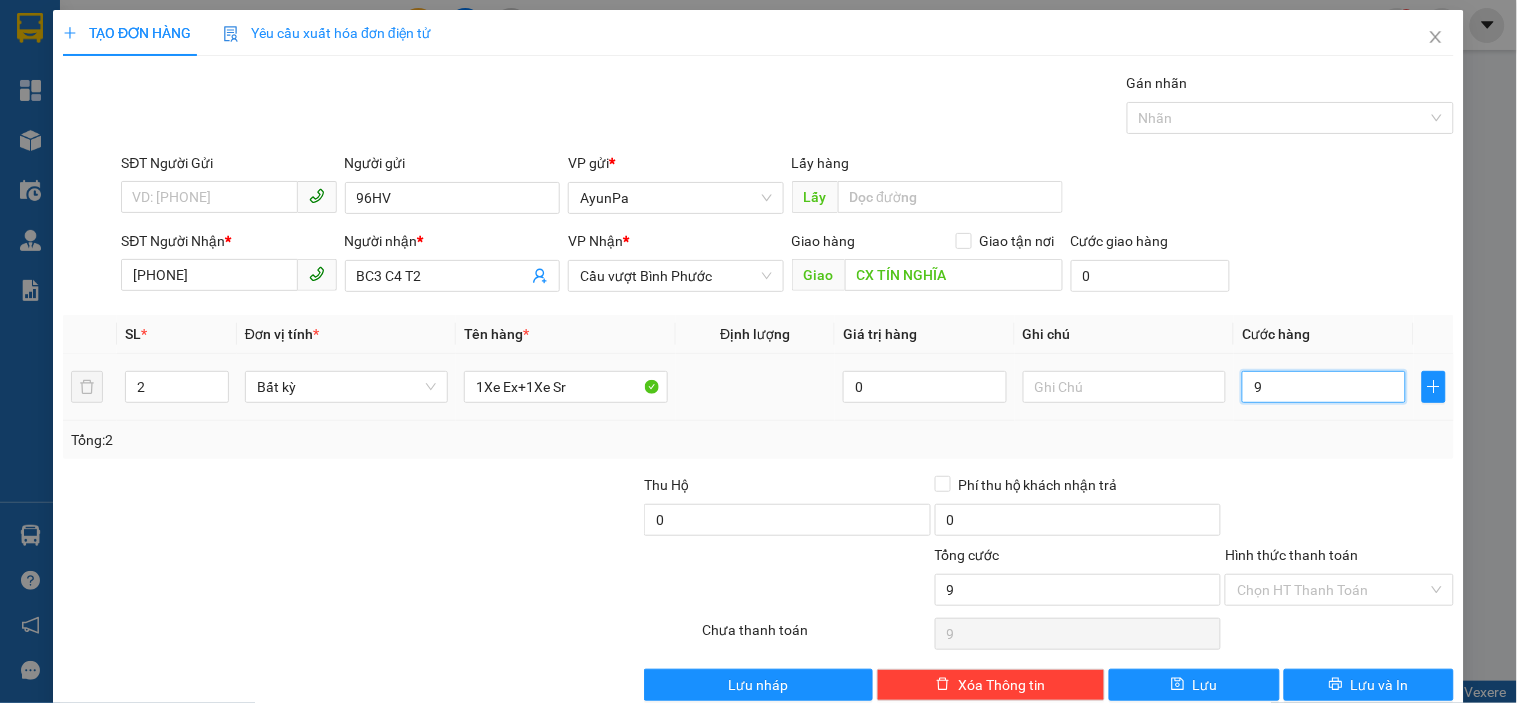 type on "90" 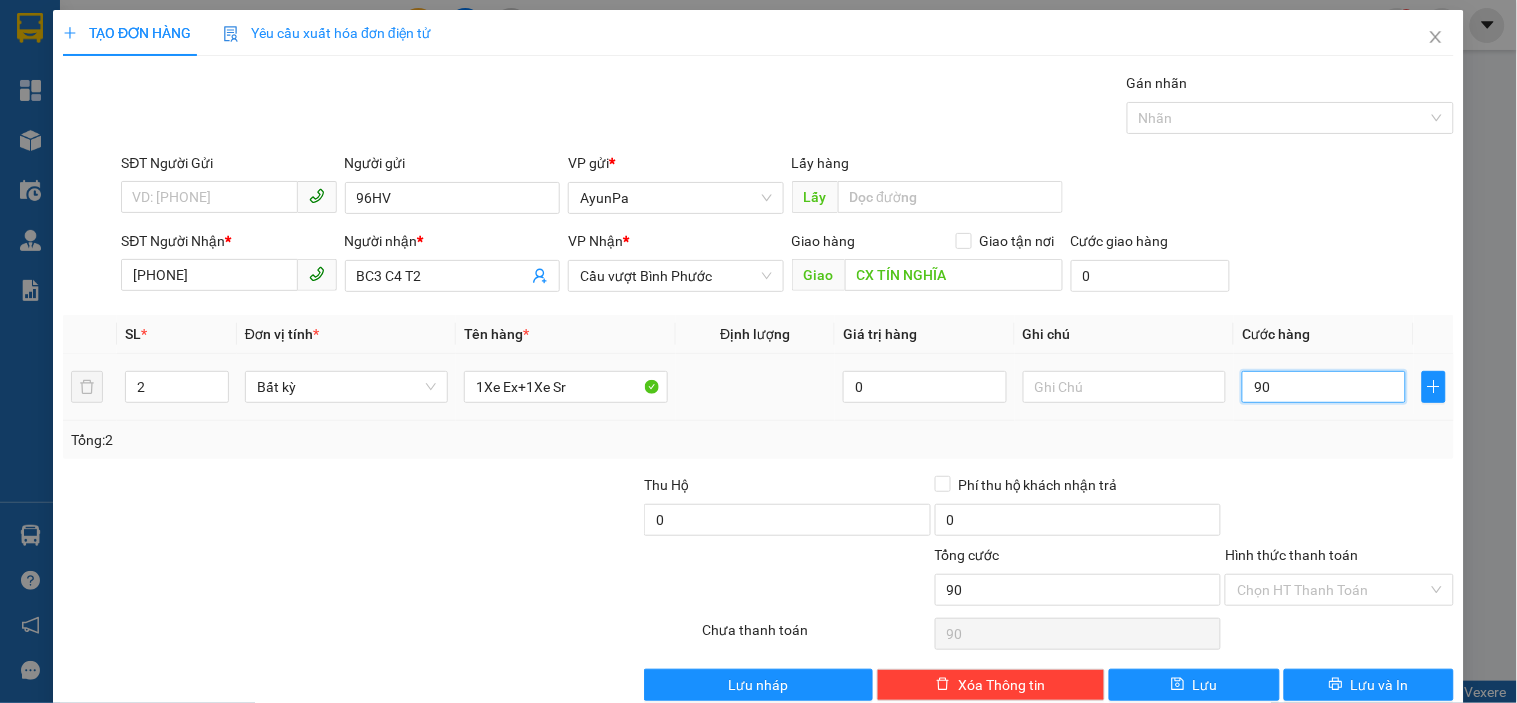 type on "900" 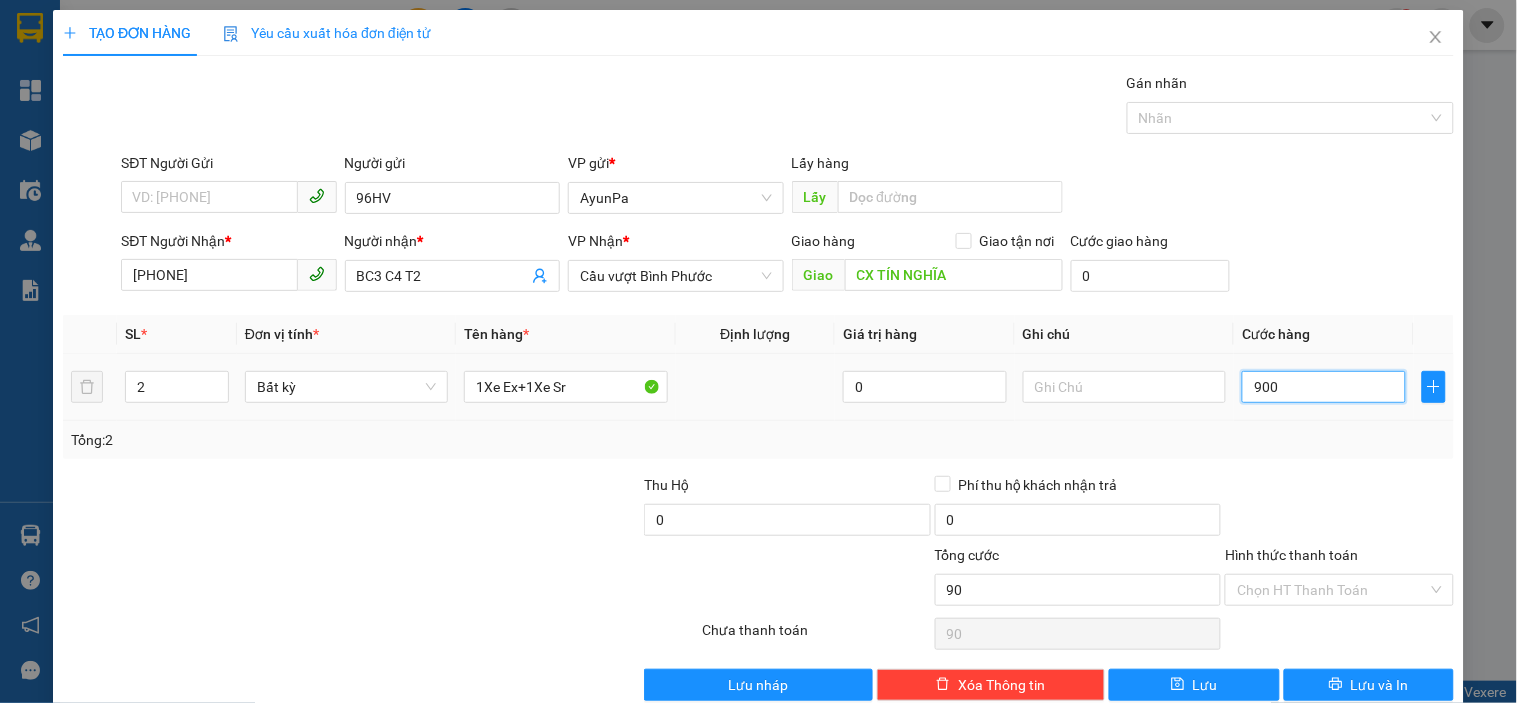 type on "900" 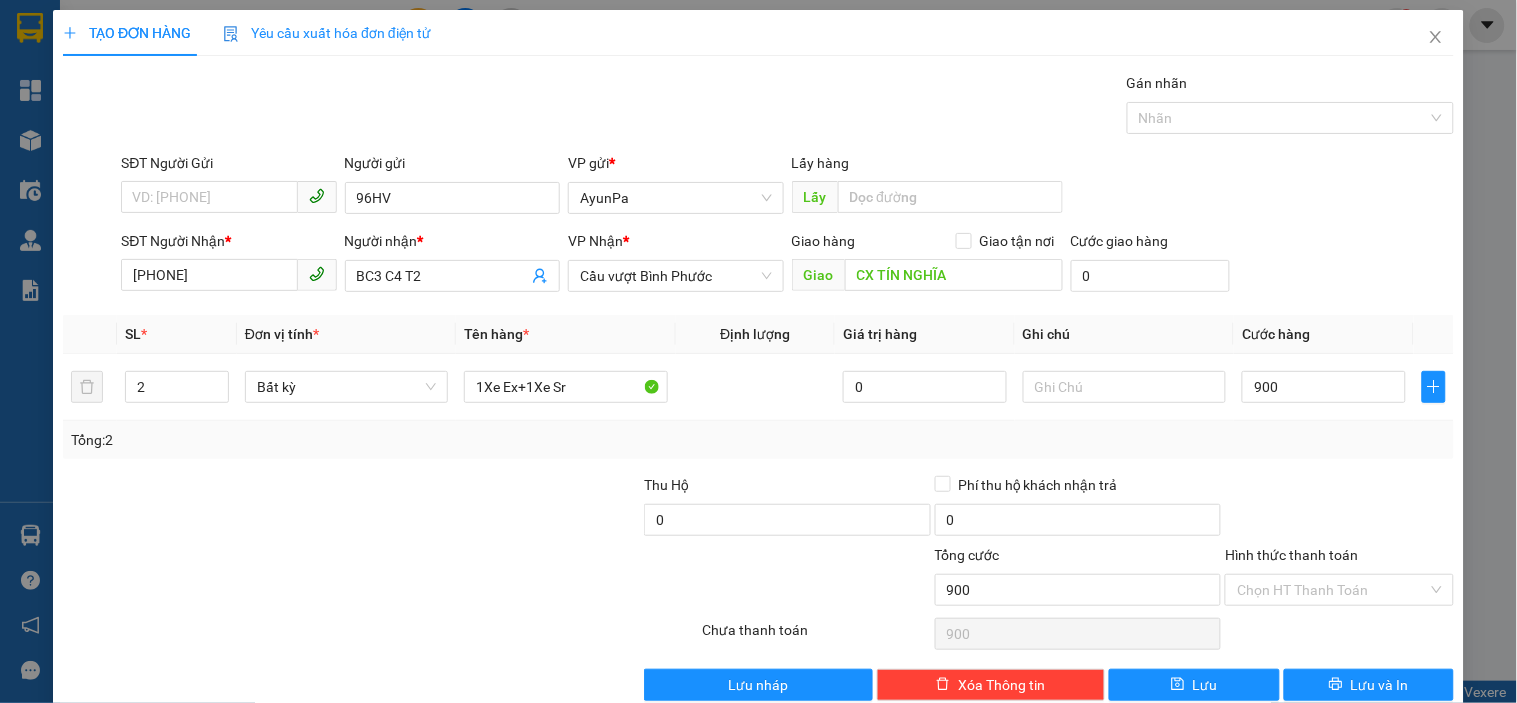 type on "900.000" 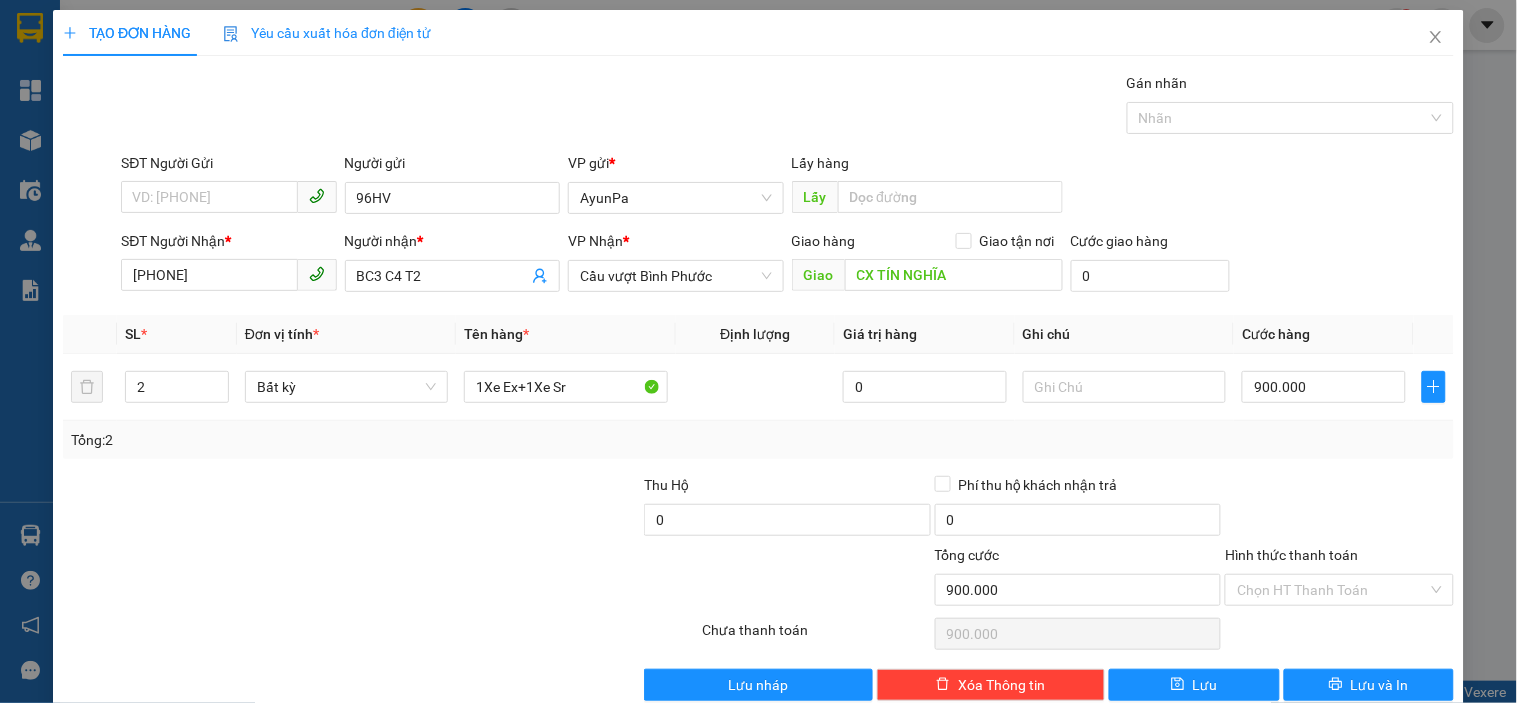 click on "Gói vận chuyển  * Tiêu chuẩn Gán nhãn   Nhãn SĐT Người Gửi VD: [PHONE] Người gửi 96HV VP gửi  * AyunPa Lấy hàng Lấy SĐT Người Nhận  * [PHONE] Người nhận  * BC3 C4 T2 VP Nhận  * Cầu vượt Bình Phước Giao hàng Giao tận nơi Giao CX TÍN NGHĨA Cước giao hàng 0 SL  * Đơn vị tính  * Tên hàng  * Định lượng Giá trị hàng Ghi chú Cước hàng                   2 Bất kỳ 1Xe Ex+1Xe Sr 0 900.000 Tổng:  2 Thu Hộ 0 Phí thu hộ khách nhận trả 0 Tổng cước 900.000 Hình thức thanh toán Chọn HT Thanh Toán Số tiền thu trước 0 Chưa thanh toán 900.000 Chọn HT Thanh Toán Lưu nháp Xóa Thông tin Lưu Lưu và In 1Xe Ex+1Xe Sr" at bounding box center (758, 386) 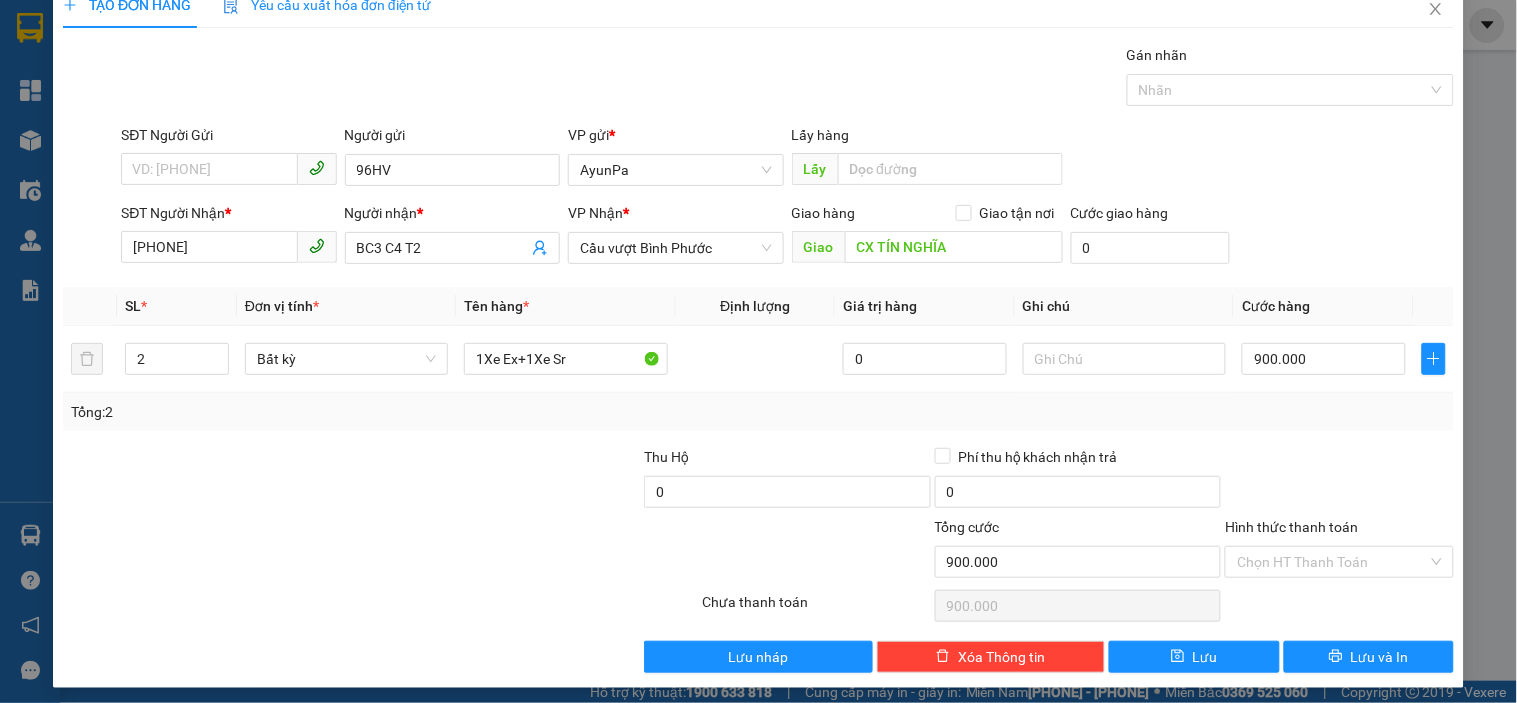 scroll, scrollTop: 36, scrollLeft: 0, axis: vertical 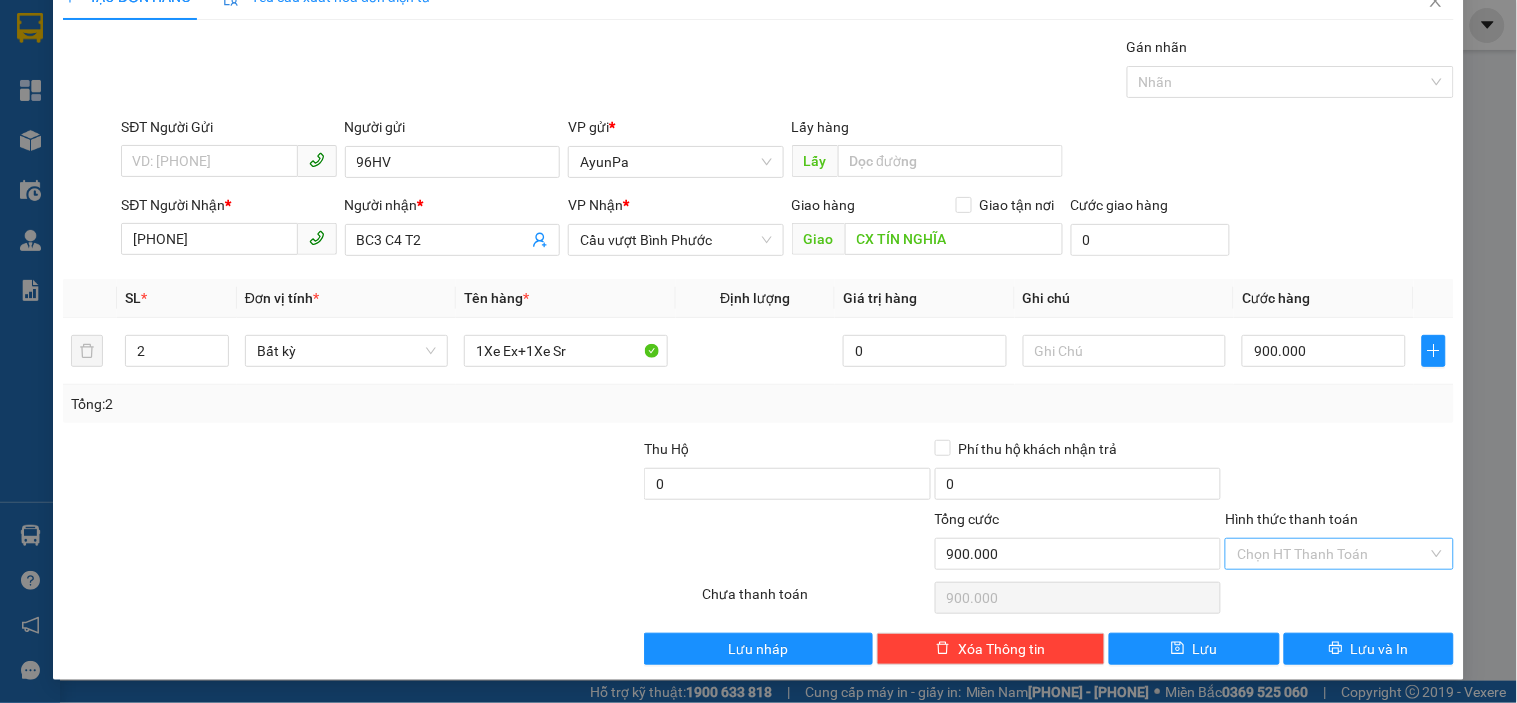 click on "Hình thức thanh toán" at bounding box center (1332, 554) 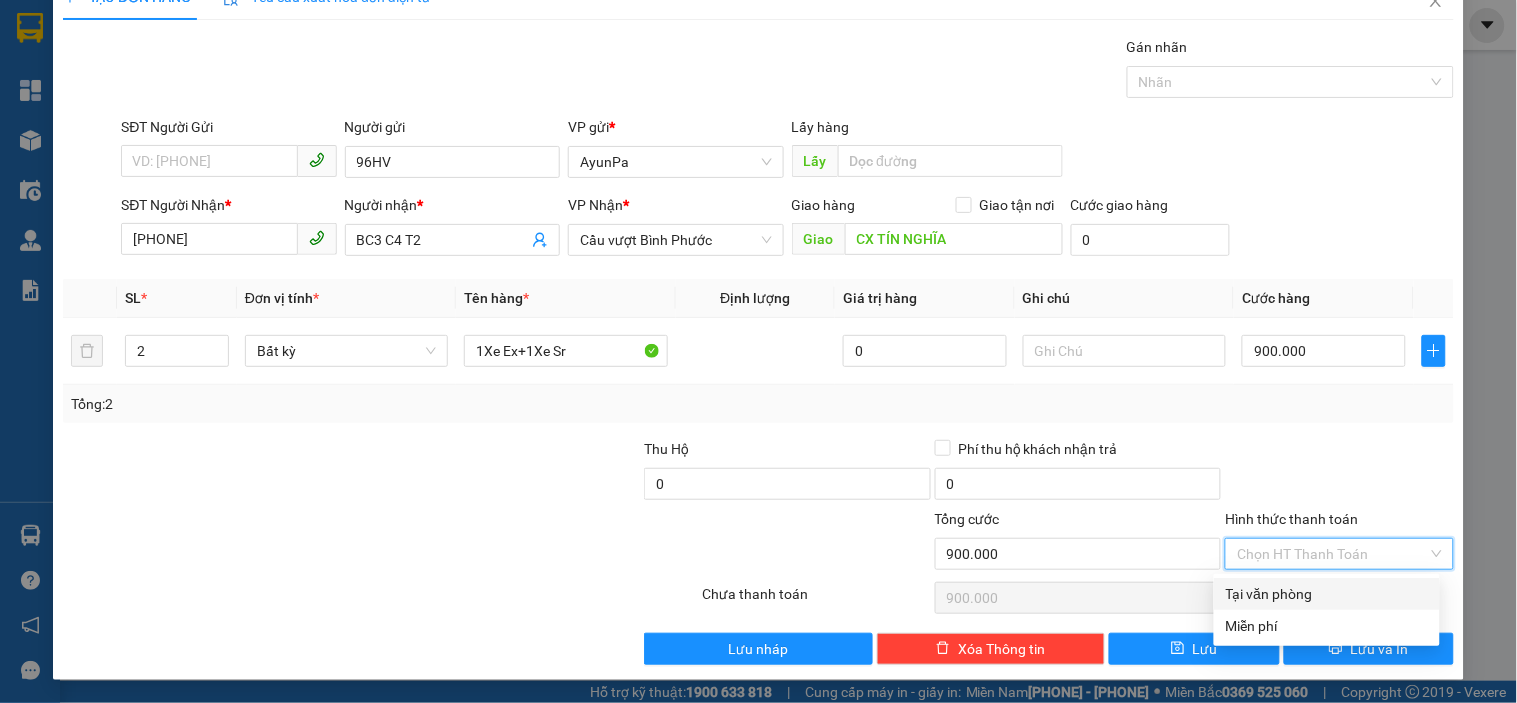 click on "Tại văn phòng" at bounding box center [1327, 594] 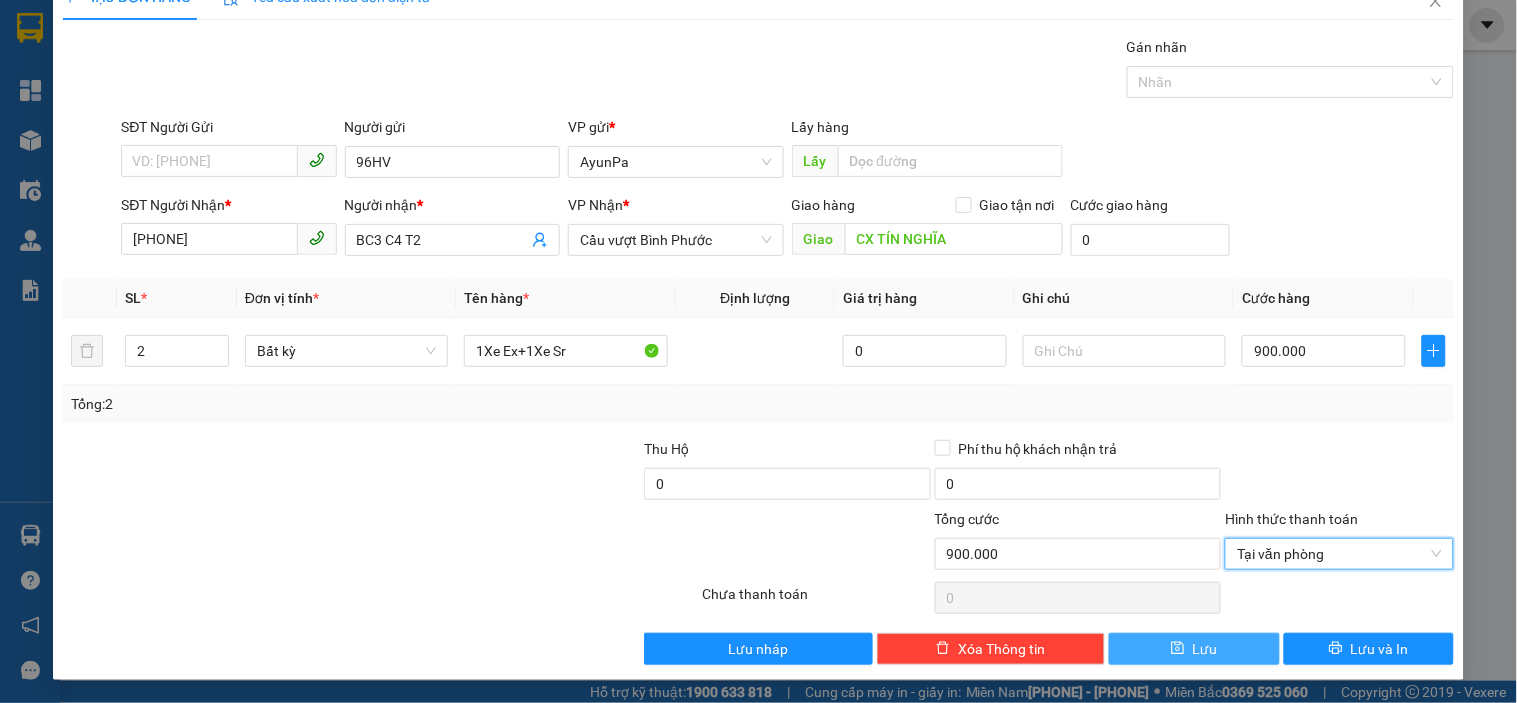 click on "Lưu" at bounding box center [1194, 649] 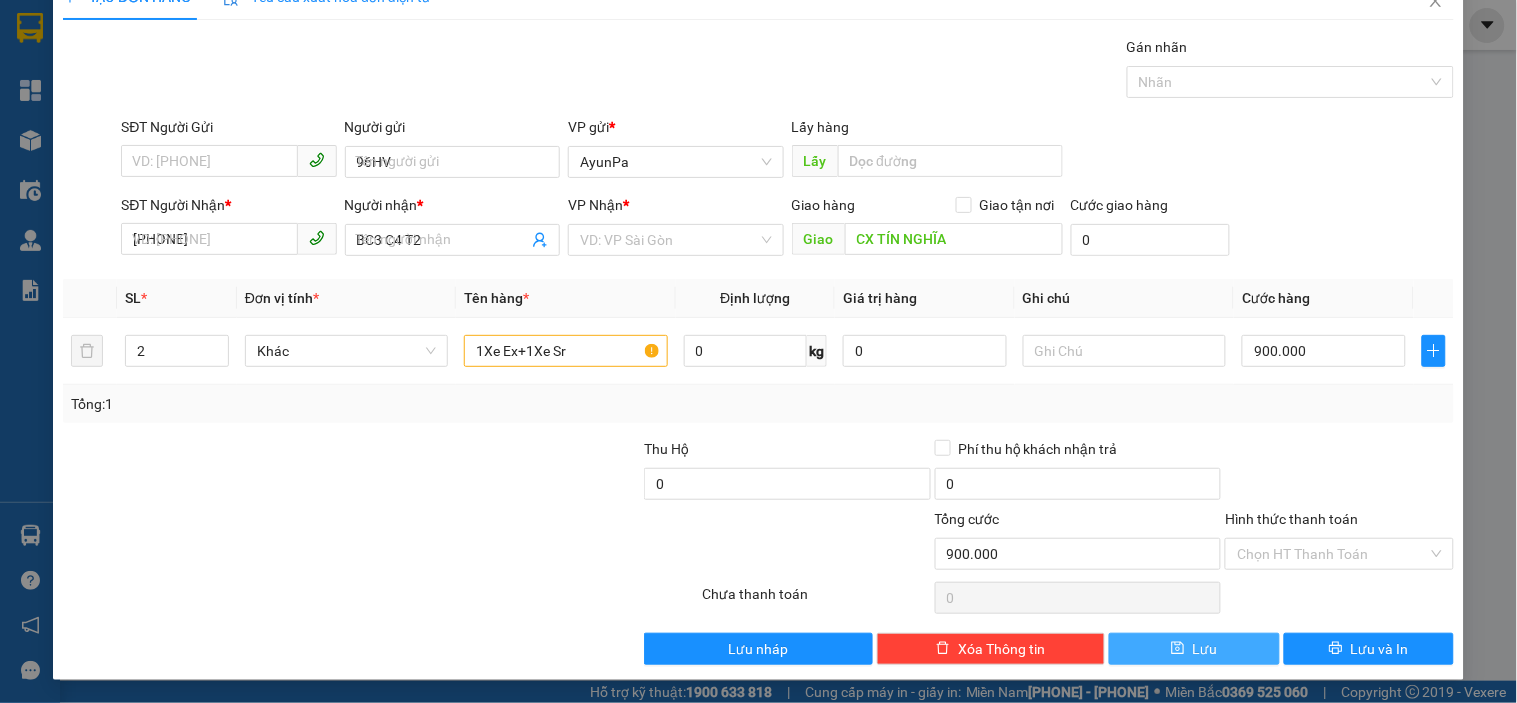 type 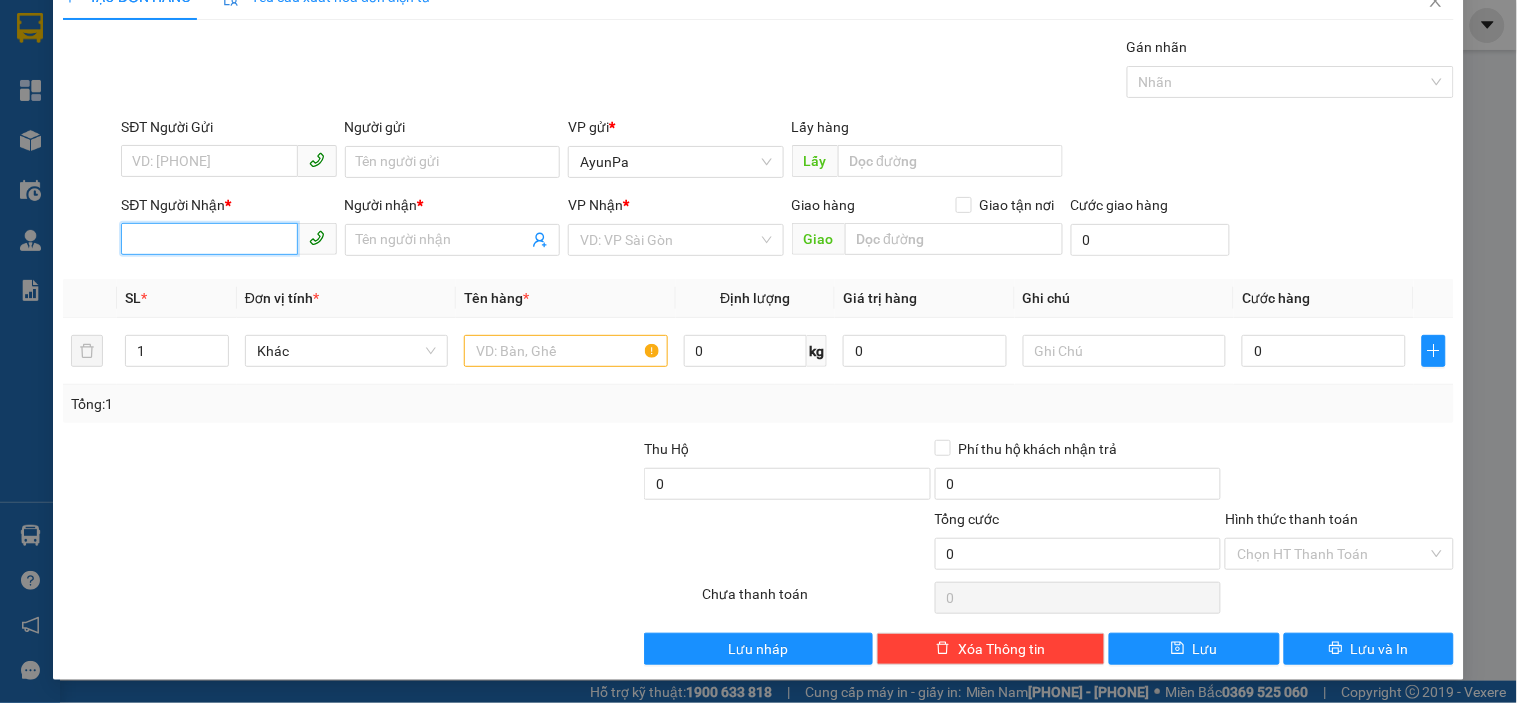 click on "SĐT Người Nhận  *" at bounding box center (209, 239) 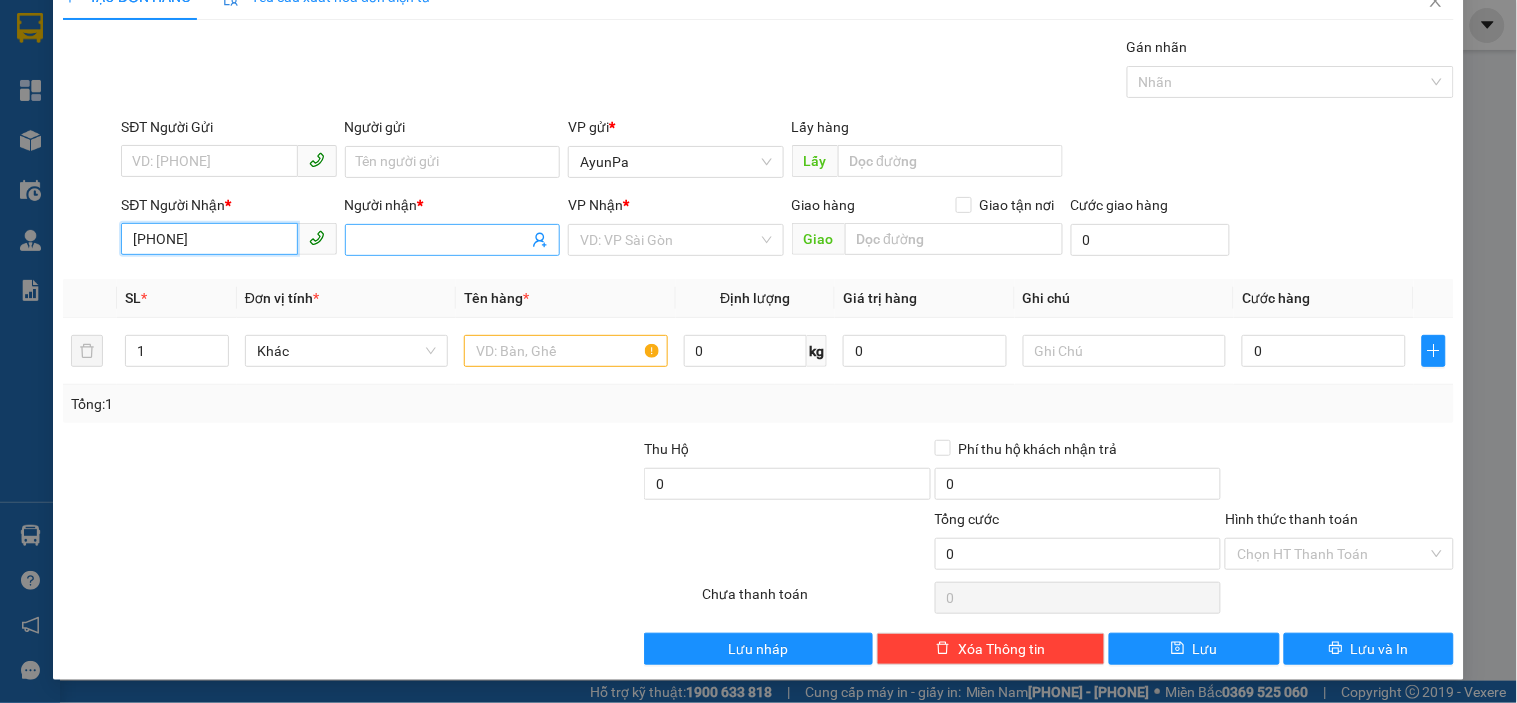 type on "[PHONE]" 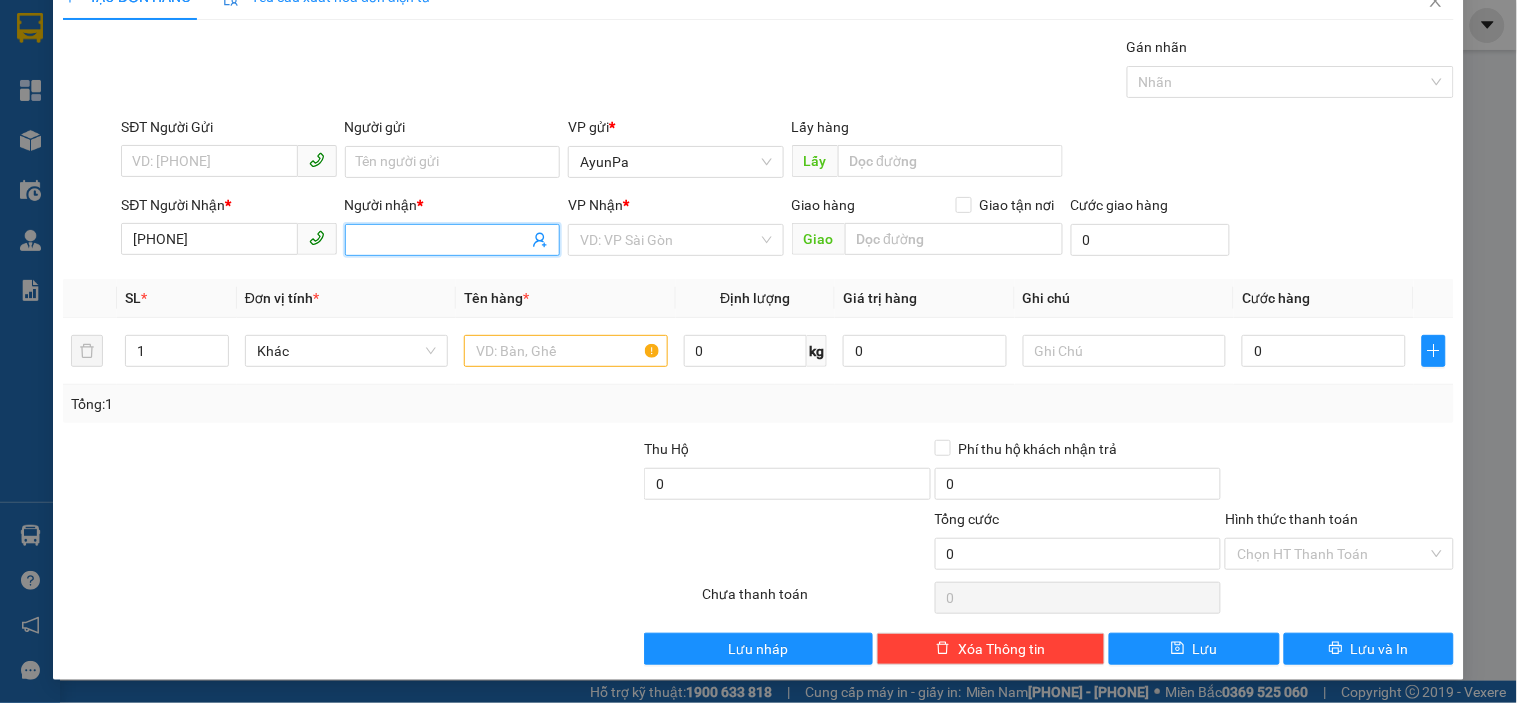 click on "Người nhận  *" at bounding box center (442, 240) 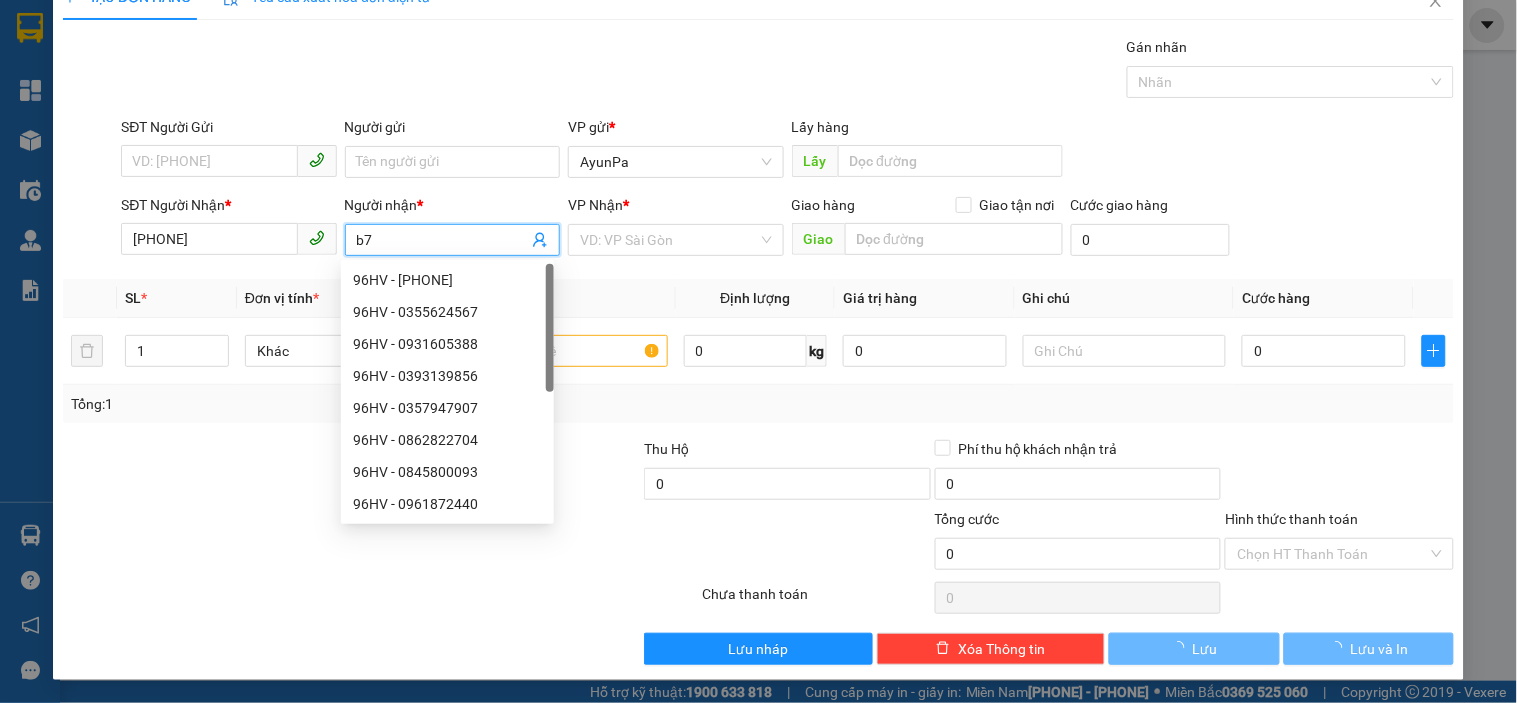 type on "b" 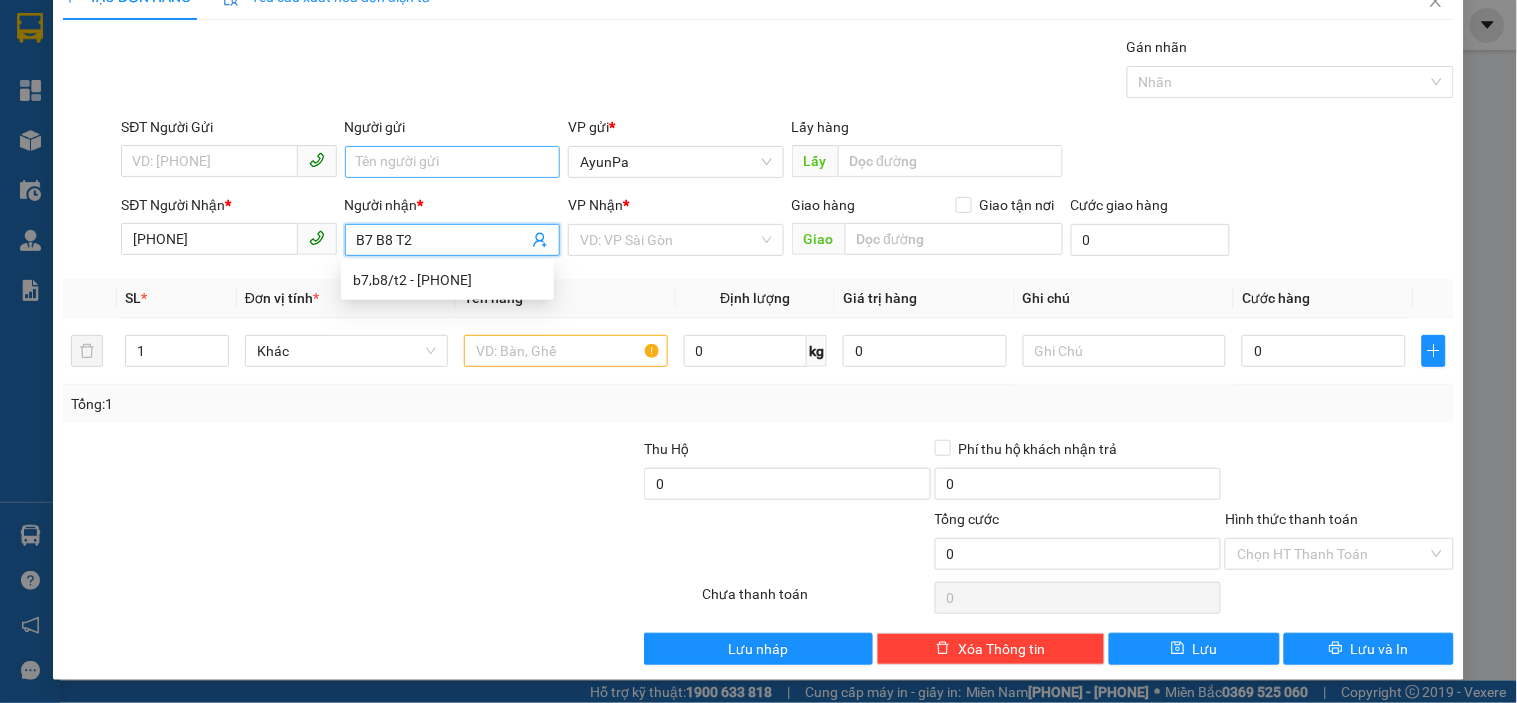 type on "B7 B8 T2" 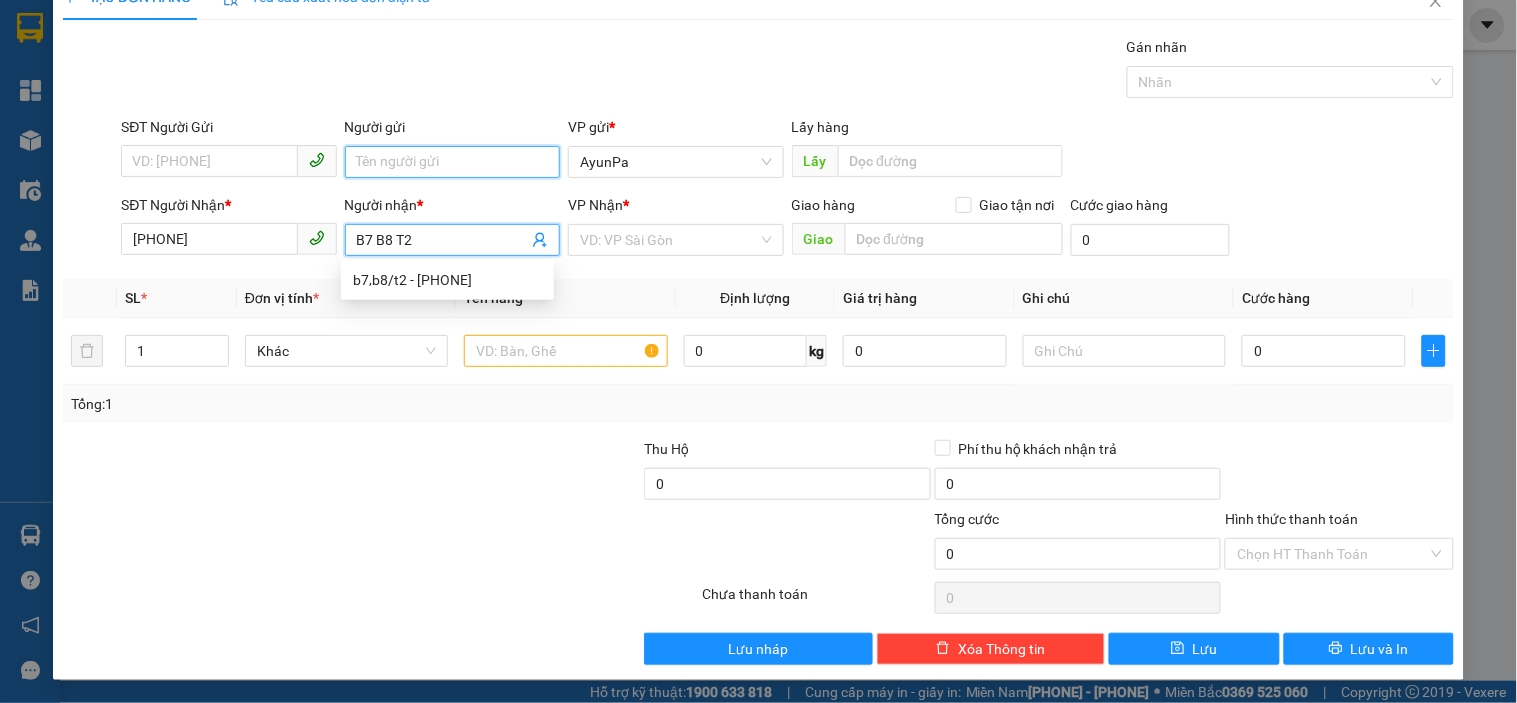 click on "Người gửi" at bounding box center [452, 162] 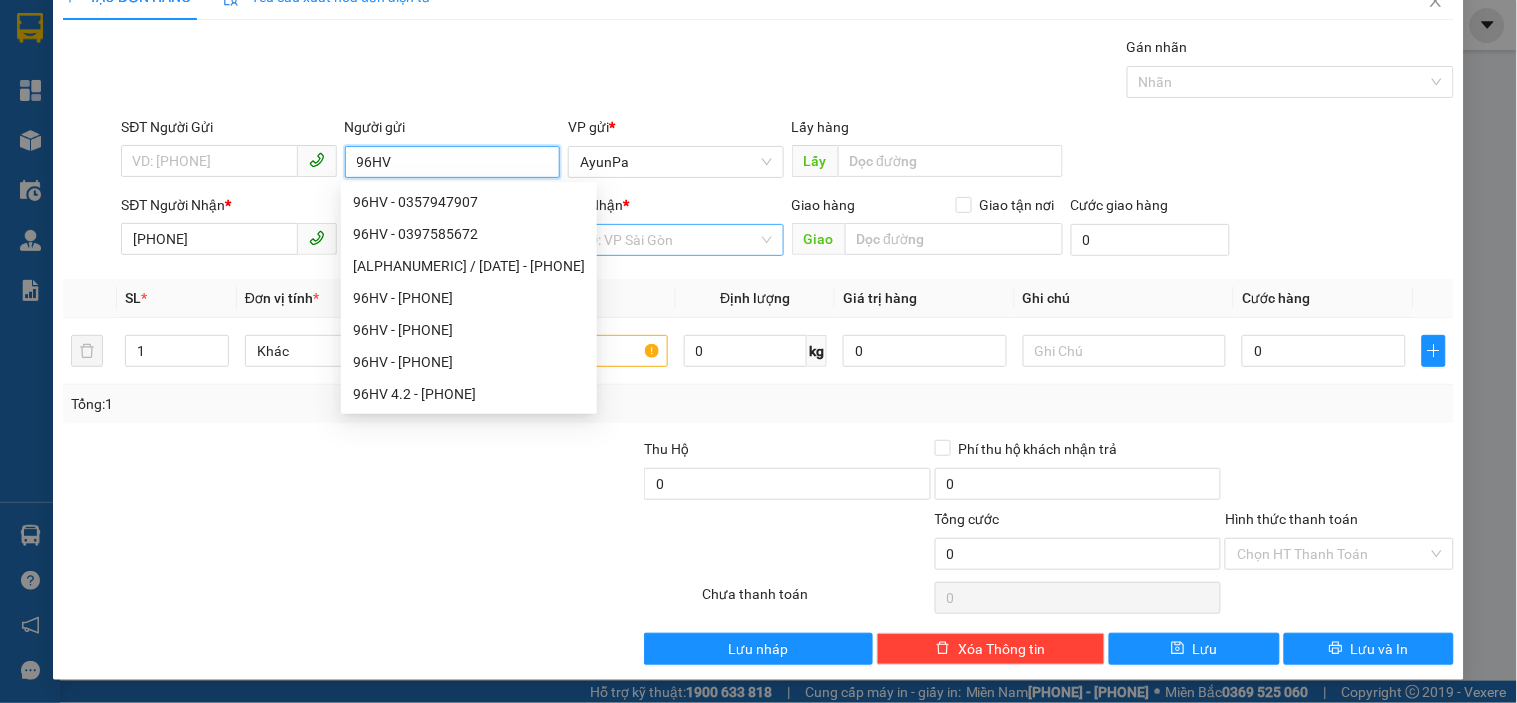 type on "96HV" 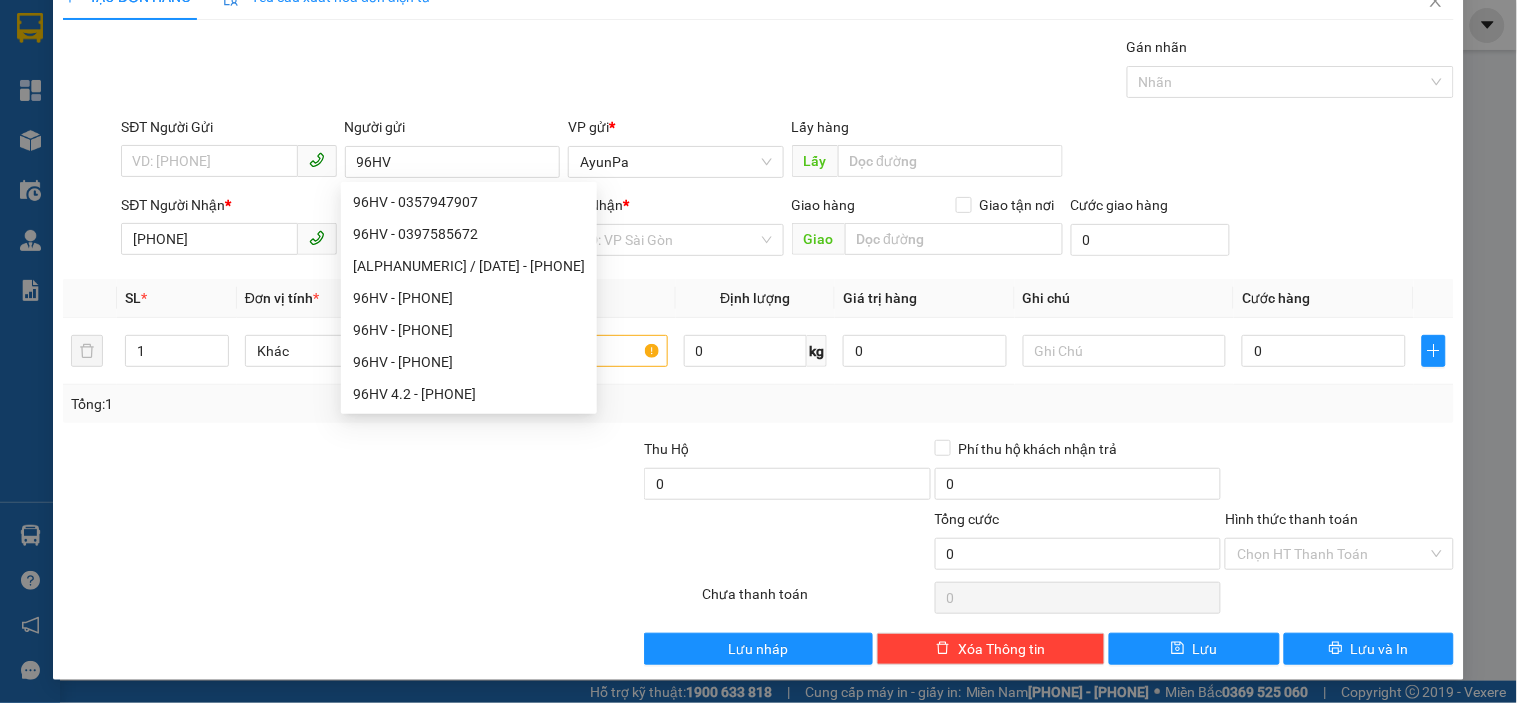 drag, startPoint x: 641, startPoint y: 228, endPoint x: 637, endPoint y: 326, distance: 98.0816 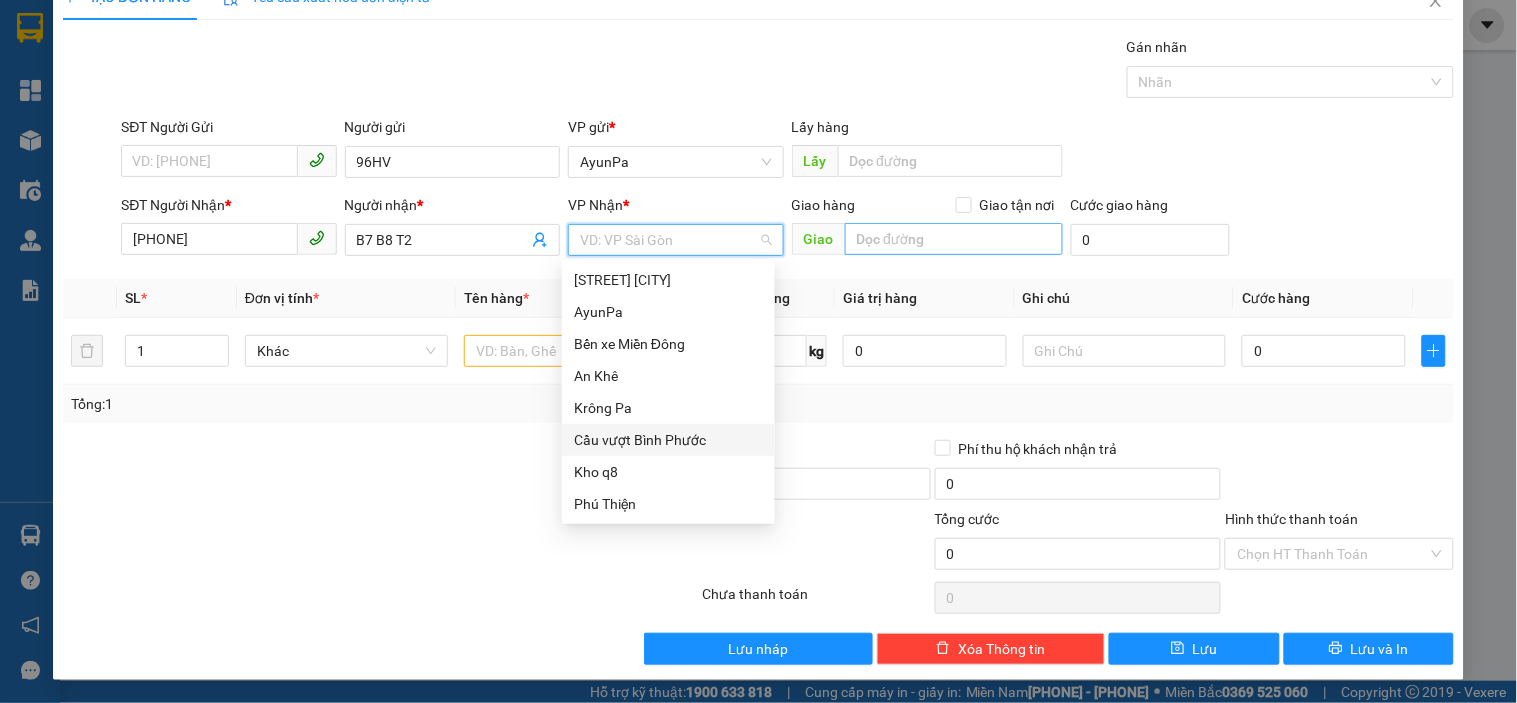 drag, startPoint x: 653, startPoint y: 433, endPoint x: 904, endPoint y: 253, distance: 308.8705 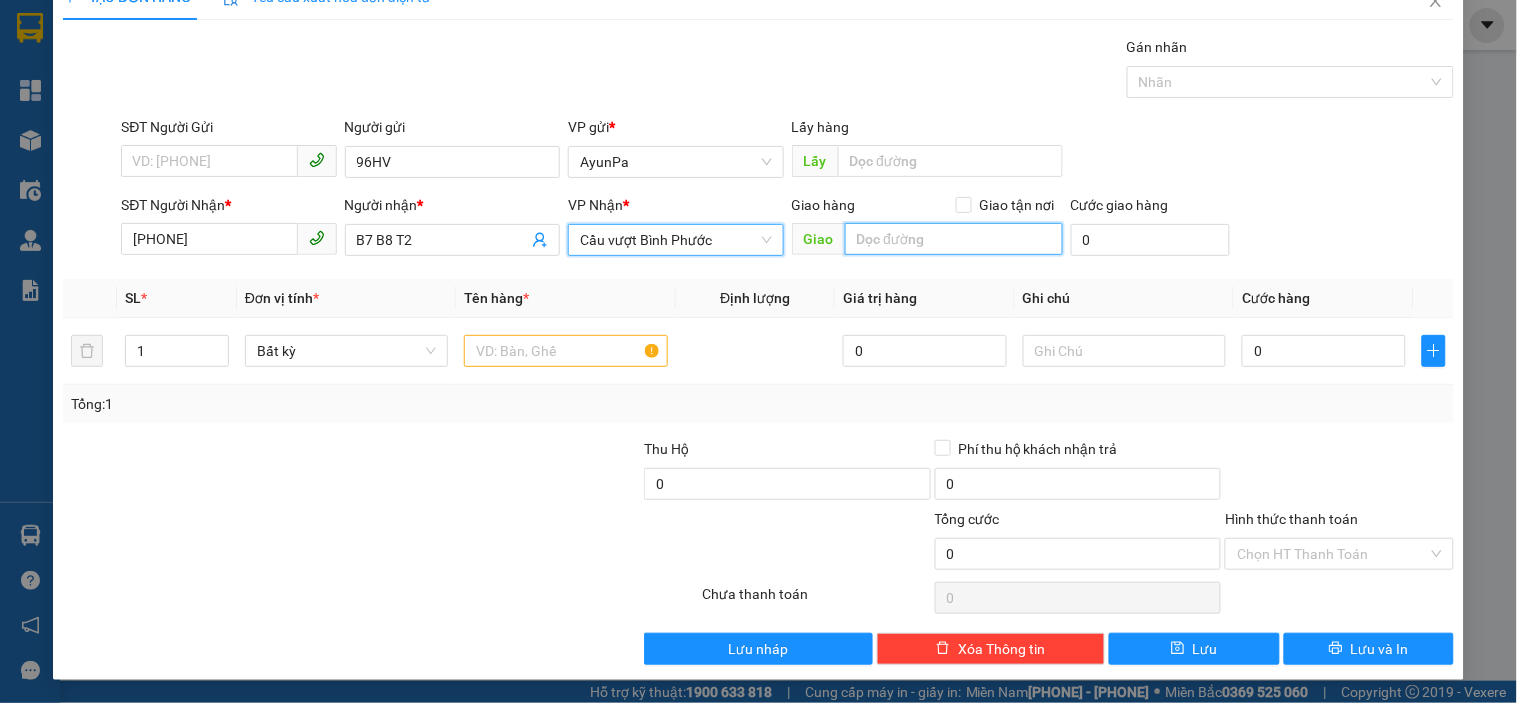 click at bounding box center (954, 239) 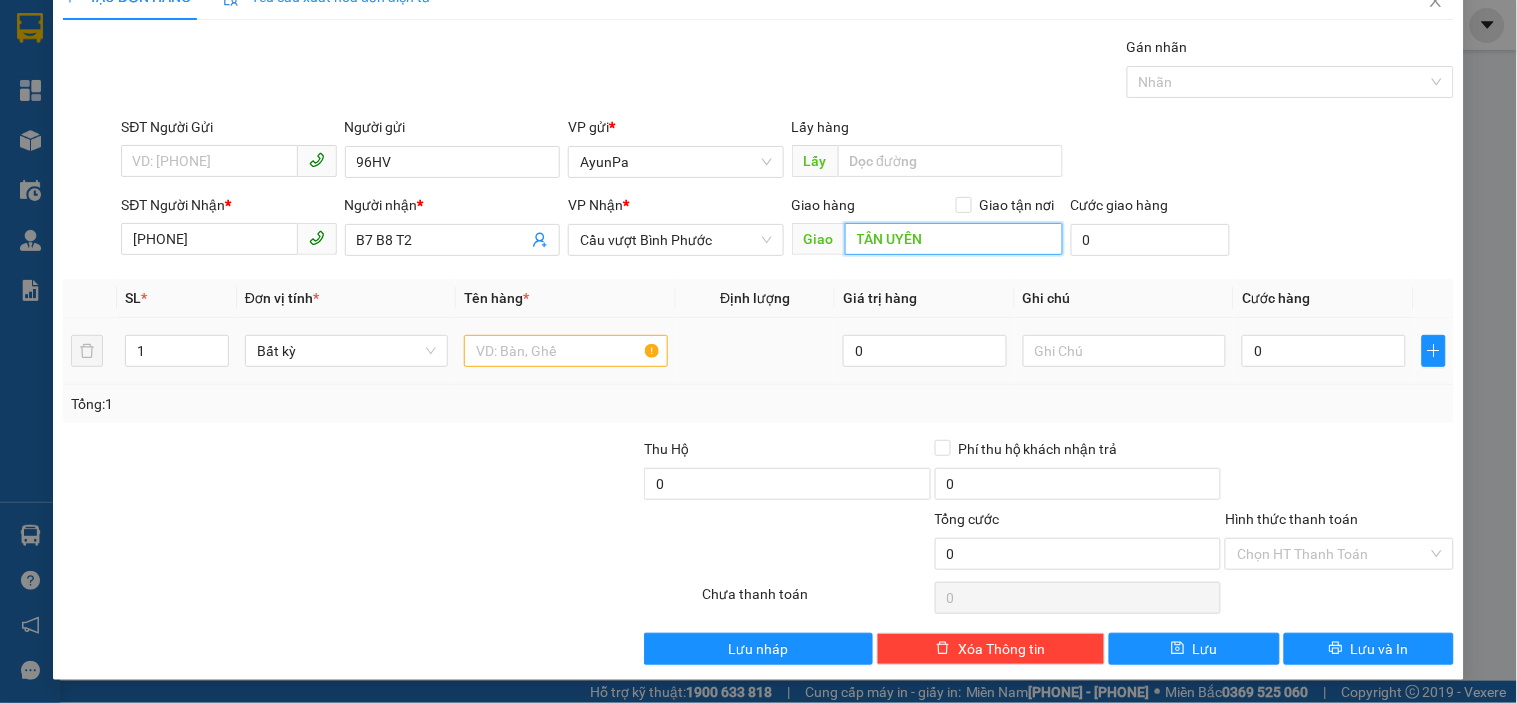type on "TÂN UYÊN" 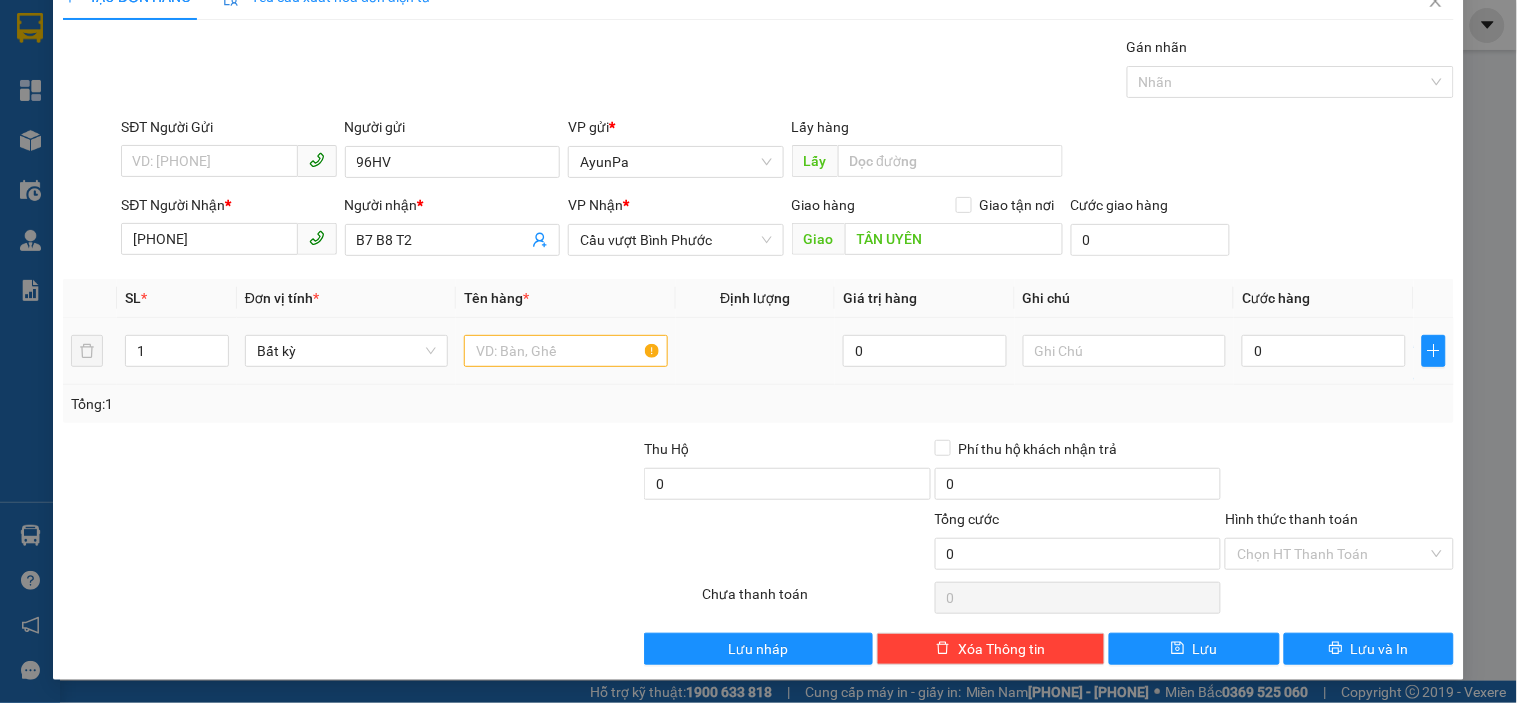 click at bounding box center (565, 351) 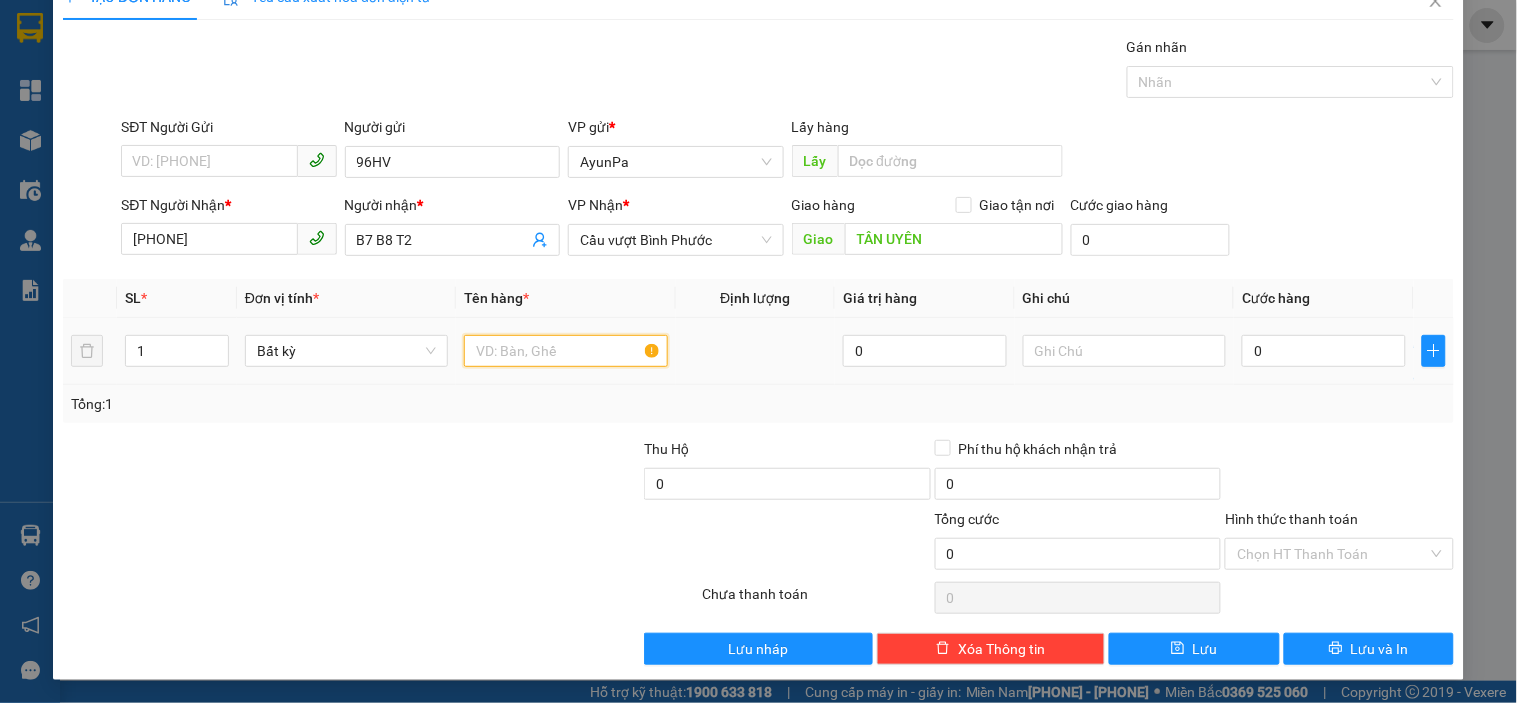 click at bounding box center (565, 351) 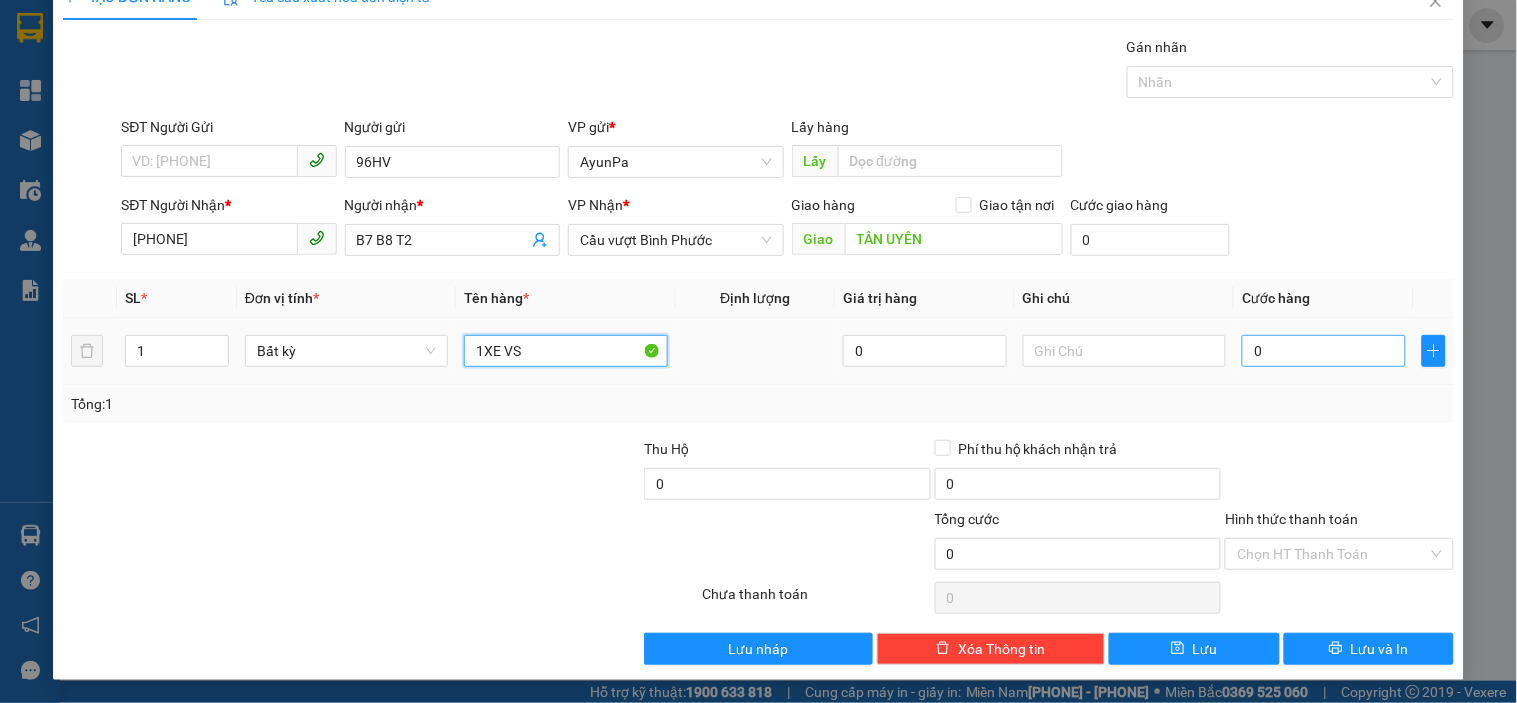 type on "1XE VS" 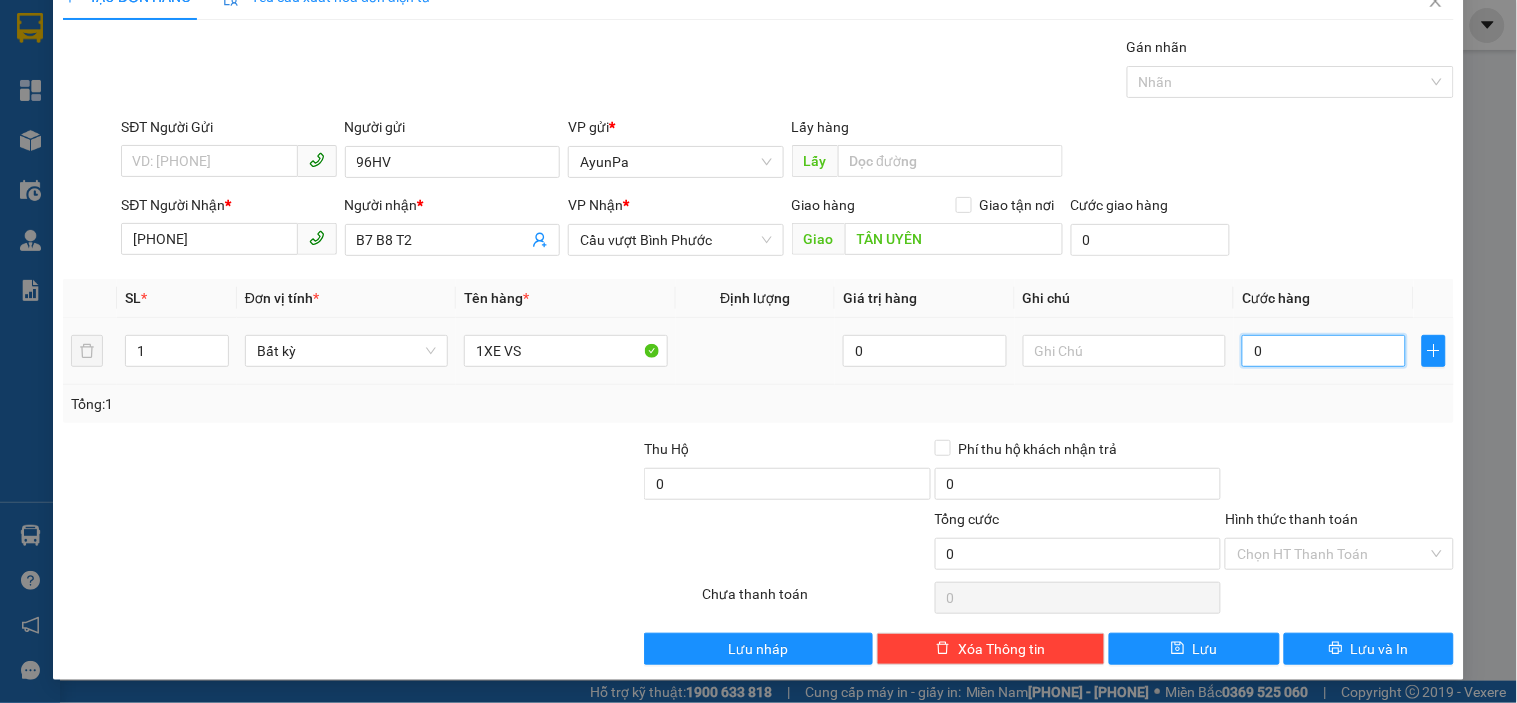 click on "0" at bounding box center [1324, 351] 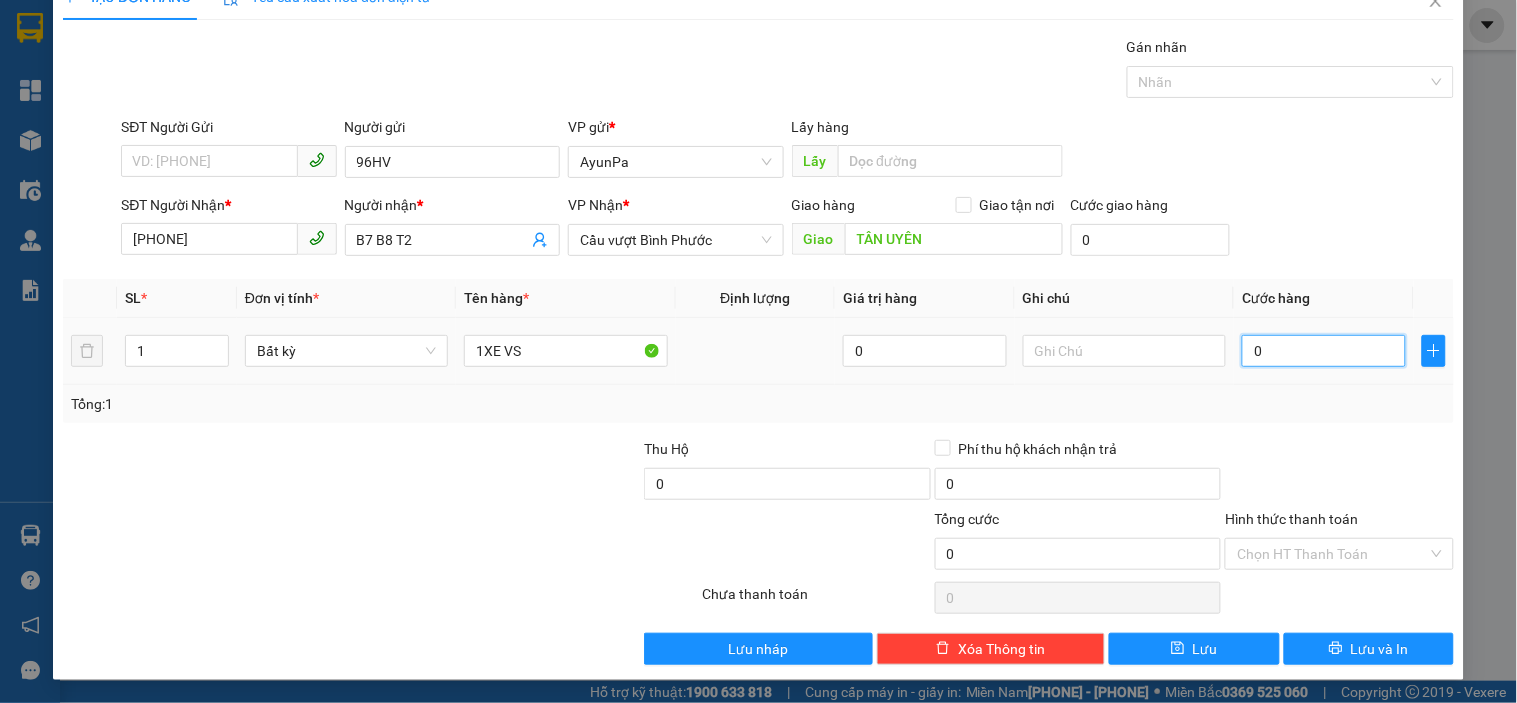 type on "5" 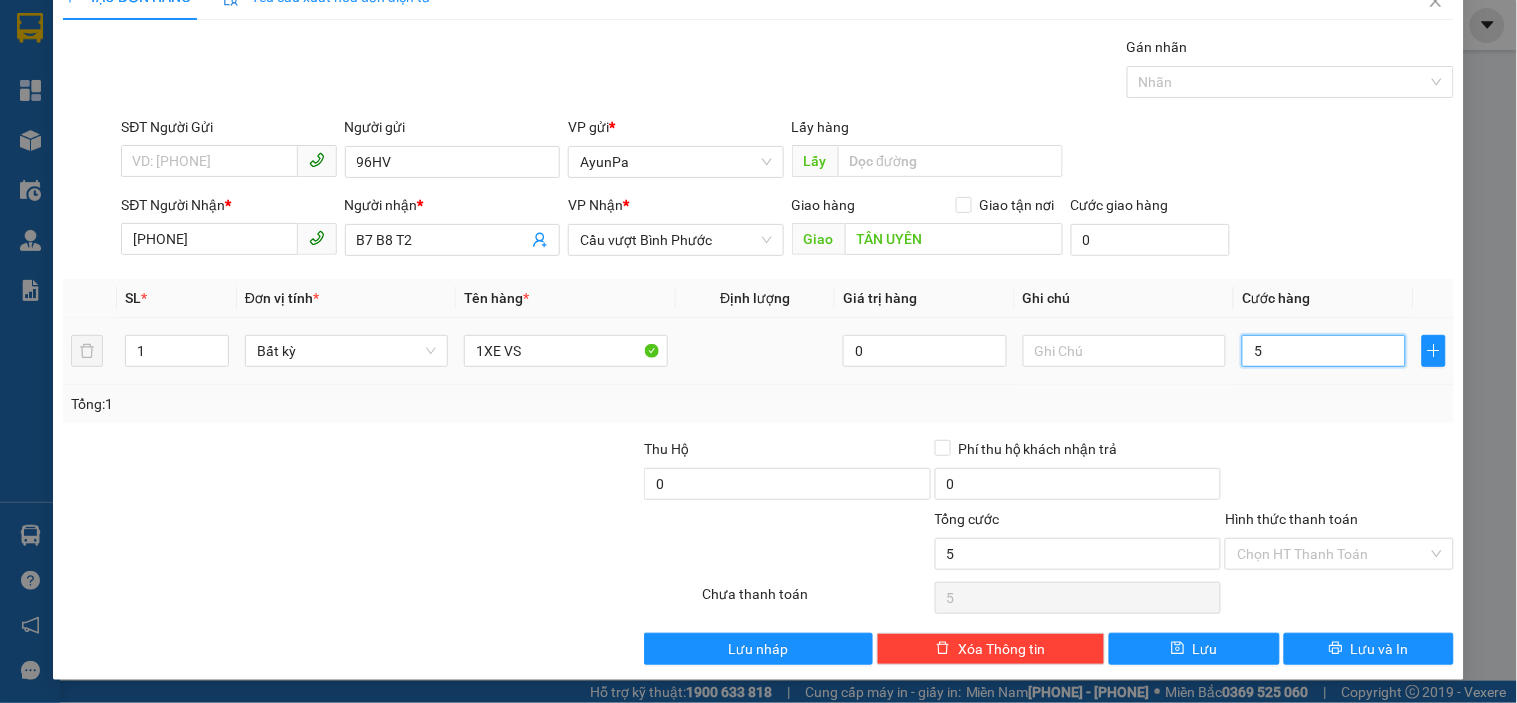 type on "50" 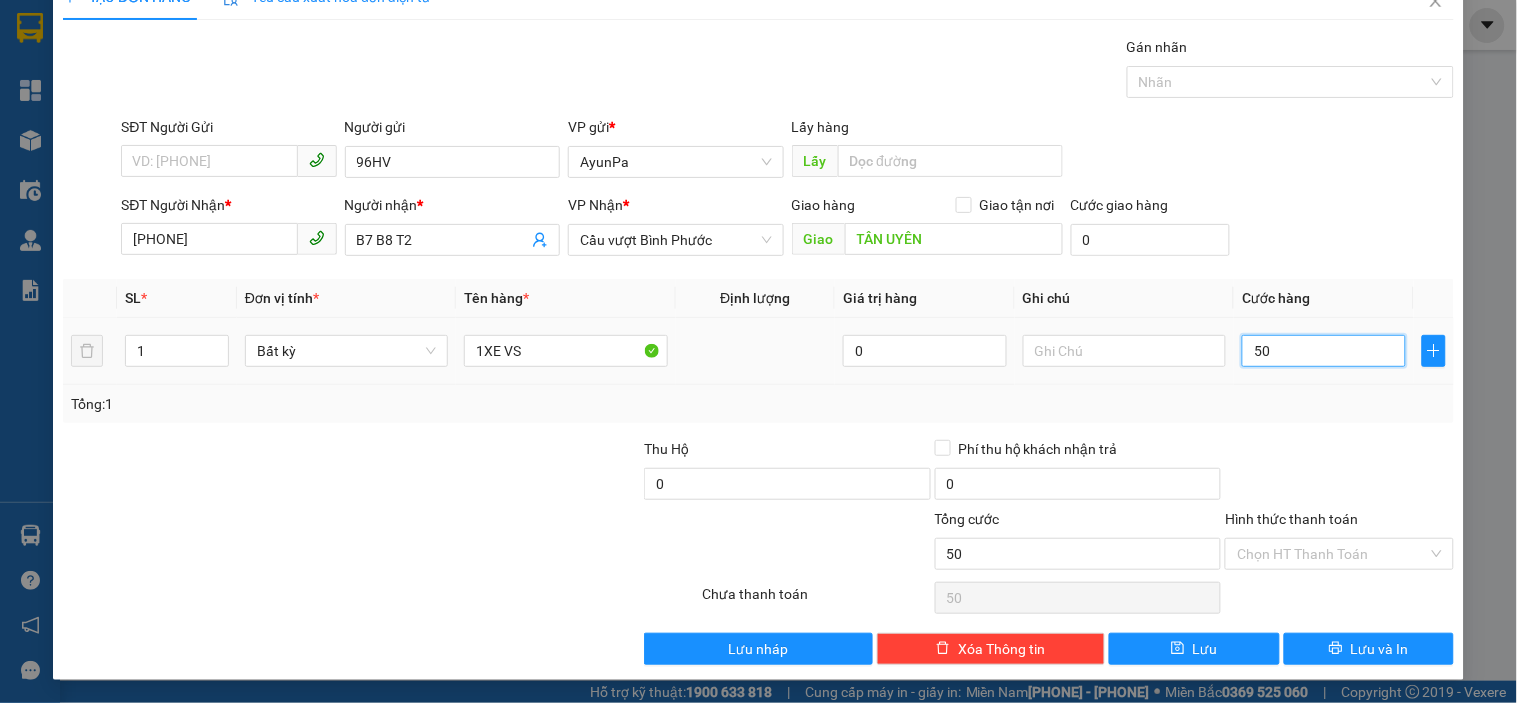 type on "500" 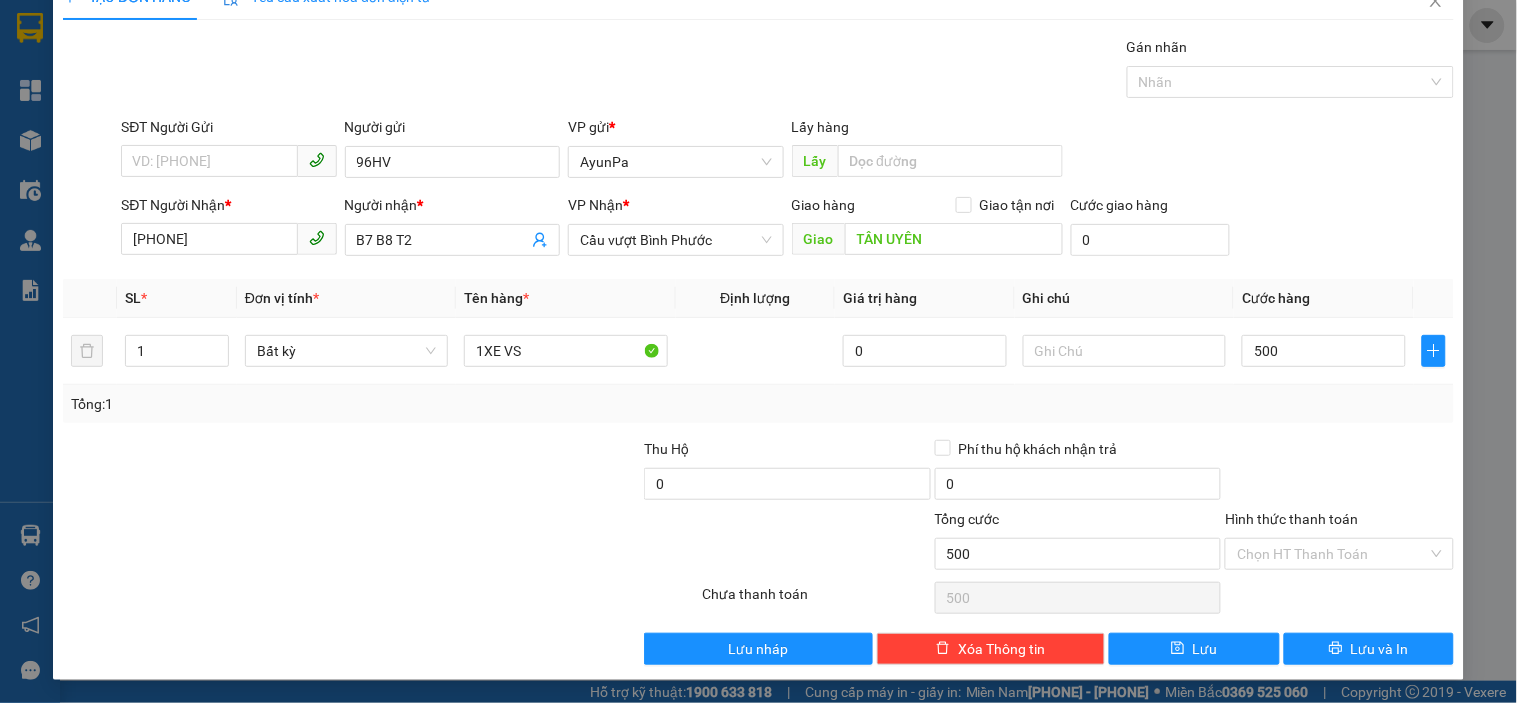 type on "500.000" 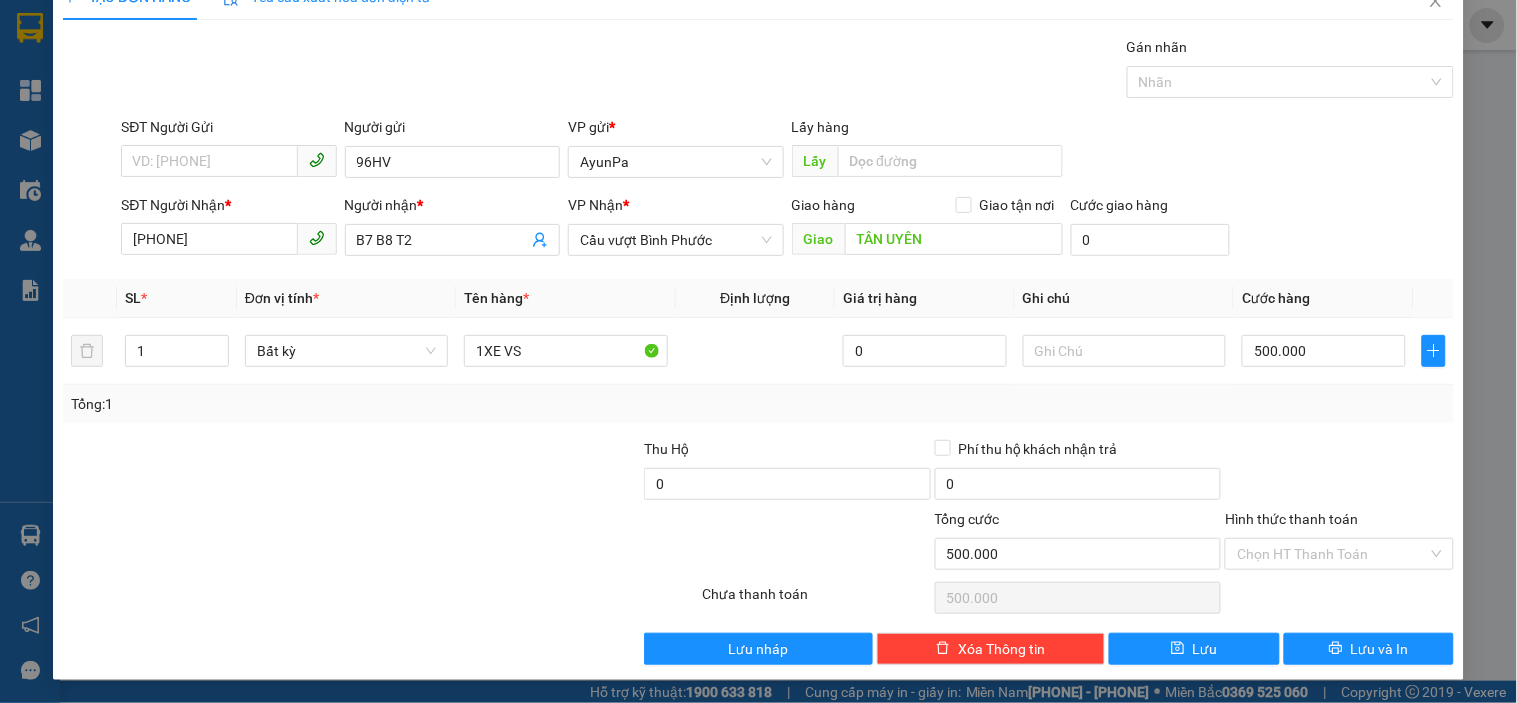 click at bounding box center [1339, 473] 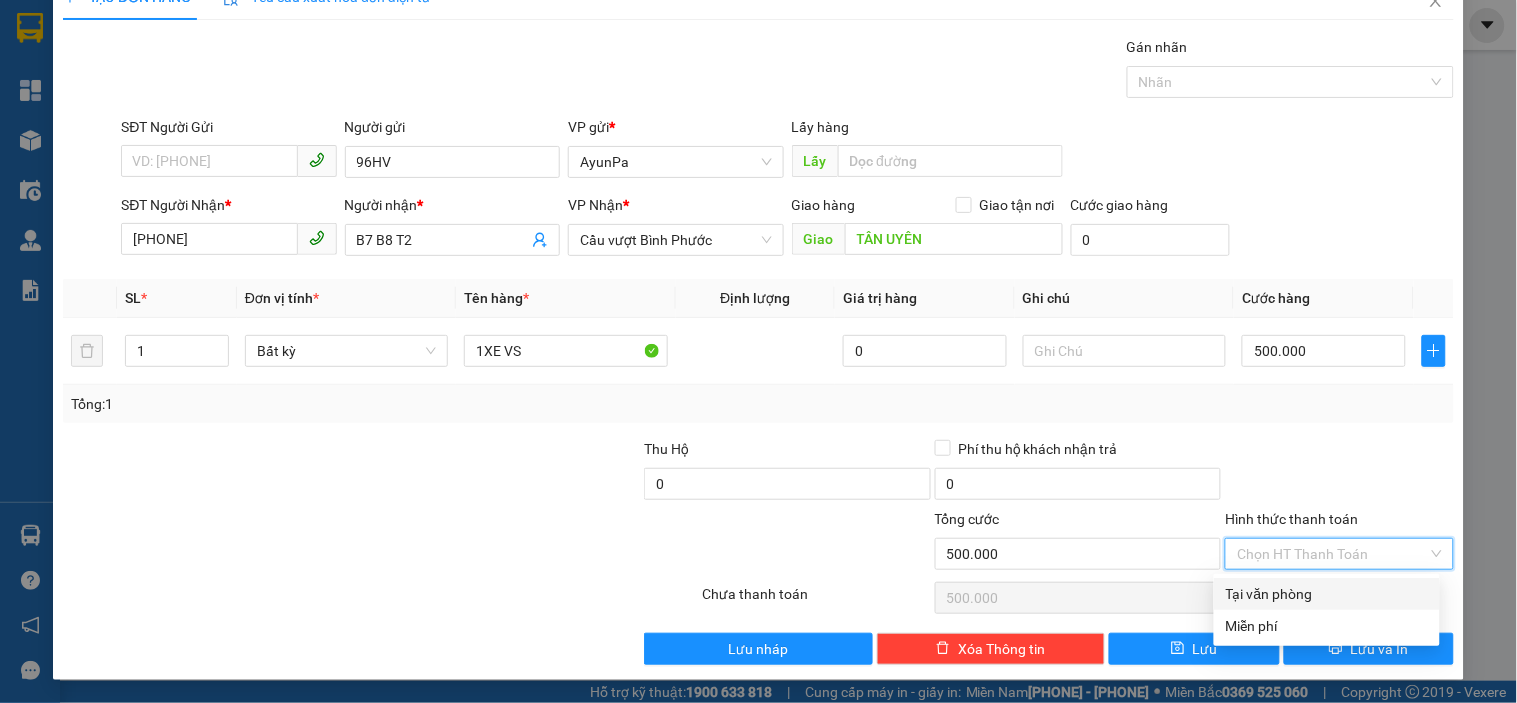 click on "Hình thức thanh toán" at bounding box center (1332, 554) 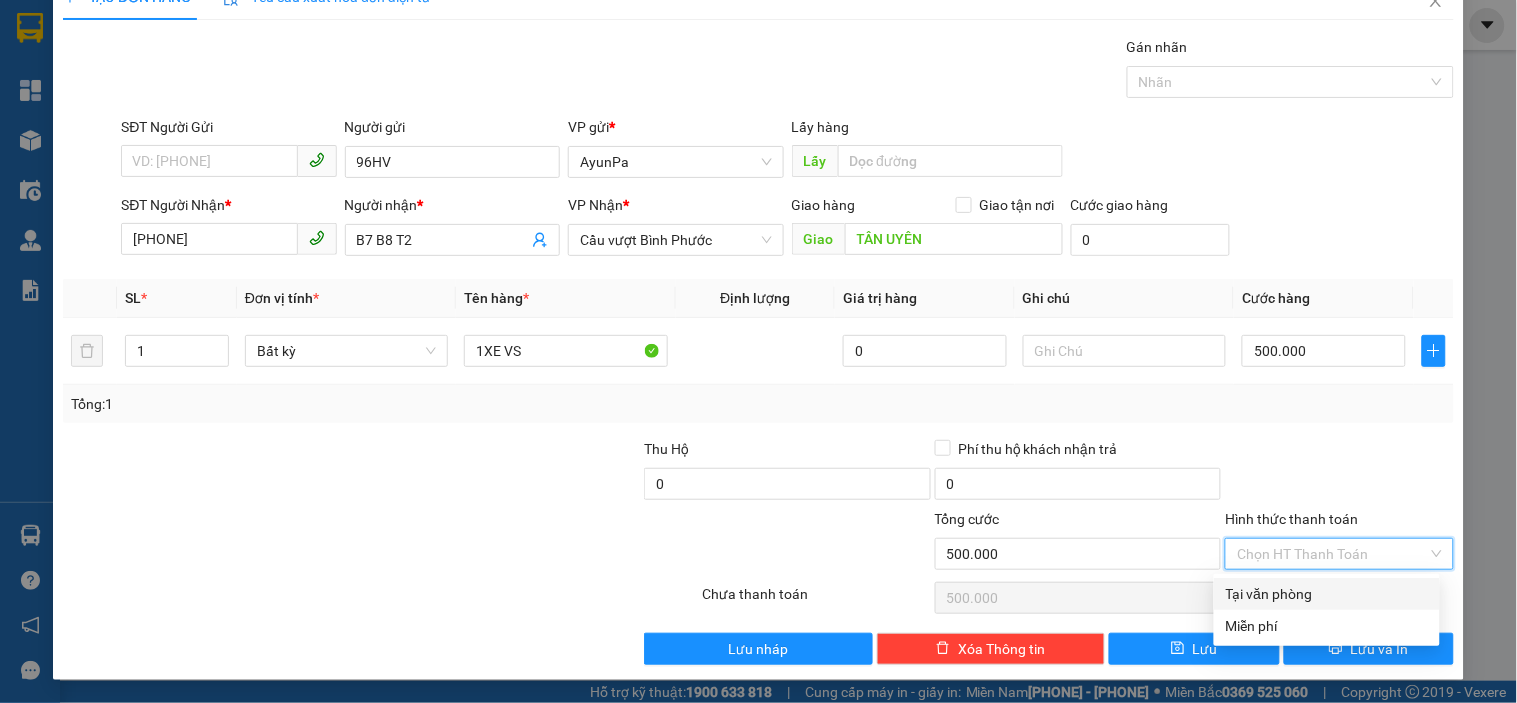 click on "Tại văn phòng" at bounding box center [1327, 594] 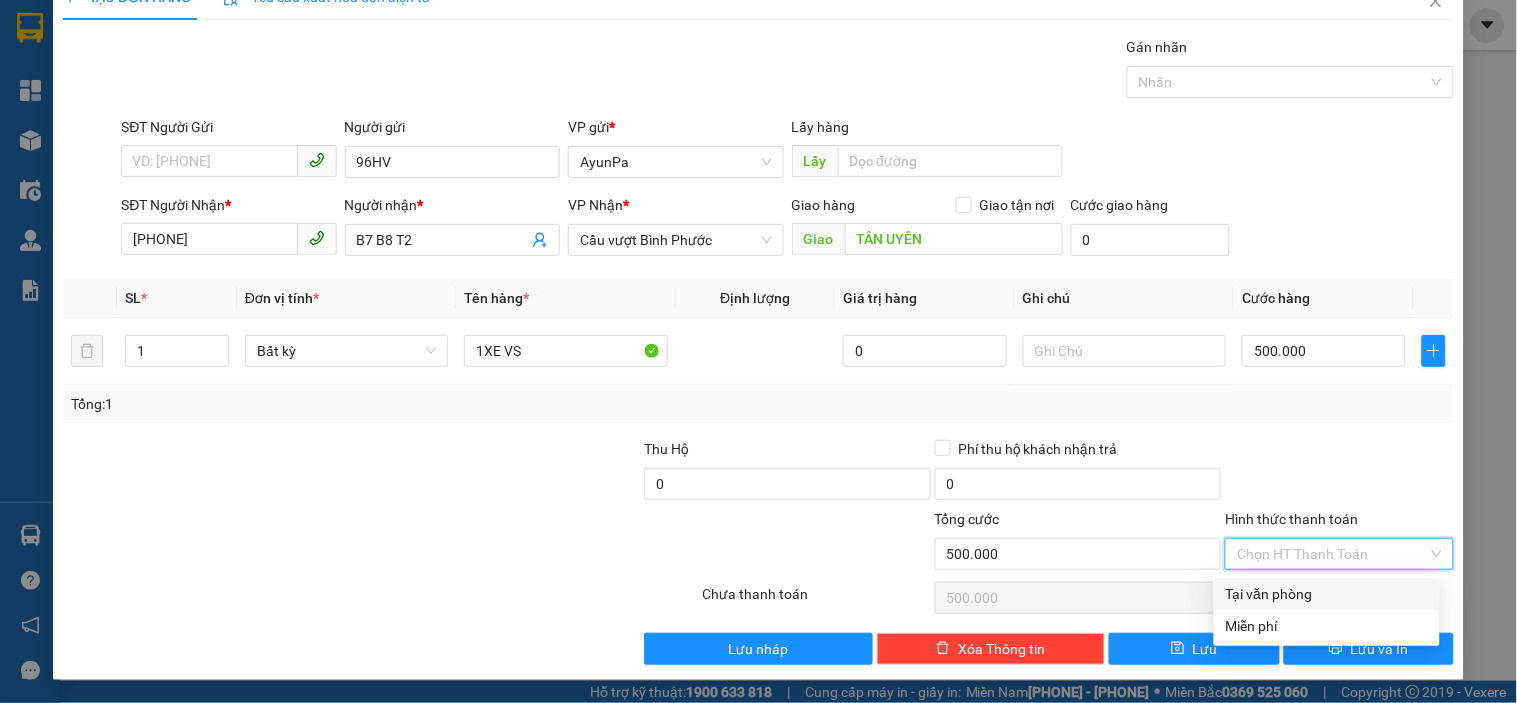 type on "0" 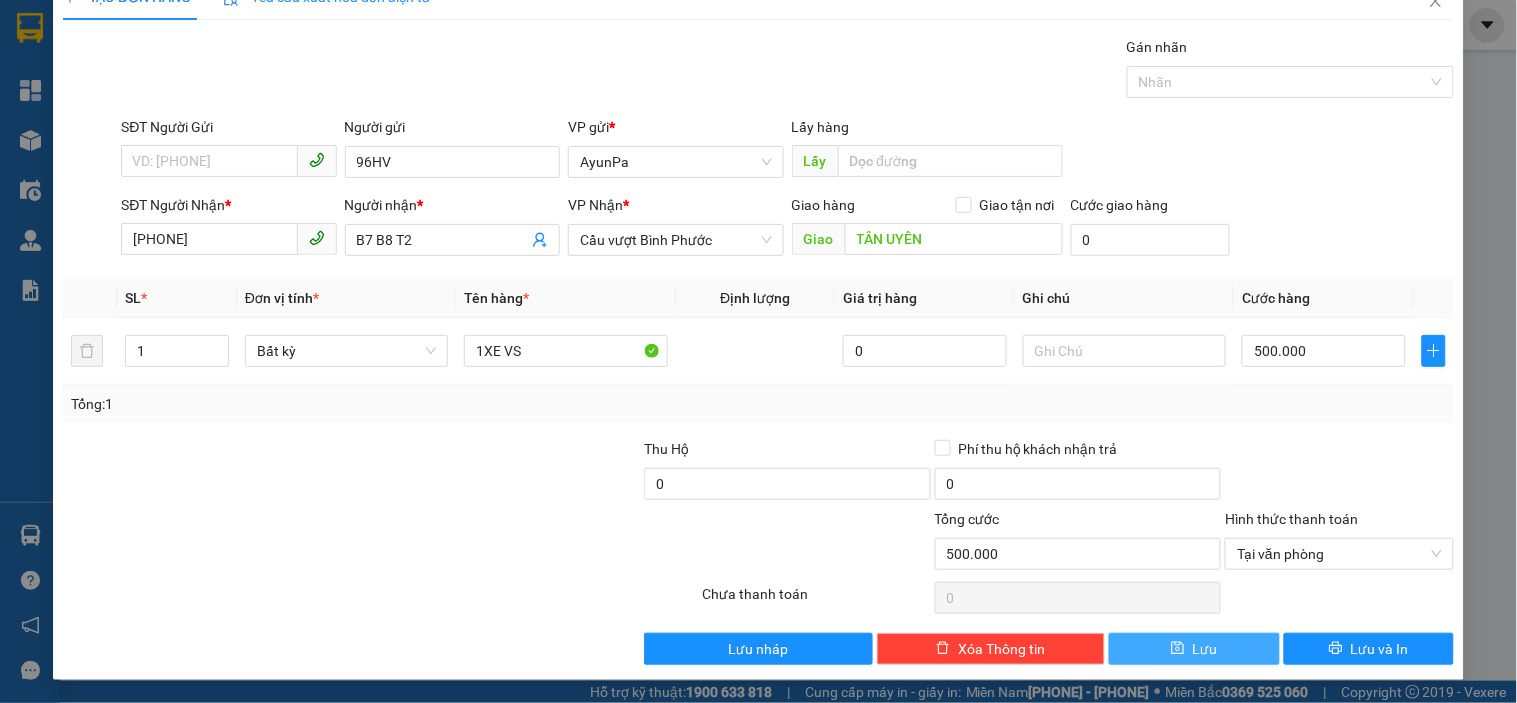 click on "Lưu" at bounding box center (1194, 649) 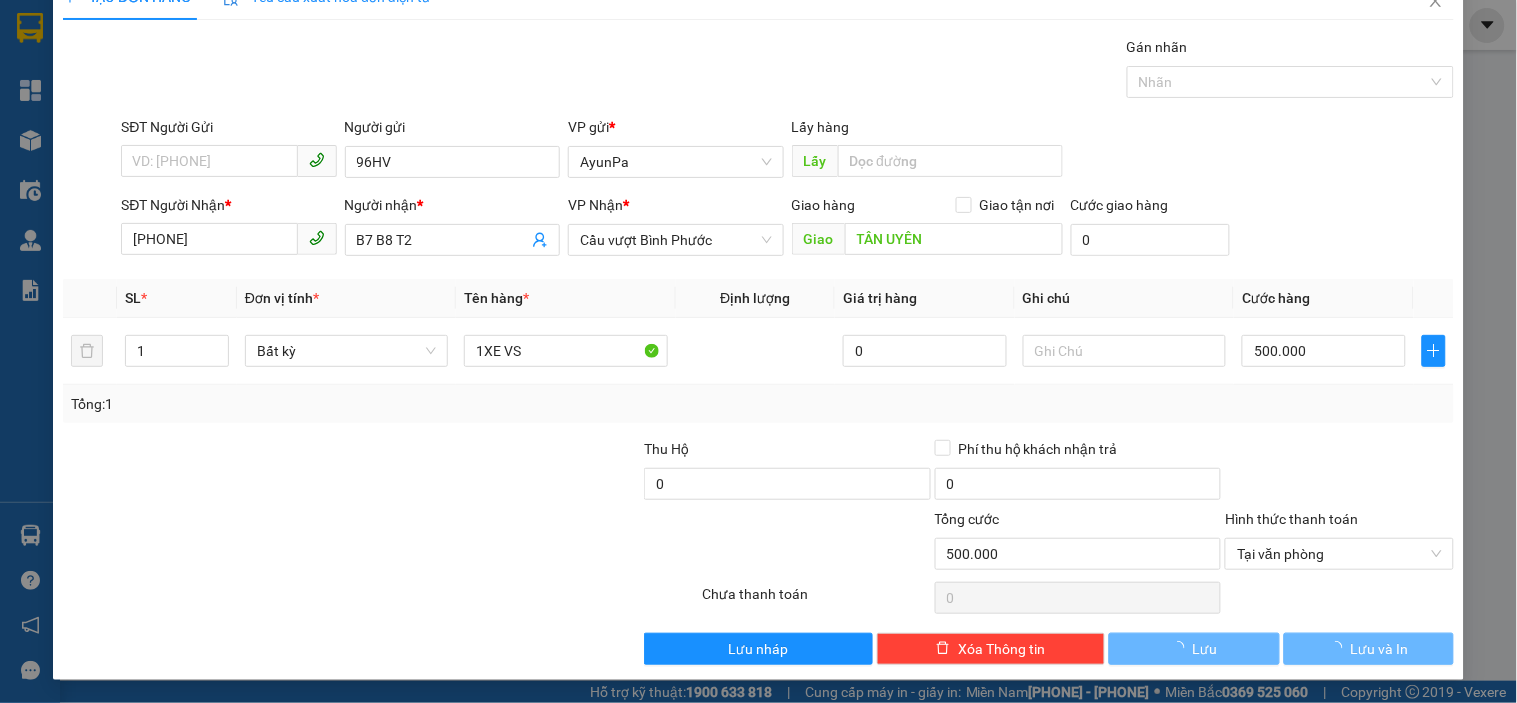 type 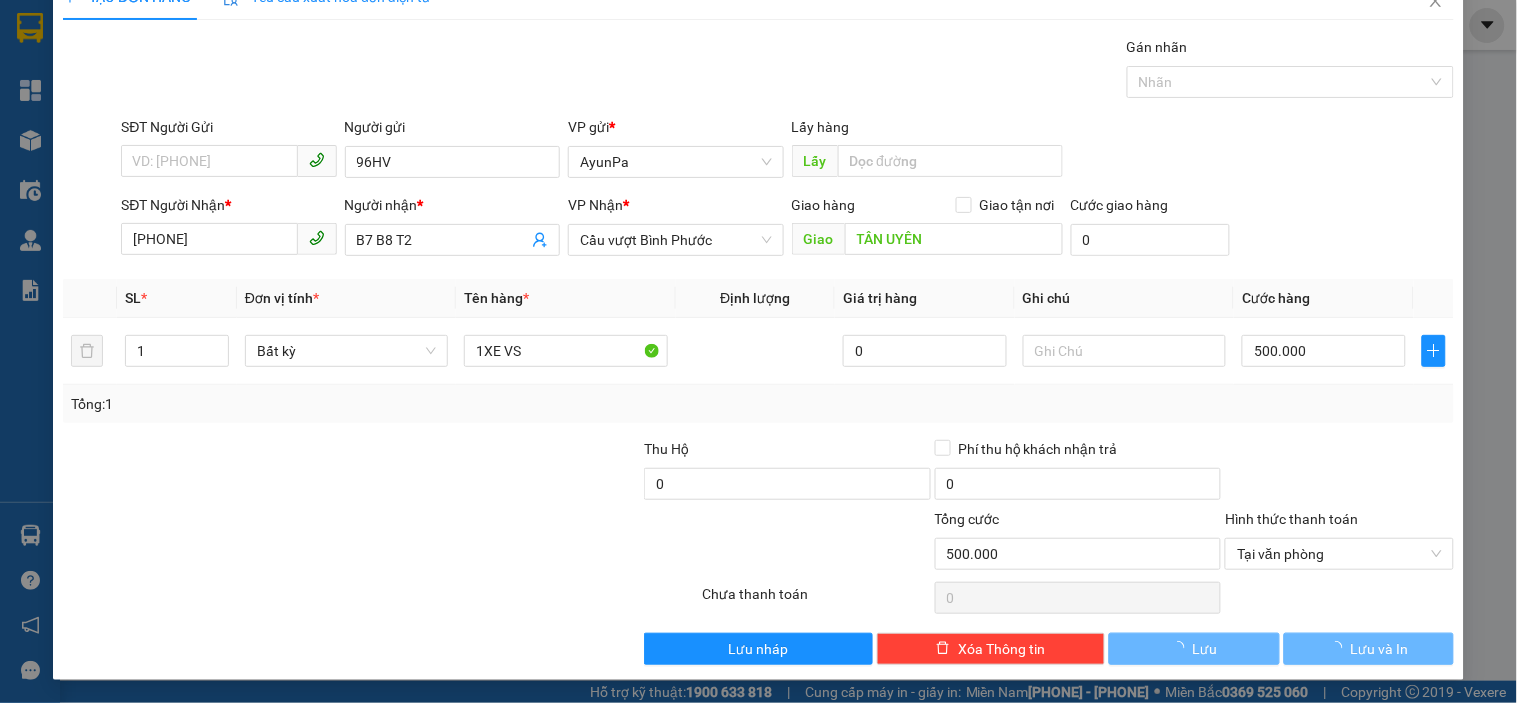 type 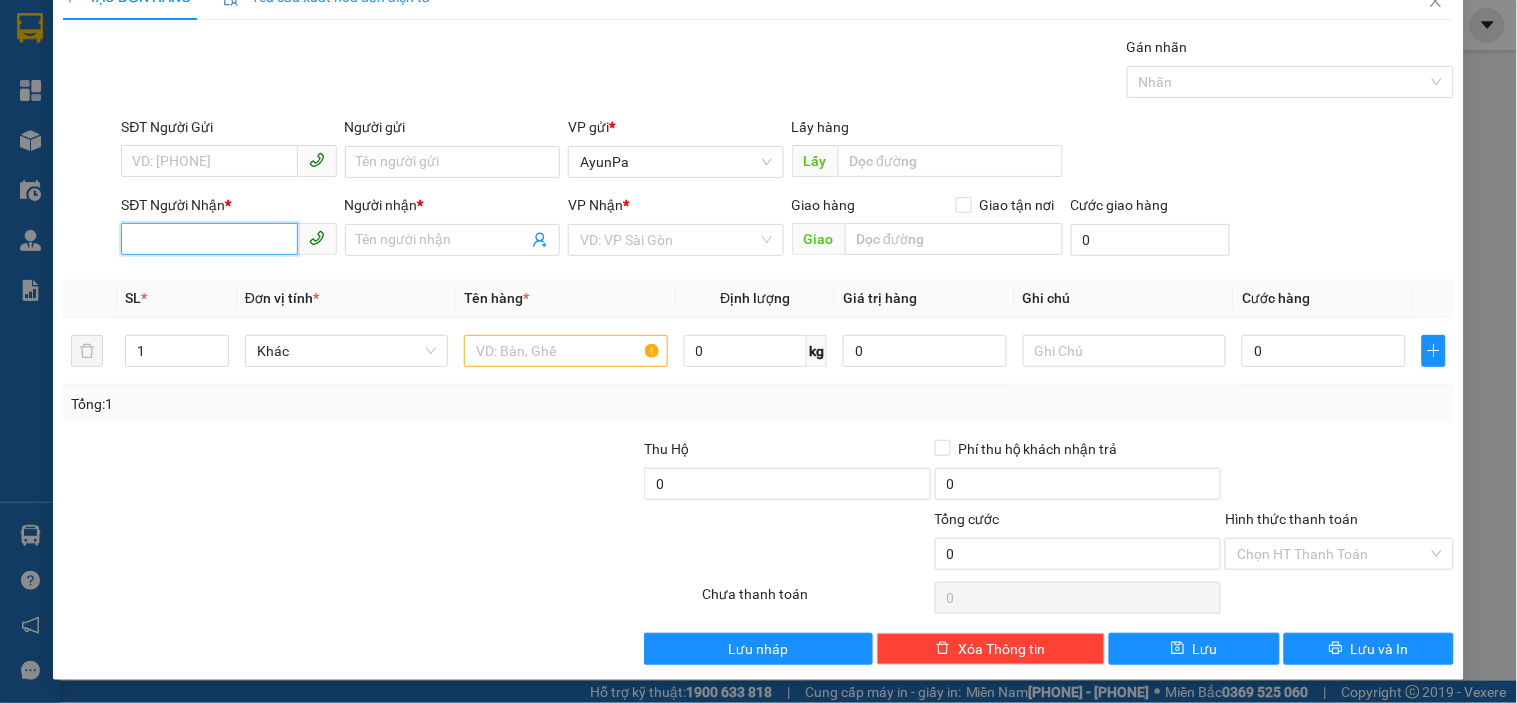 click on "SĐT Người Nhận  *" at bounding box center [209, 239] 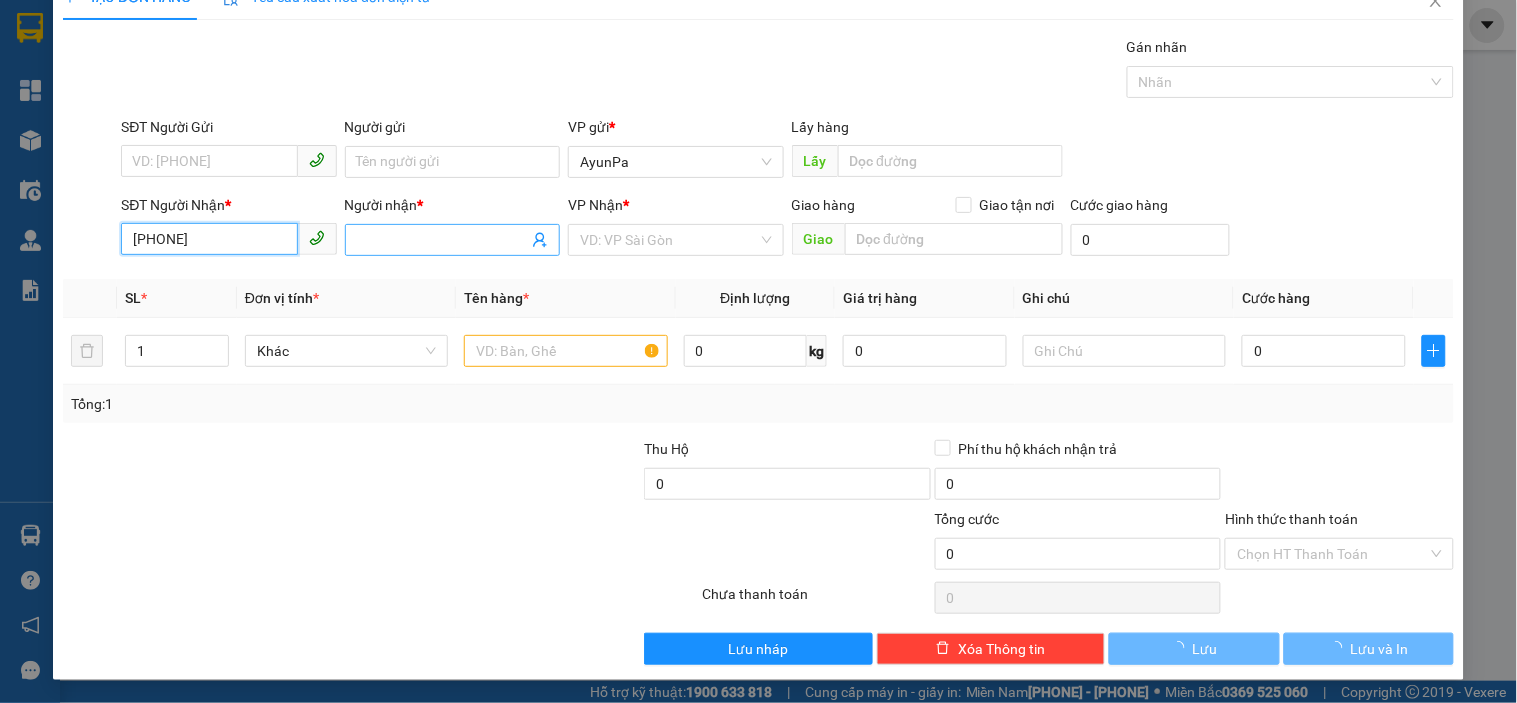 type on "[PHONE]" 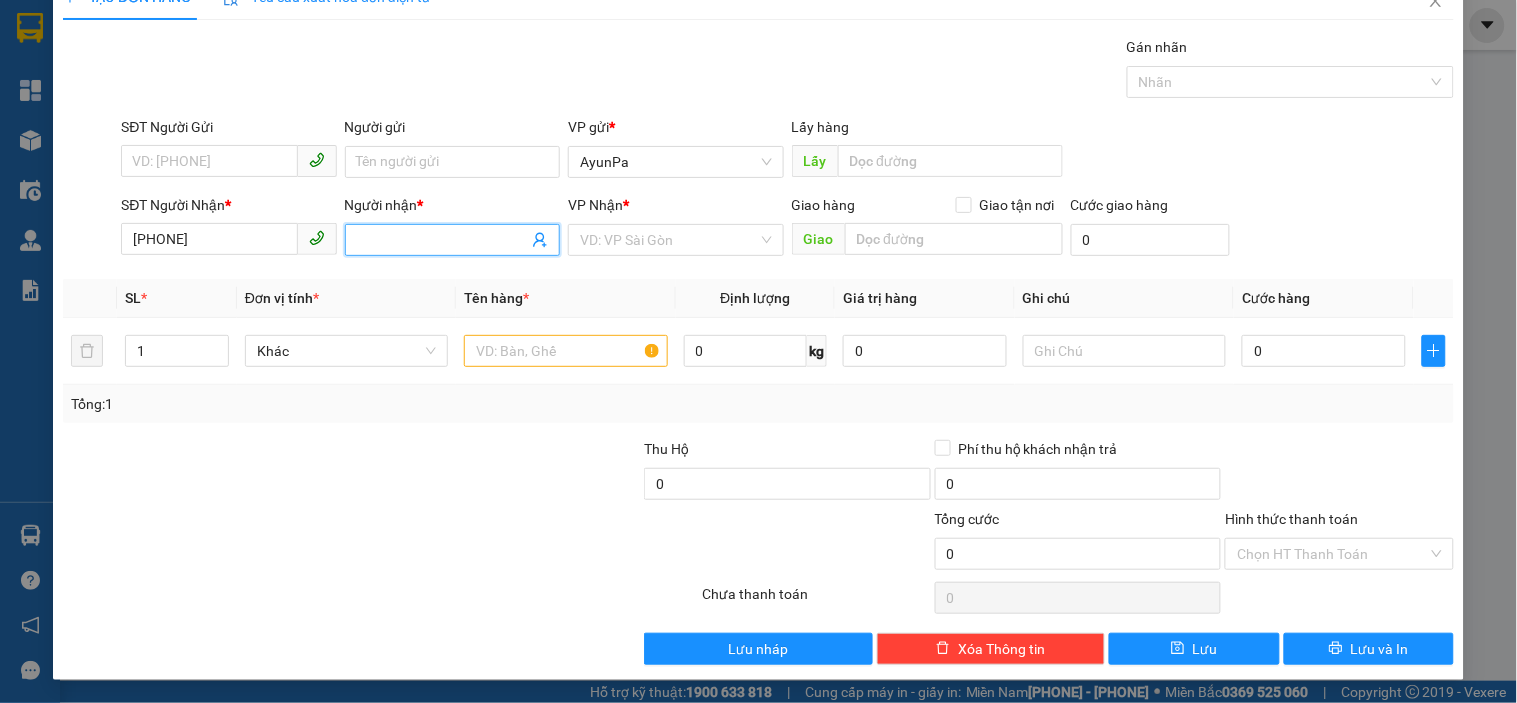 click on "Người nhận  *" at bounding box center (442, 240) 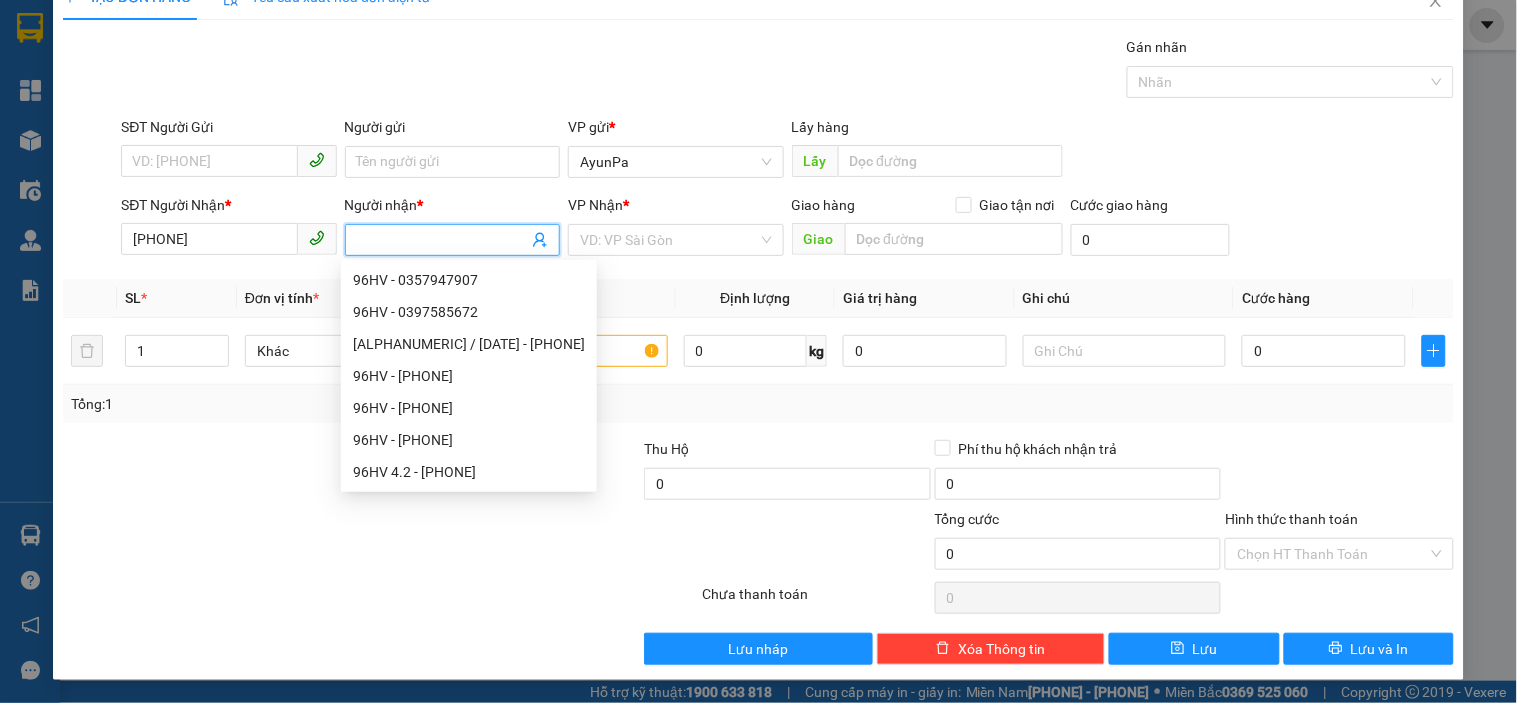 type on "a" 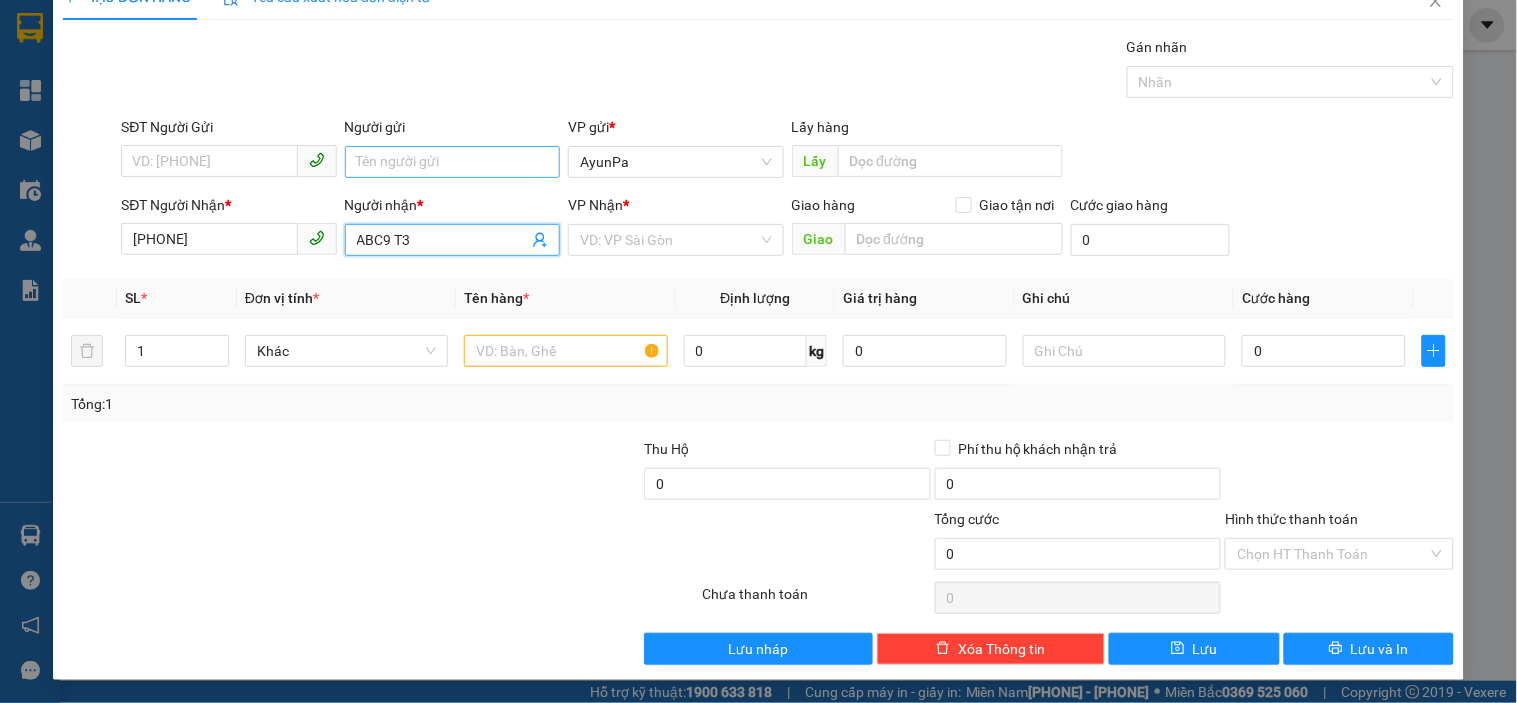 type on "ABC9 T3" 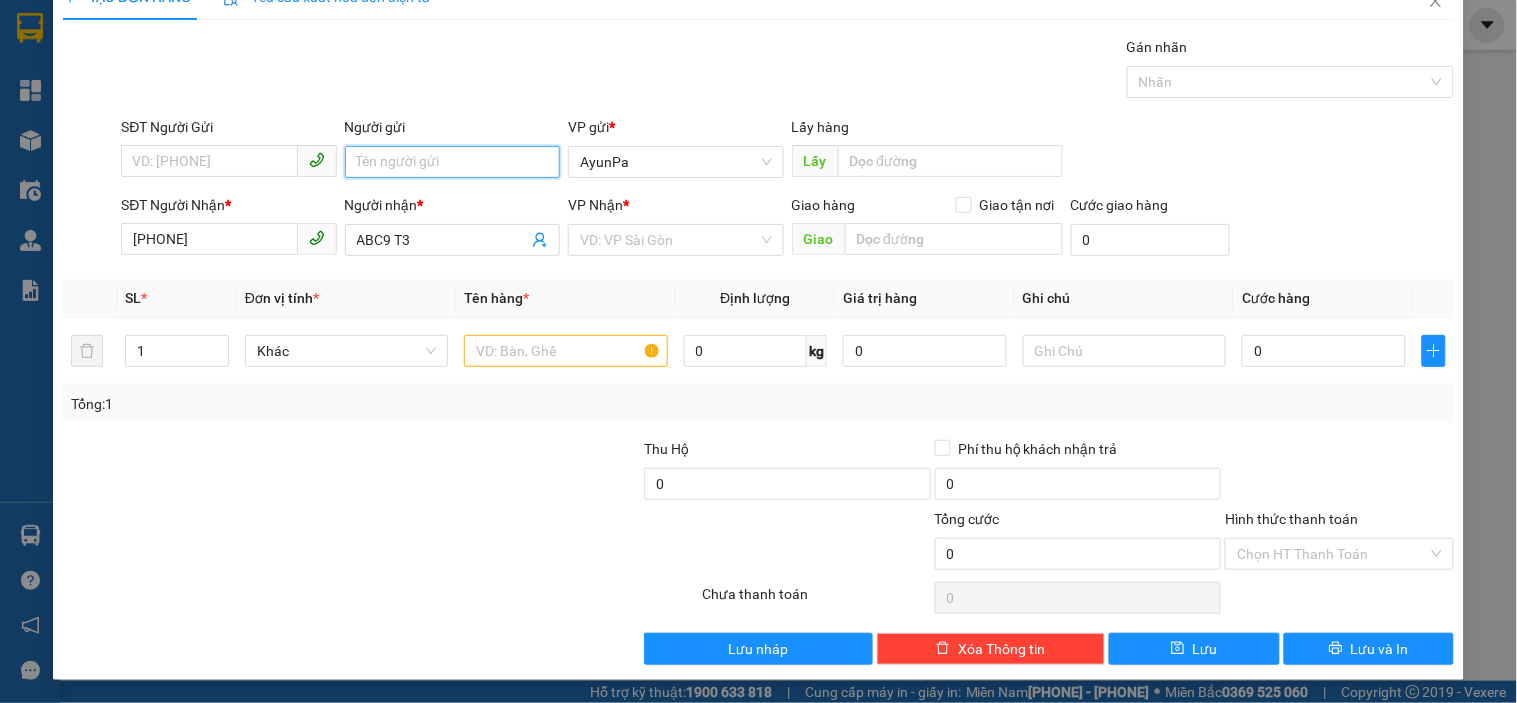 click on "Người gửi" at bounding box center (452, 162) 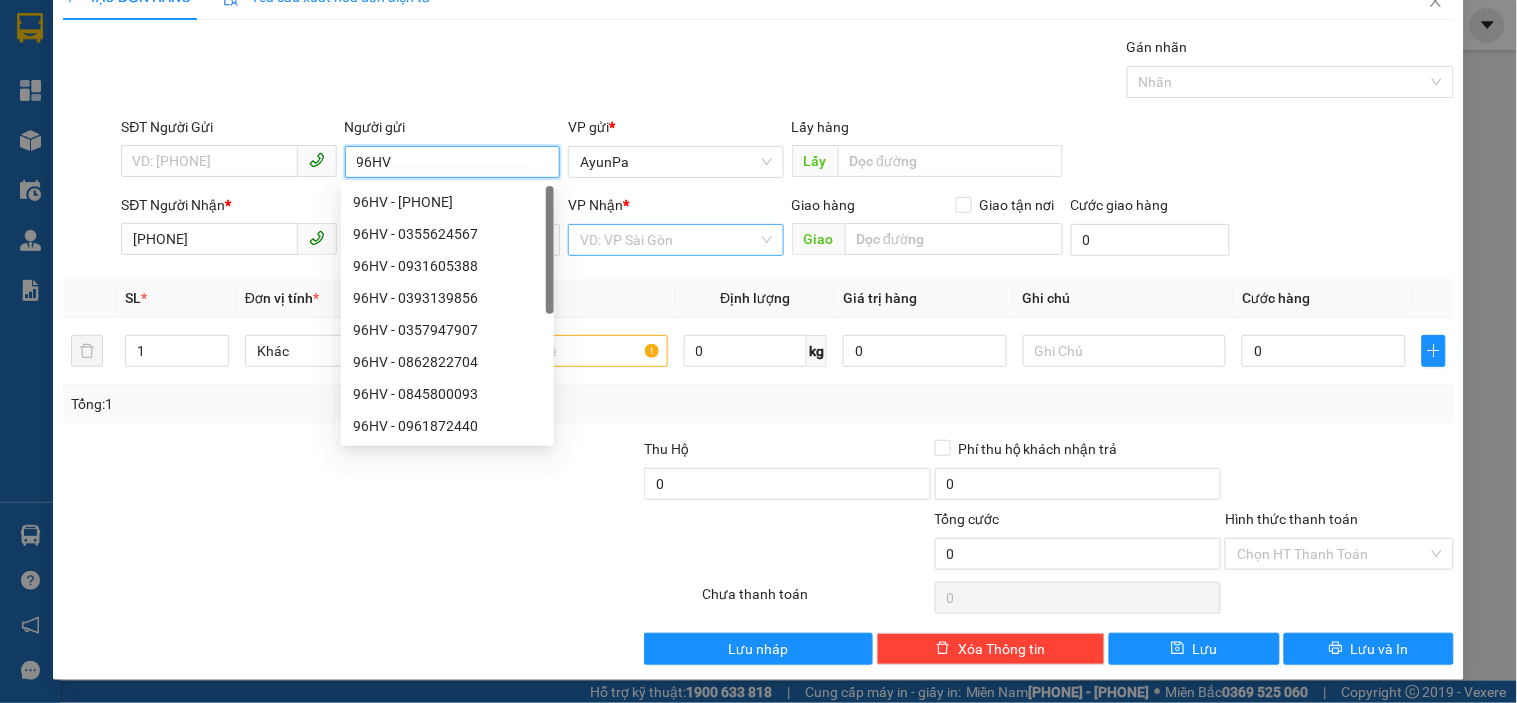 type on "96HV" 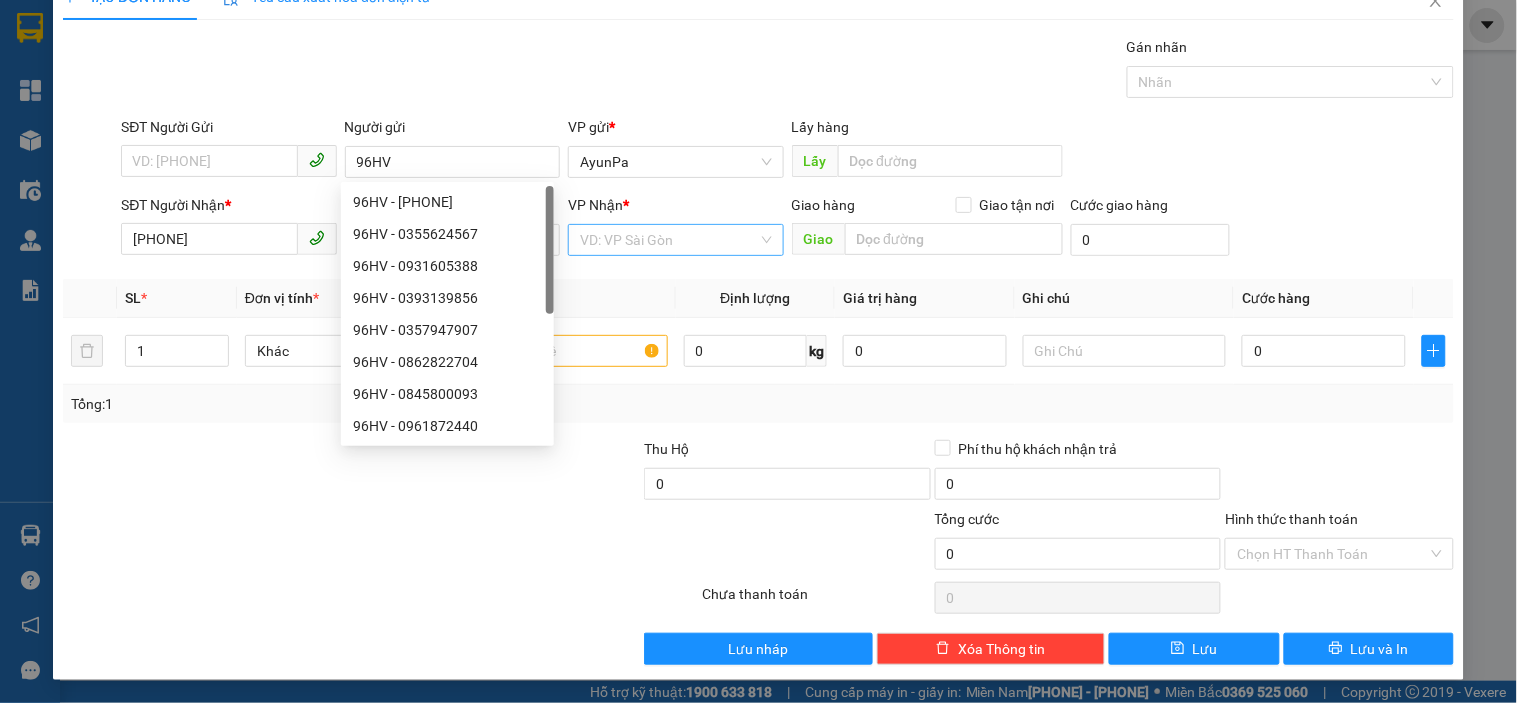 click at bounding box center (668, 240) 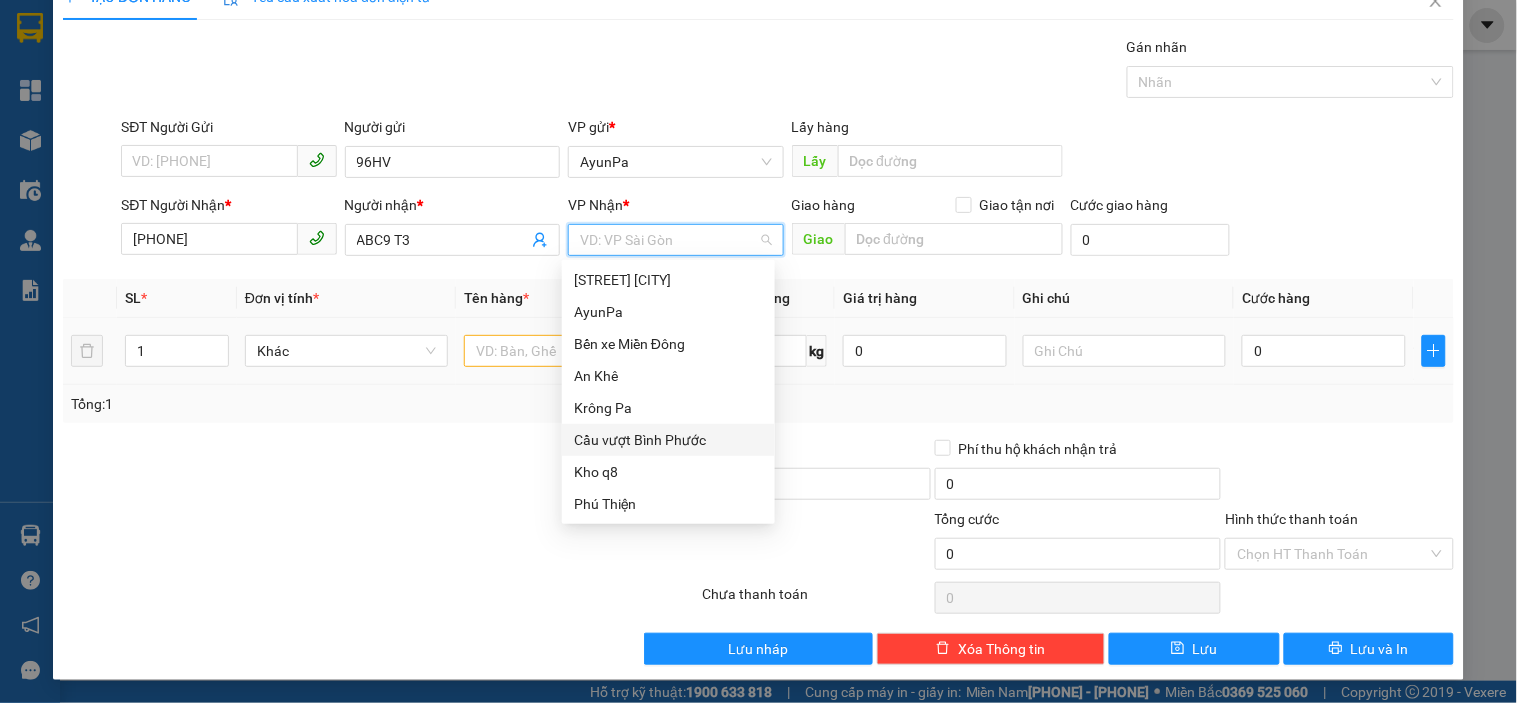 drag, startPoint x: 646, startPoint y: 430, endPoint x: 695, endPoint y: 373, distance: 75.16648 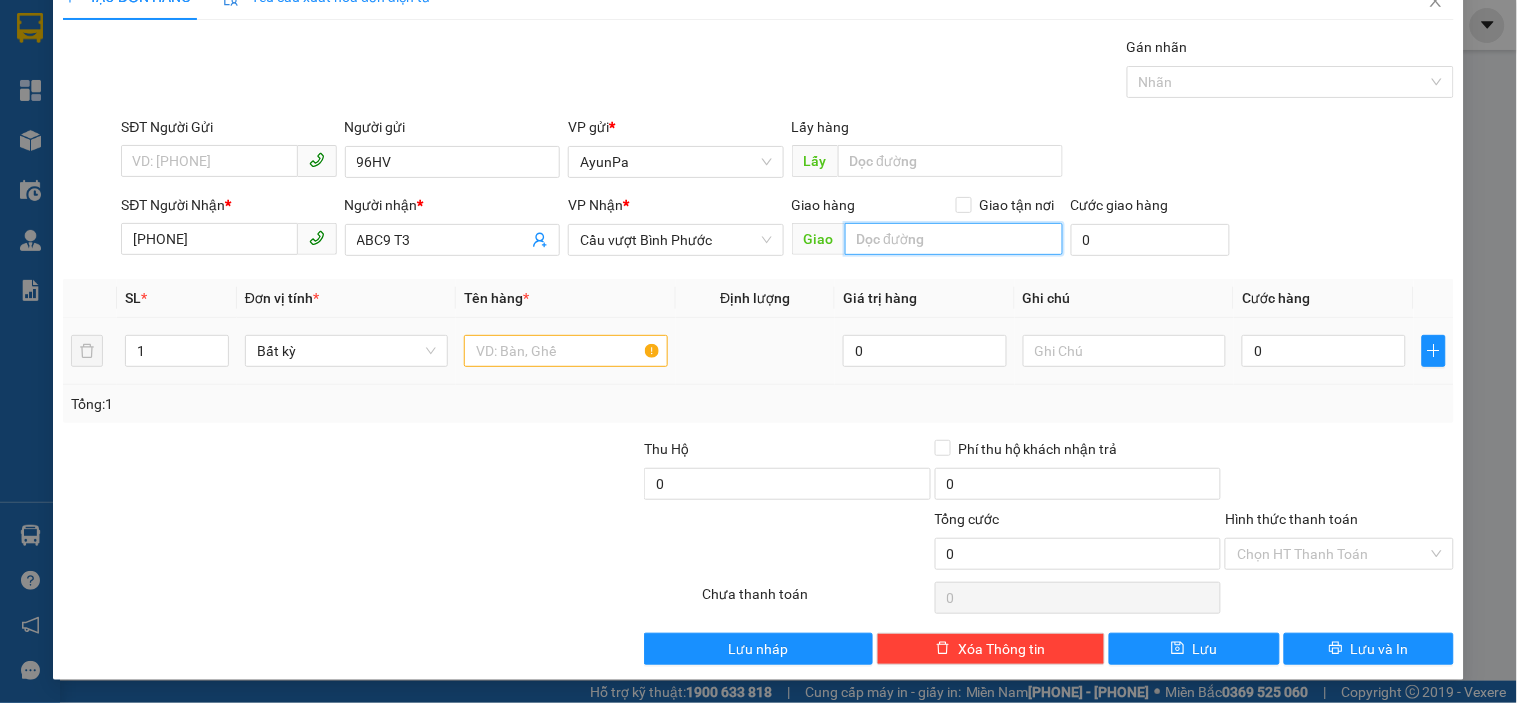 click at bounding box center [954, 239] 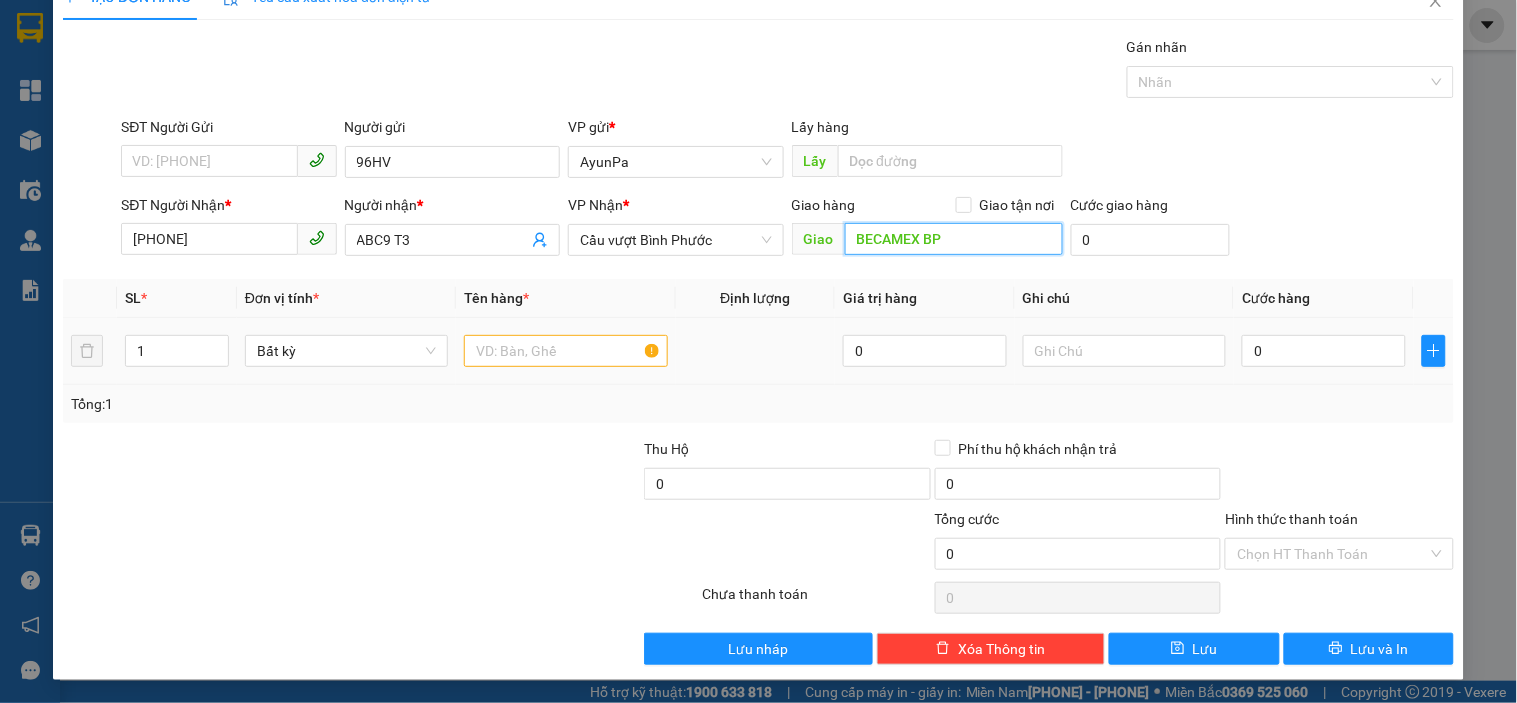 type on "BECAMEX BP" 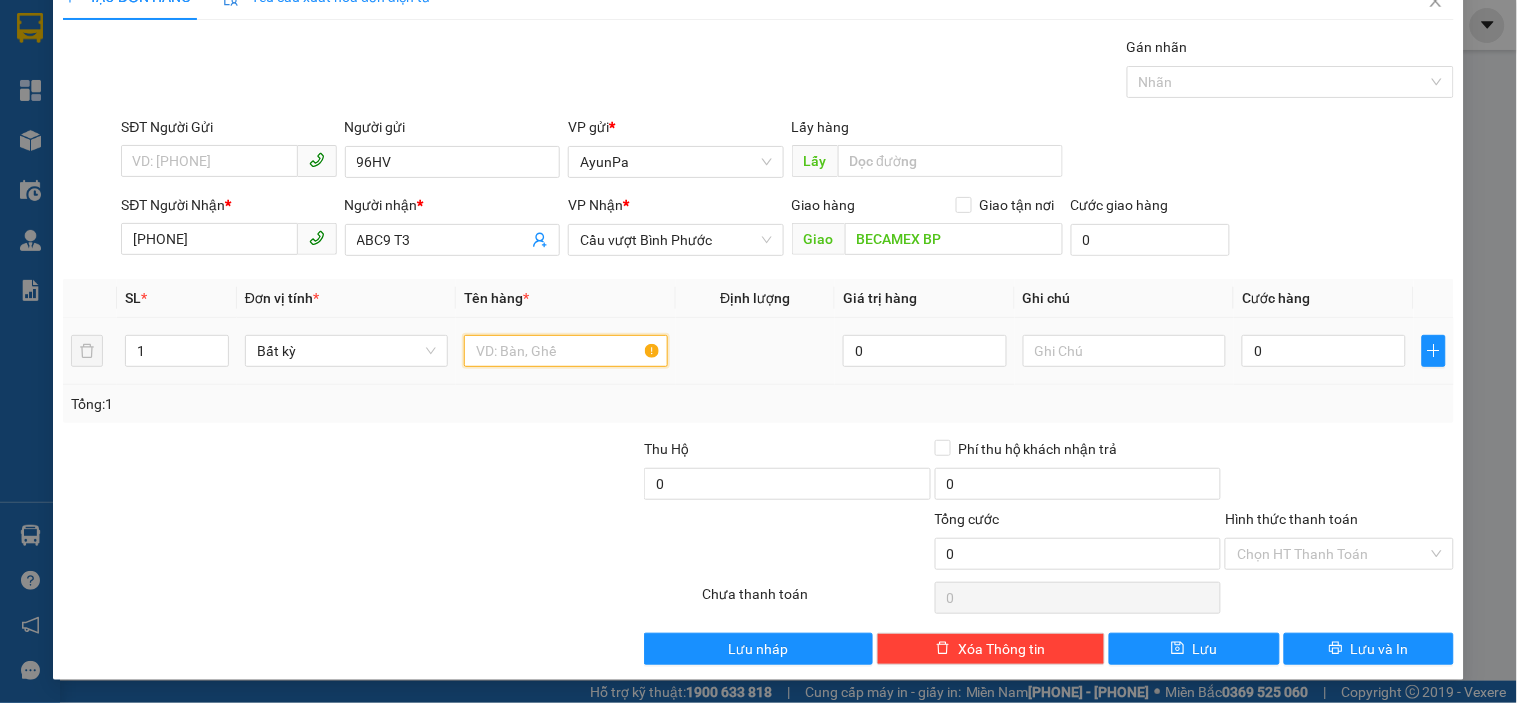 click at bounding box center [565, 351] 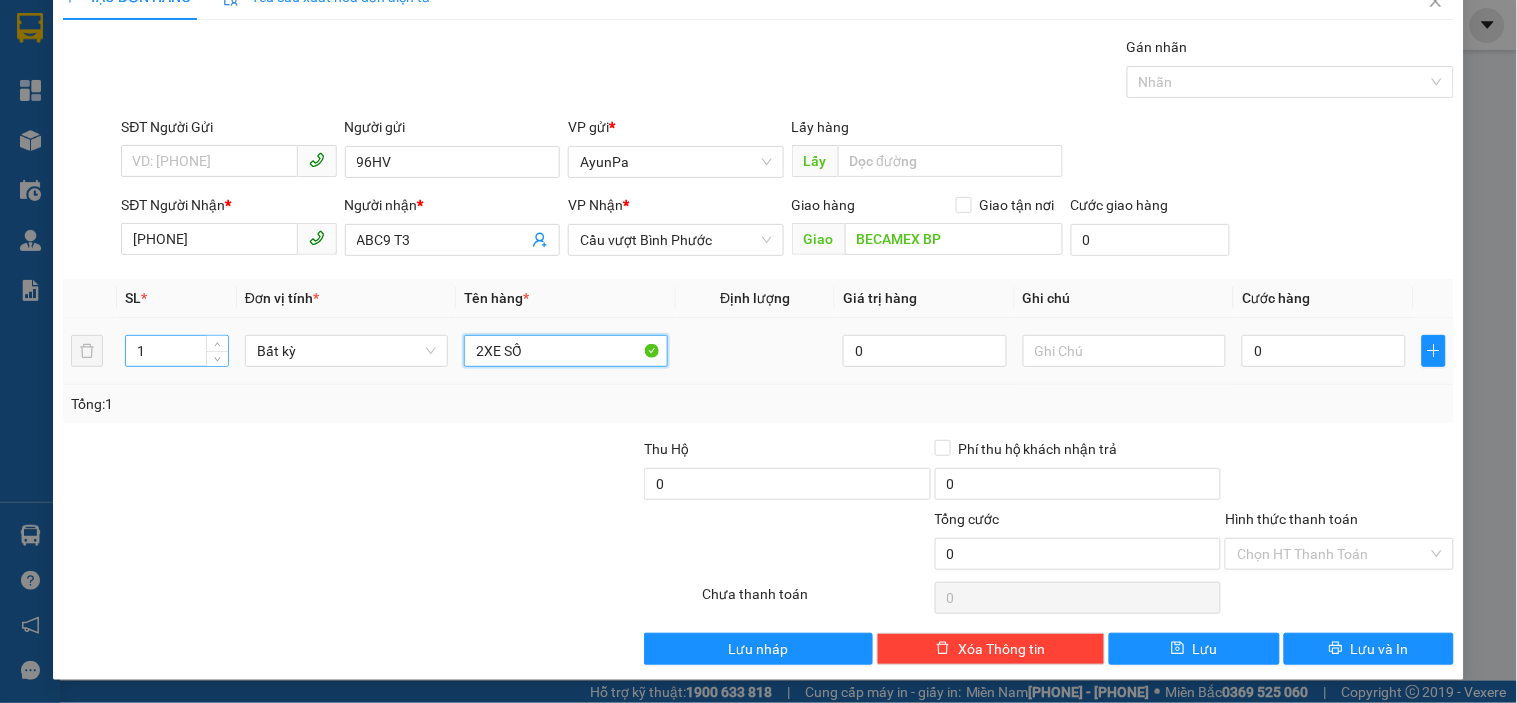 type on "2XE SỐ" 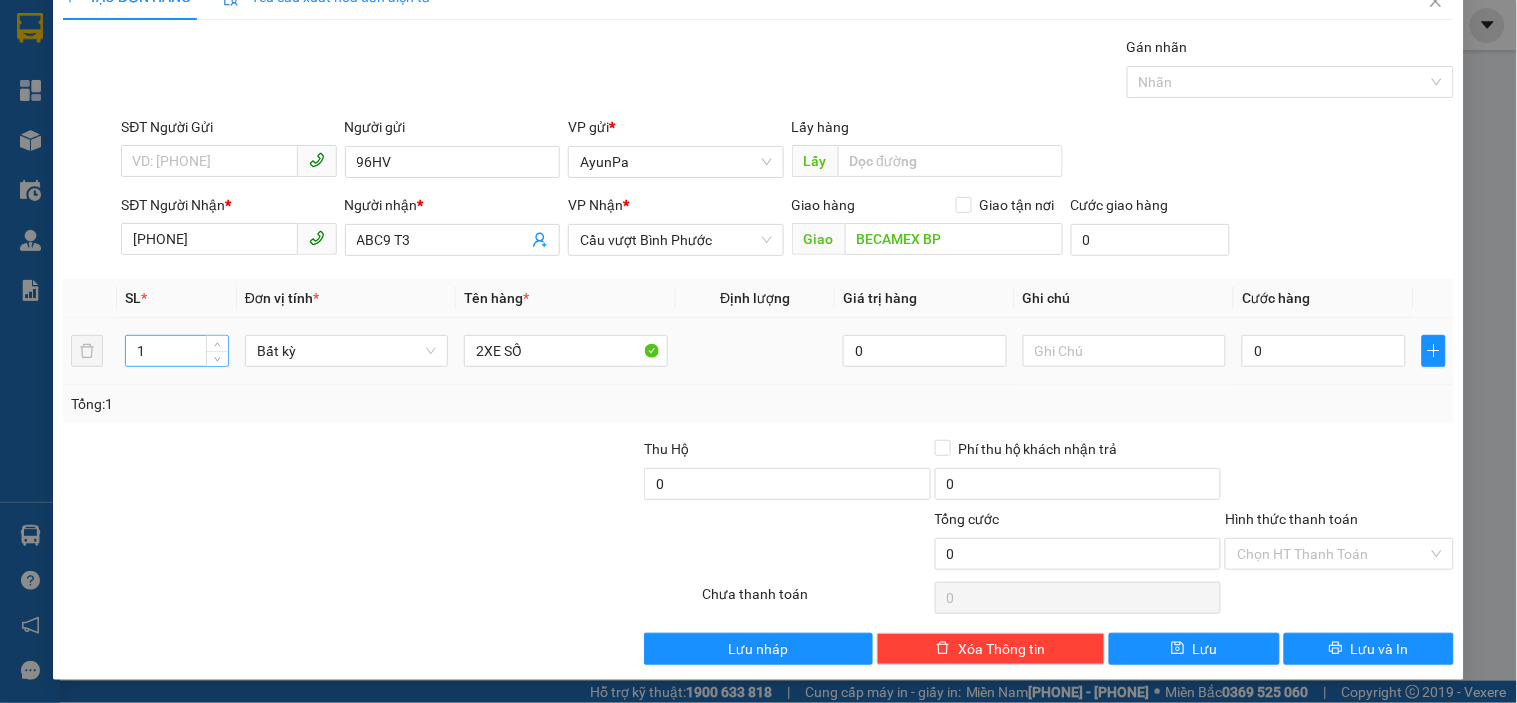 click on "1" at bounding box center (177, 351) 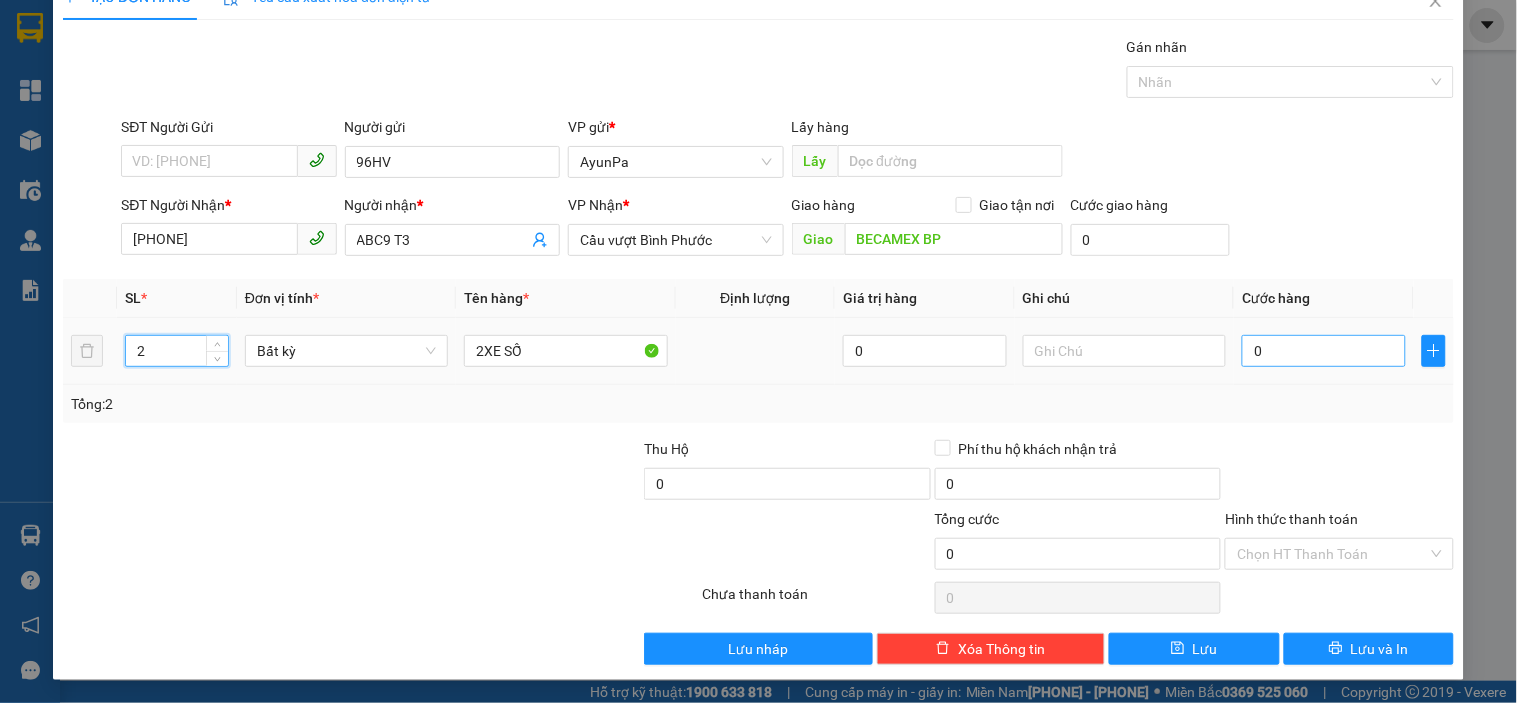 type on "2" 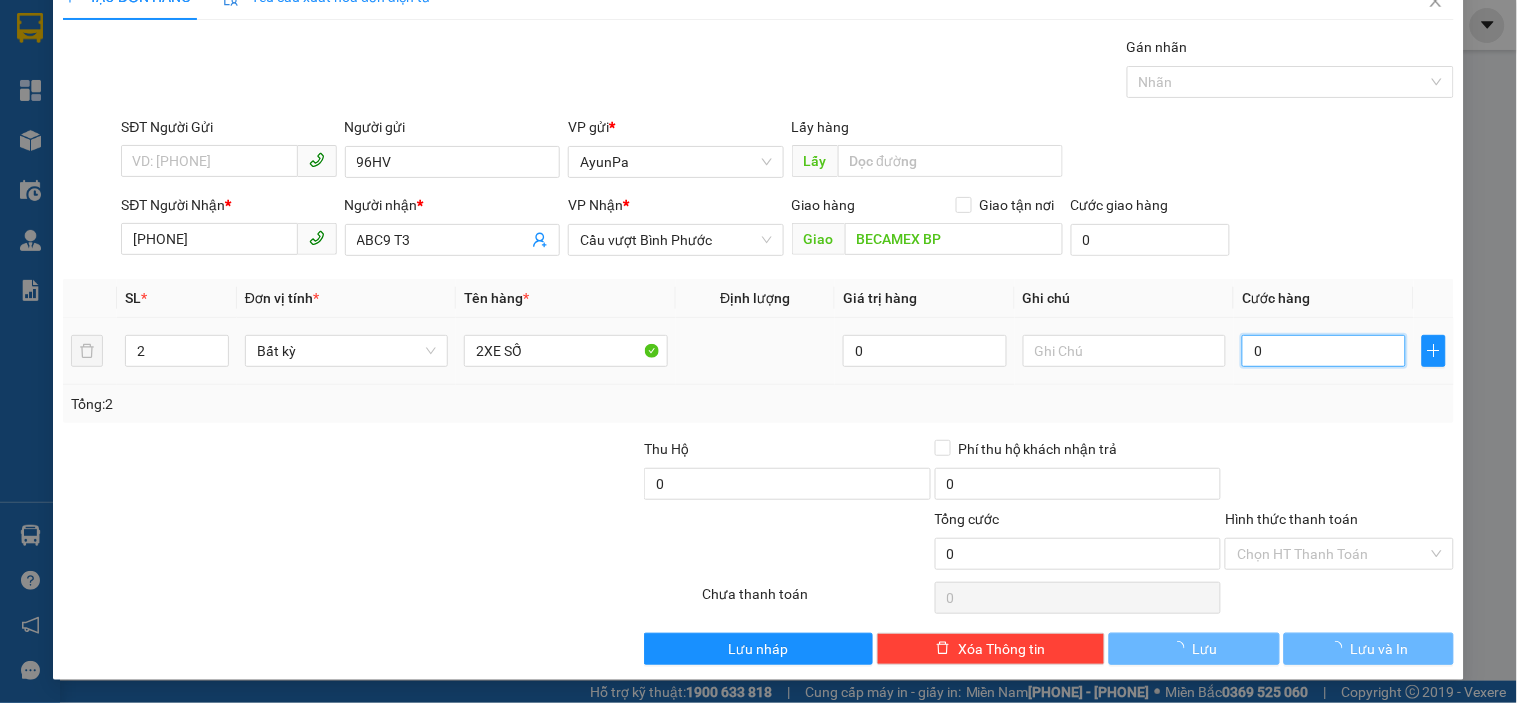 click on "0" at bounding box center (1324, 351) 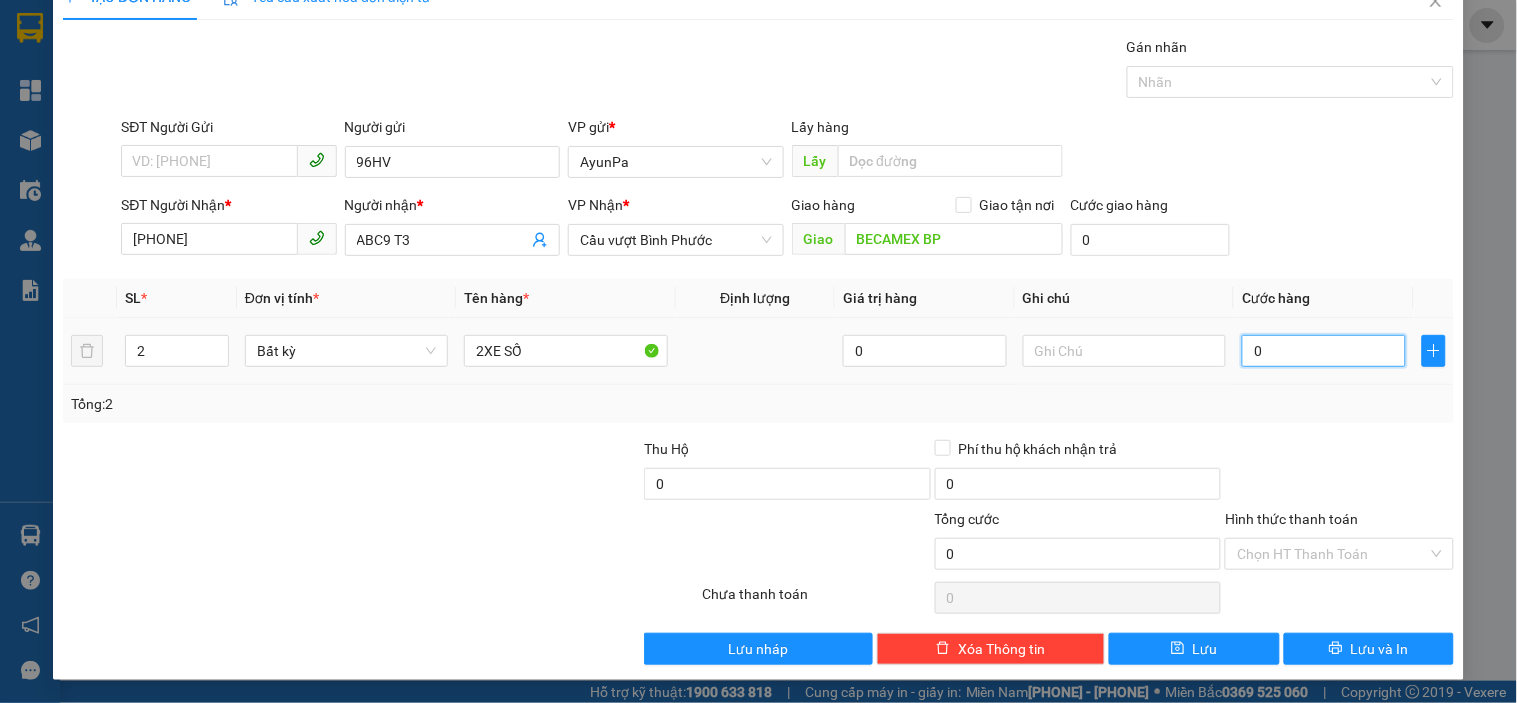 type on "8" 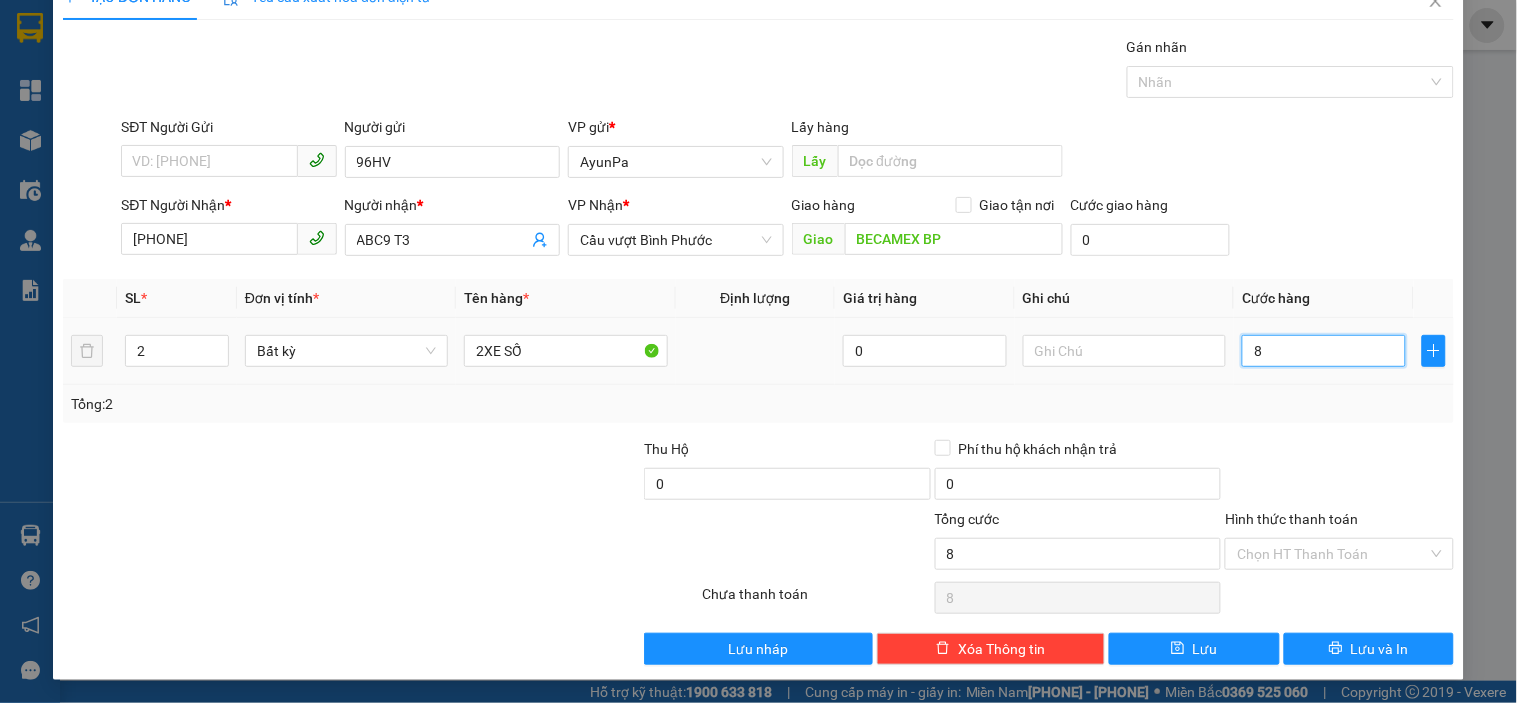 type on "80" 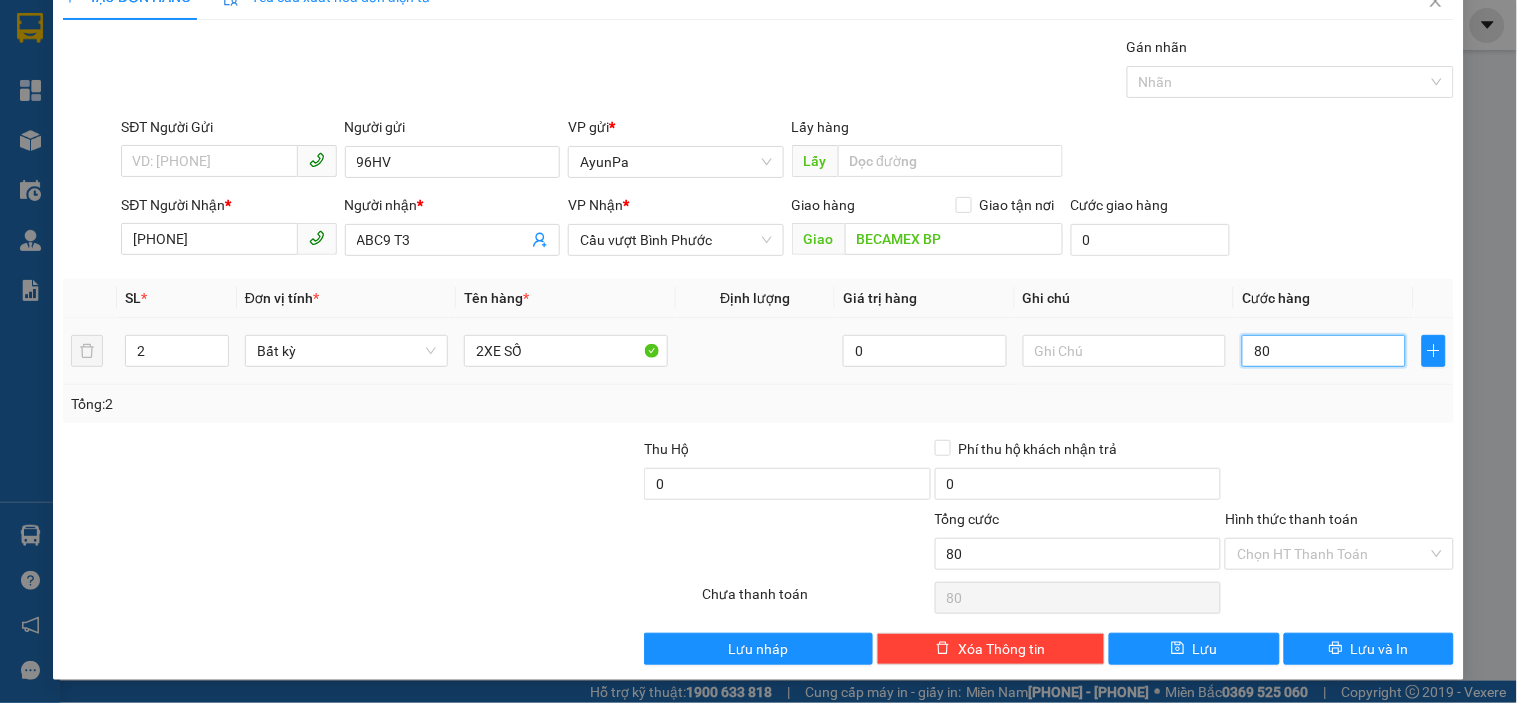 type on "800" 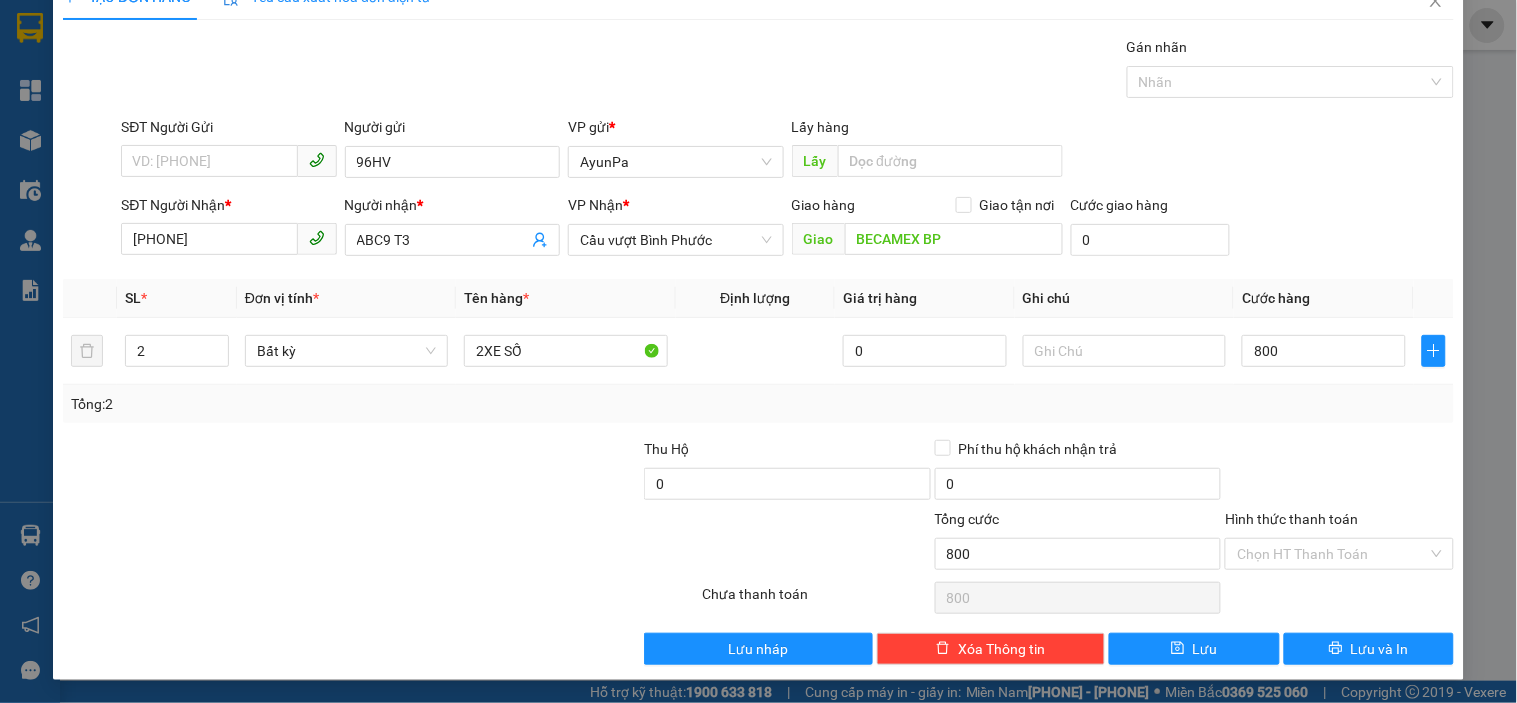 type on "800.000" 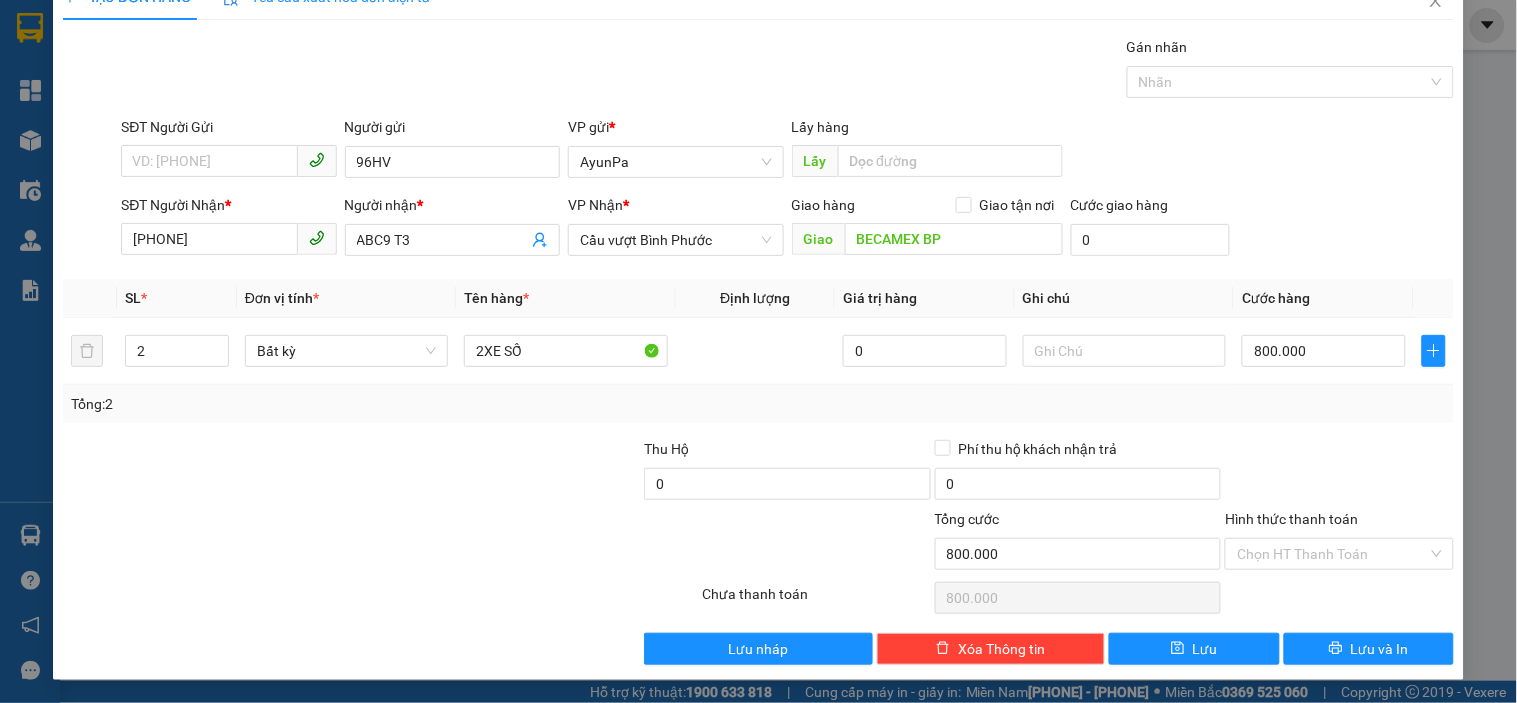 click on "Gói vận chuyển  * Tiêu chuẩn Gán nhãn   Nhãn SĐT Người Gửi VD: [PHONE] Người gửi 96HV VP gửi  * AyunPa Lấy hàng Lấy SĐT Người Nhận  * [PHONE] Người nhận  * Cầu vượt Bình Phước Giao hàng Giao tận nơi Giao BECAMEX BP Cước giao hàng 0 SL  * Đơn vị tính  * Tên hàng  * Định lượng Giá trị hàng Ghi chú Cước hàng                   2 Bất kỳ 2XE SỐ 0 800.000 Tổng:  2 Thu Hộ 0 Phí thu hộ khách nhận trả 0 Tổng cước 800.000 Hình thức thanh toán Chọn HT Thanh Toán Số tiền thu trước 0 Chưa thanh toán 800.000 Chọn HT Thanh Toán Lưu nháp Xóa Thông tin Lưu Lưu và In 2XE SỐ  Tại văn phòng Miễn phí Tại văn phòng Miễn phí" at bounding box center (758, 350) 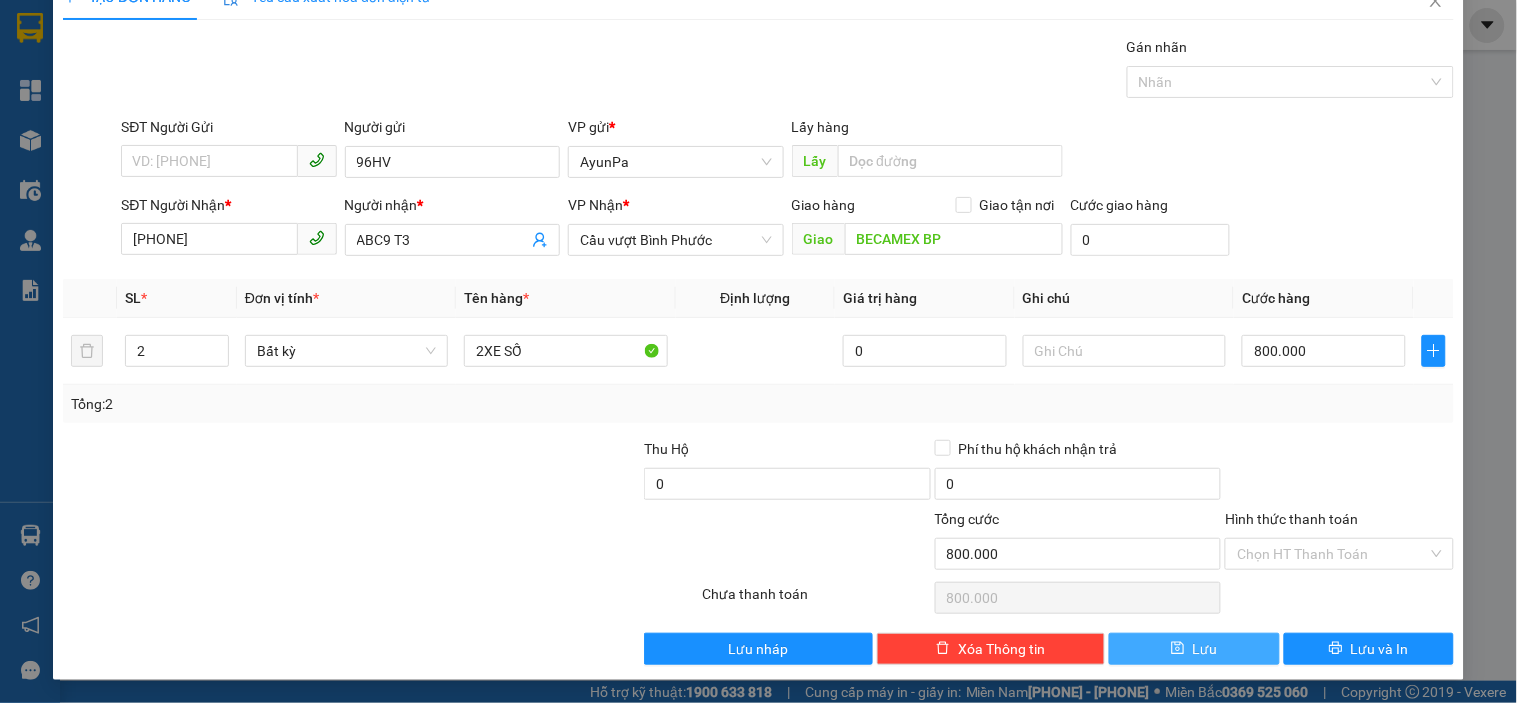 click on "Lưu" at bounding box center [1194, 649] 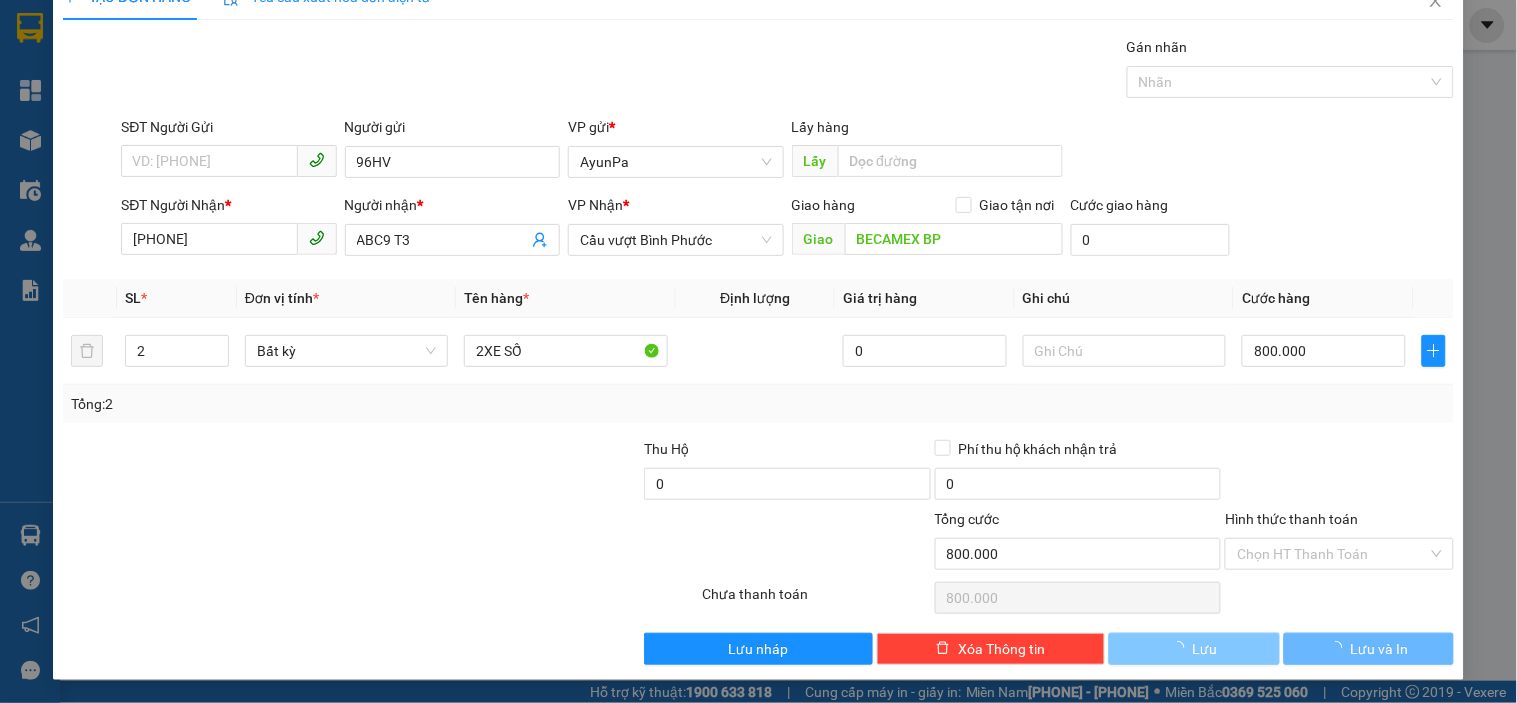 type 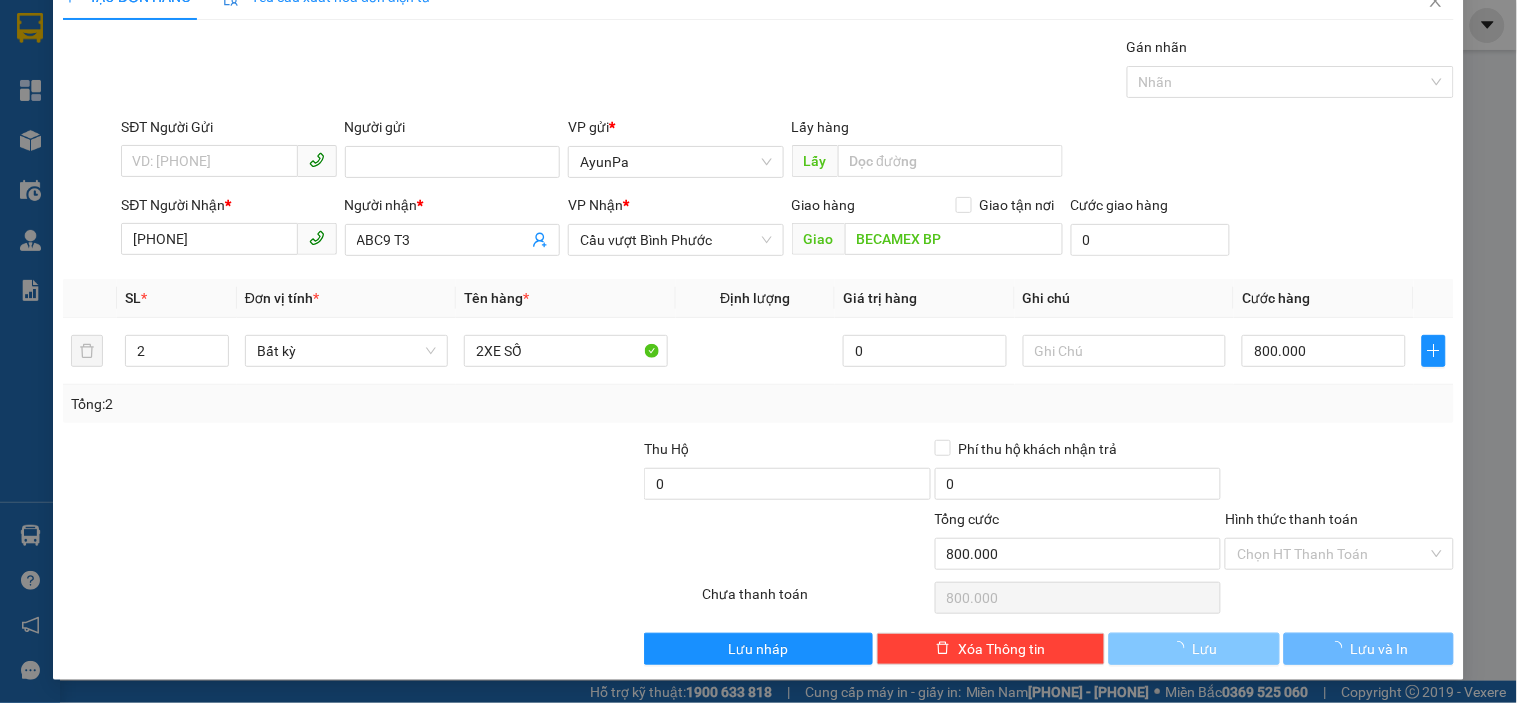 type 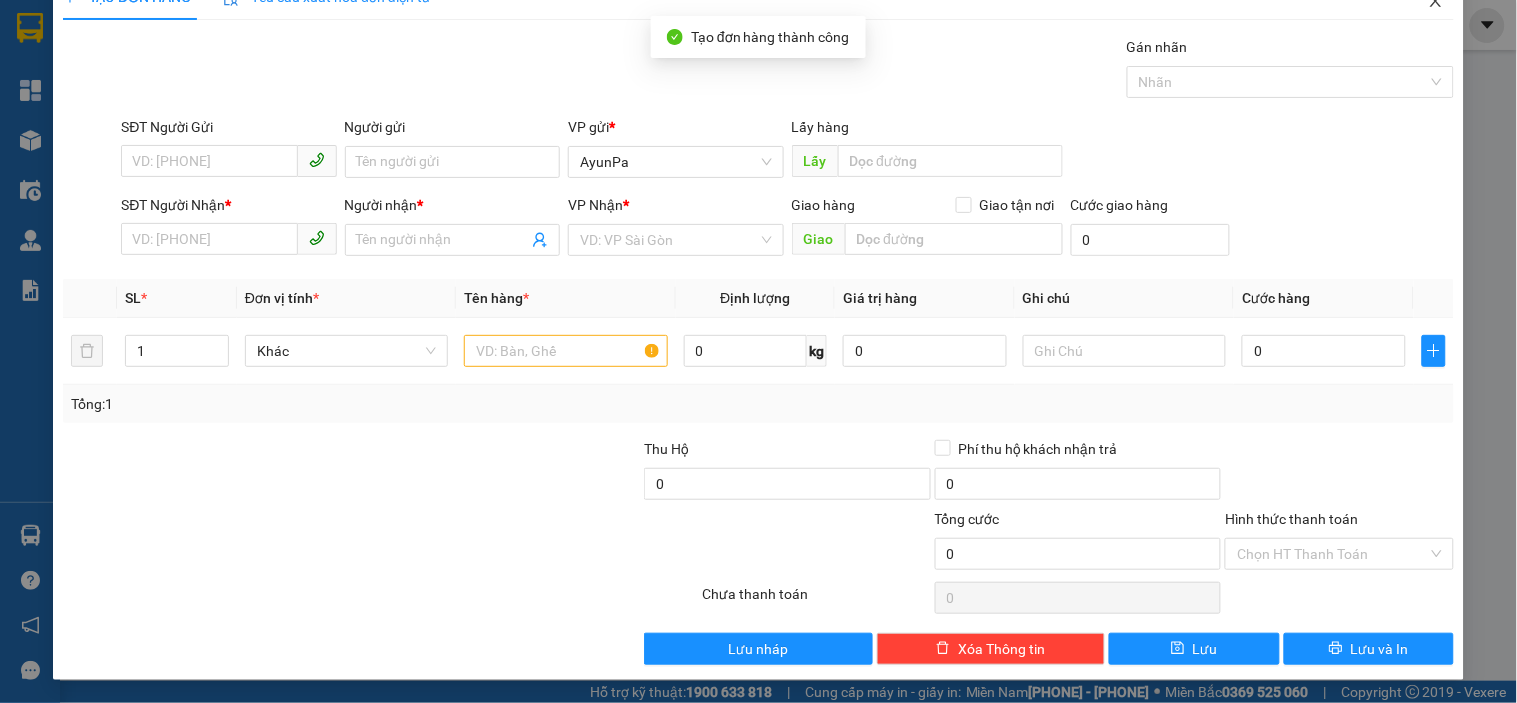 click at bounding box center [1436, 2] 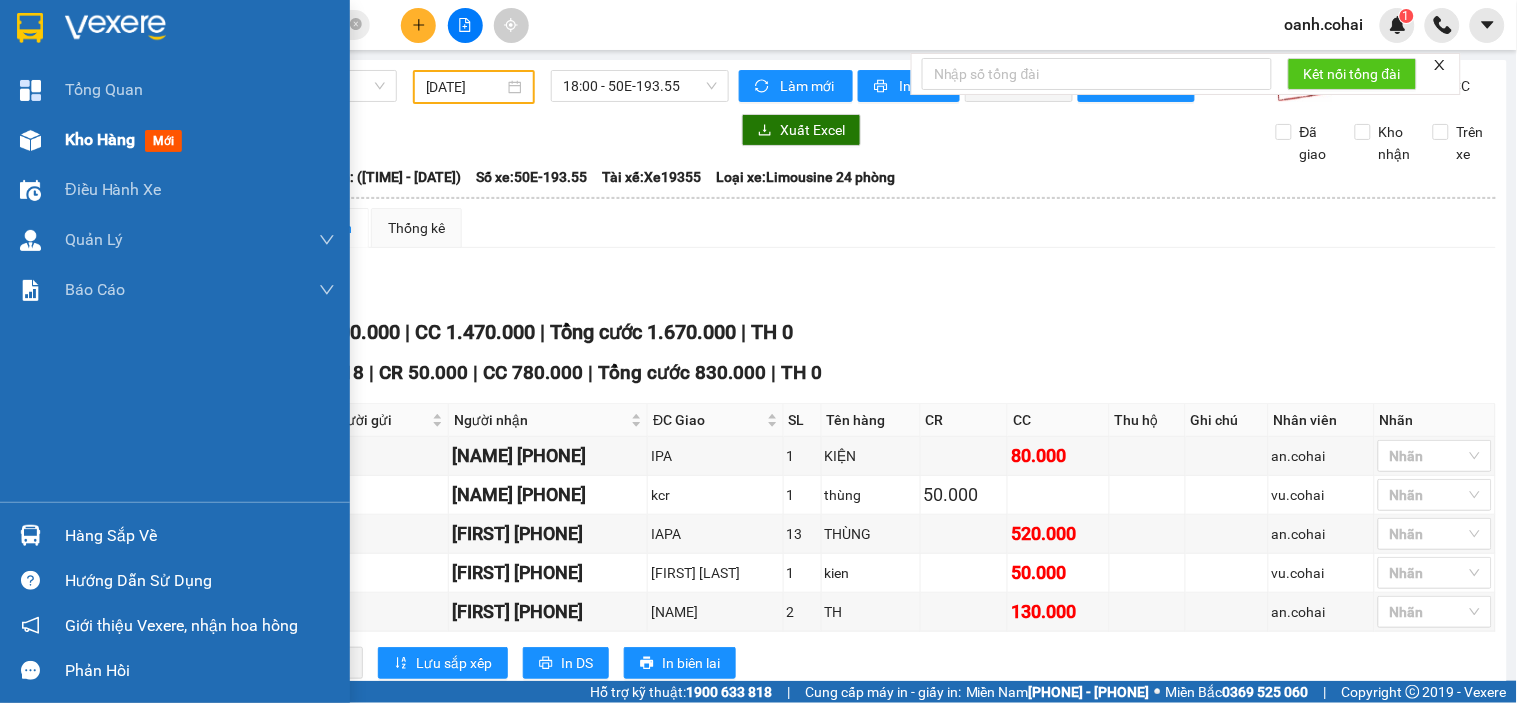 click on "Kho hàng" at bounding box center (100, 139) 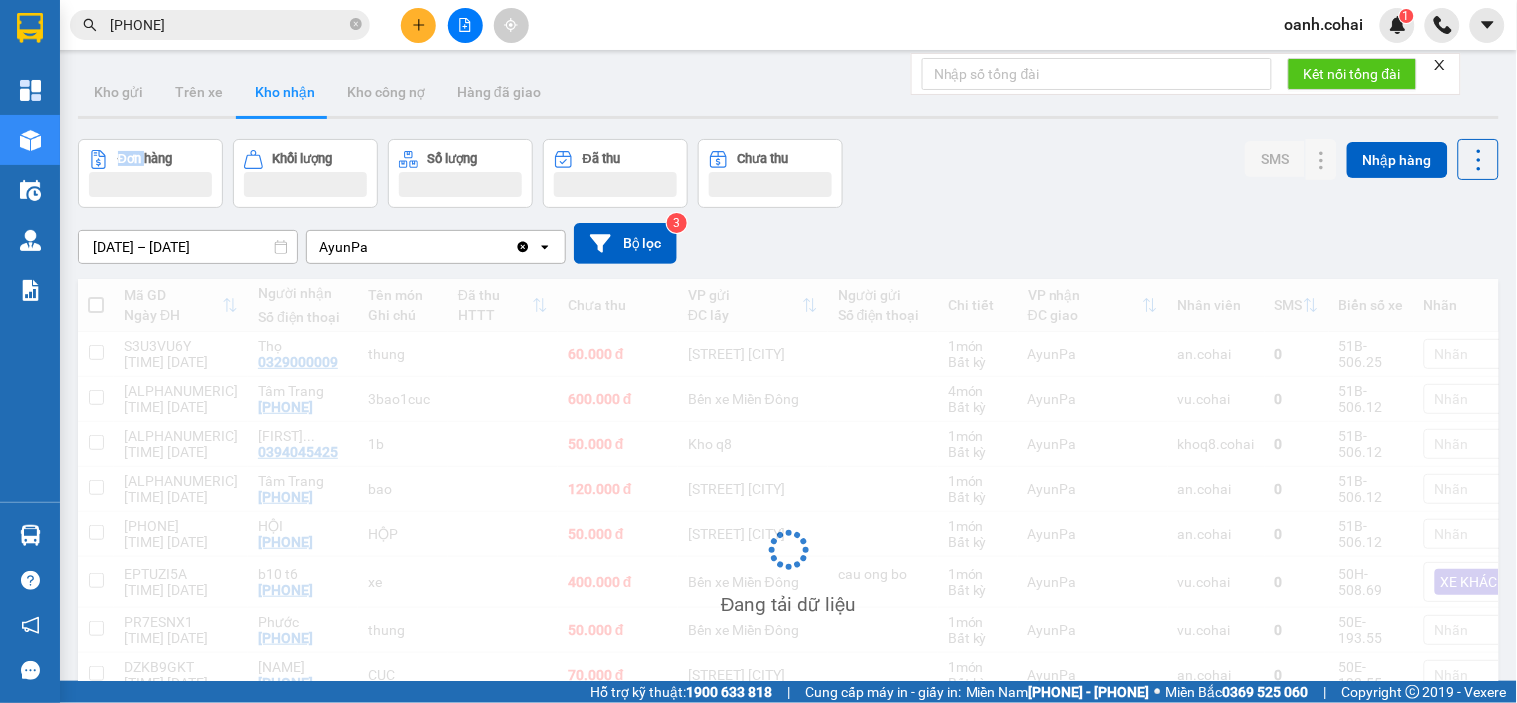 click on "ver  1.8.137 Kho gửi Trên xe Kho nhận Kho công nợ Hàng đã giao Đơn hàng Khối lượng Số lượng Đã thu Chưa thu SMS Nhập hàng [DATE] – [DATE] Press the down arrow key to interact with the calendar and select a date. Press the escape button to close the calendar. Selected date range is from [DATE] to [DATE]. AyunPa Clear value open Bộ lọc 3 Mã GD Ngày ĐH Người nhận Số điện thoại Tên món Ghi chú Đã thu HTTT Chưa thu VP gửi ĐC lấy Người gửi Số điện thoại Chi tiết VP nhận ĐC giao Nhân viên SMS Biển số xe Nhãn S3U3VU6Y [TIME] [DATE]  Thọ [PHONE] thung 60.000 đ Trần Phú HCM 1  món Bất kỳ AyunPa an.cohai 0 51B-506.25 Nhãn 3DB3T526 [TIME] [DATE] Tâm Trang [PHONE] 3bao1cuc 600.000 đ Bến xe Miền Đông 4  món Bất kỳ AyunPa vu.cohai 0 51B-506.12 Nhãn BPRPVV9Y [TIME] [DATE] Văn Dung ... [PHONE] 1b 50.000 đ Kho q8 1  món Bất kỳ AyunPa khoq8.cohai 0 51B-506.12 Nhãn 7998L6MR [TIME] [DATE] bao 1" at bounding box center [788, 460] 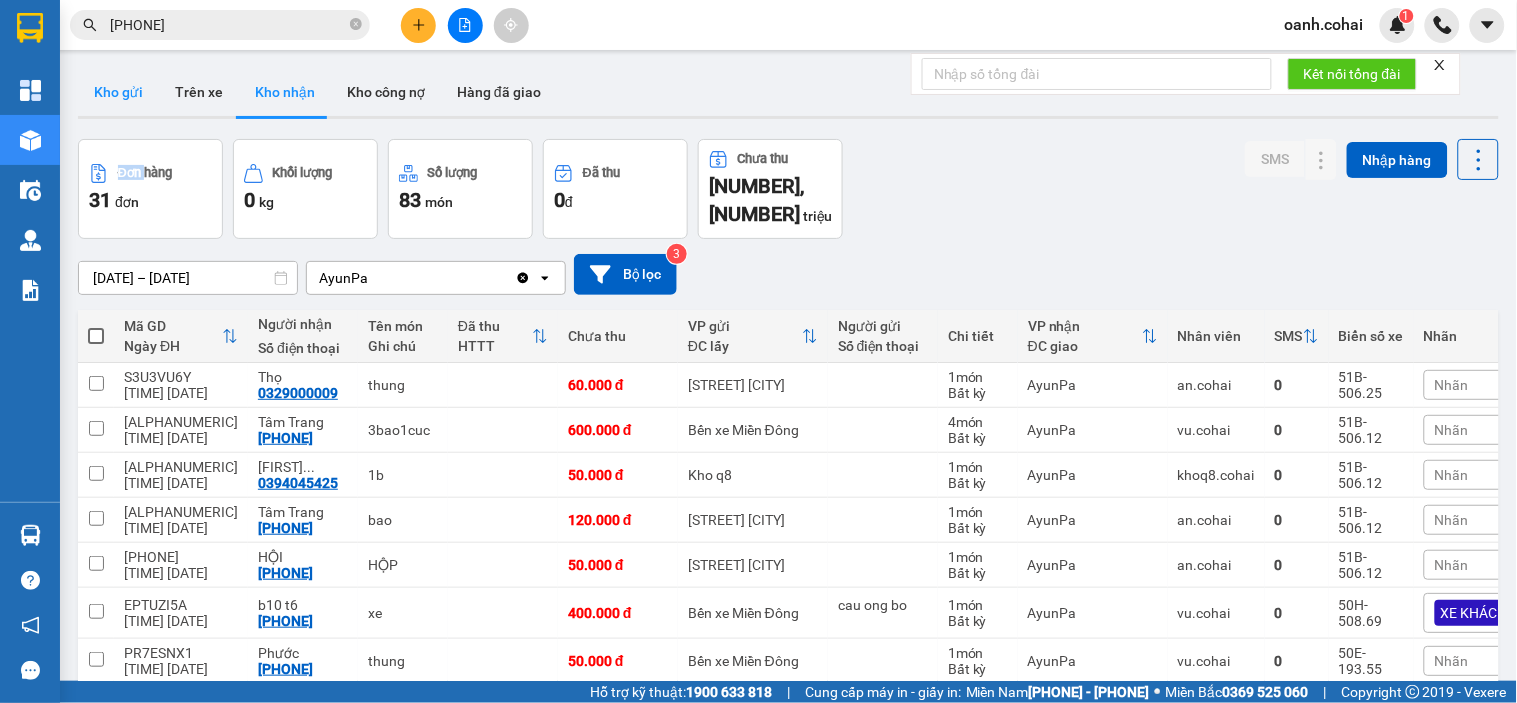 click on "Kho gửi" at bounding box center [118, 92] 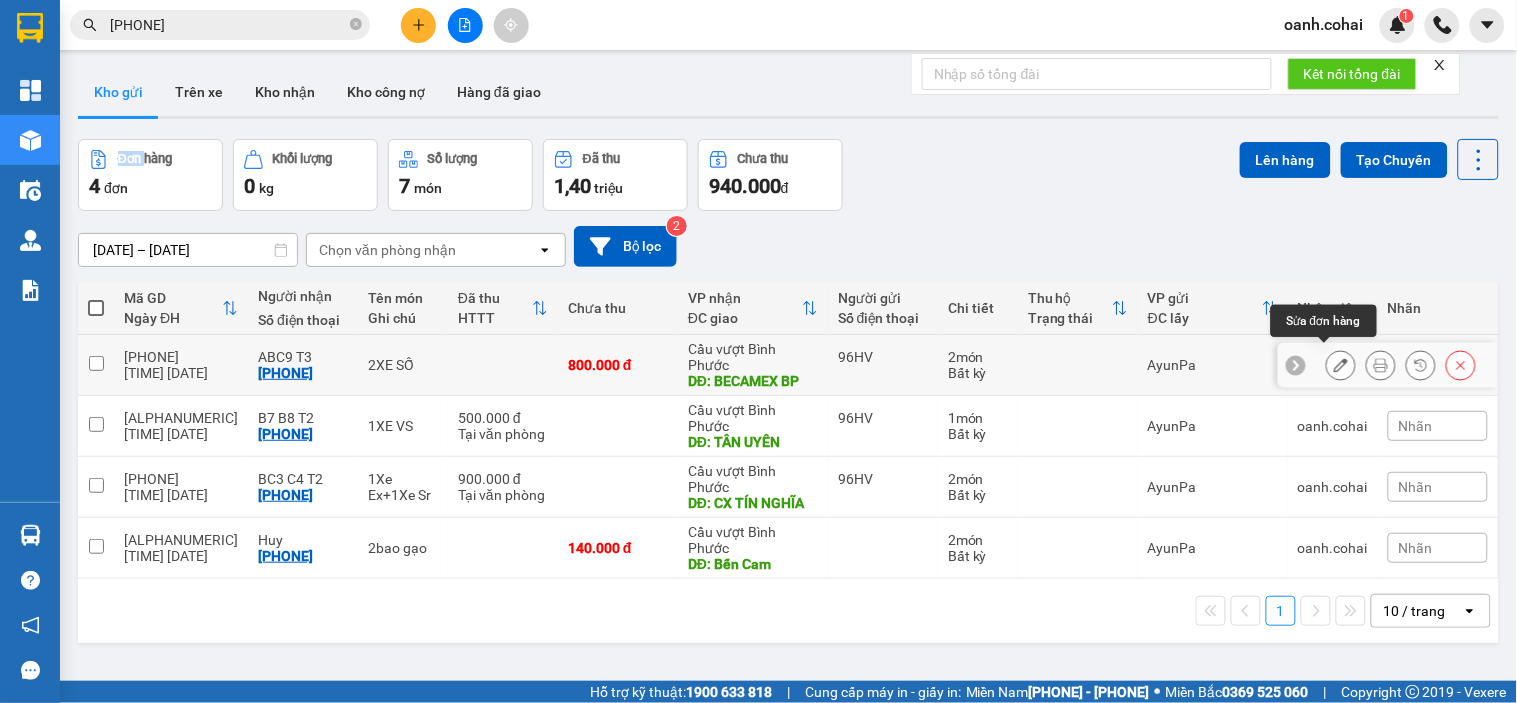 click at bounding box center (1341, 365) 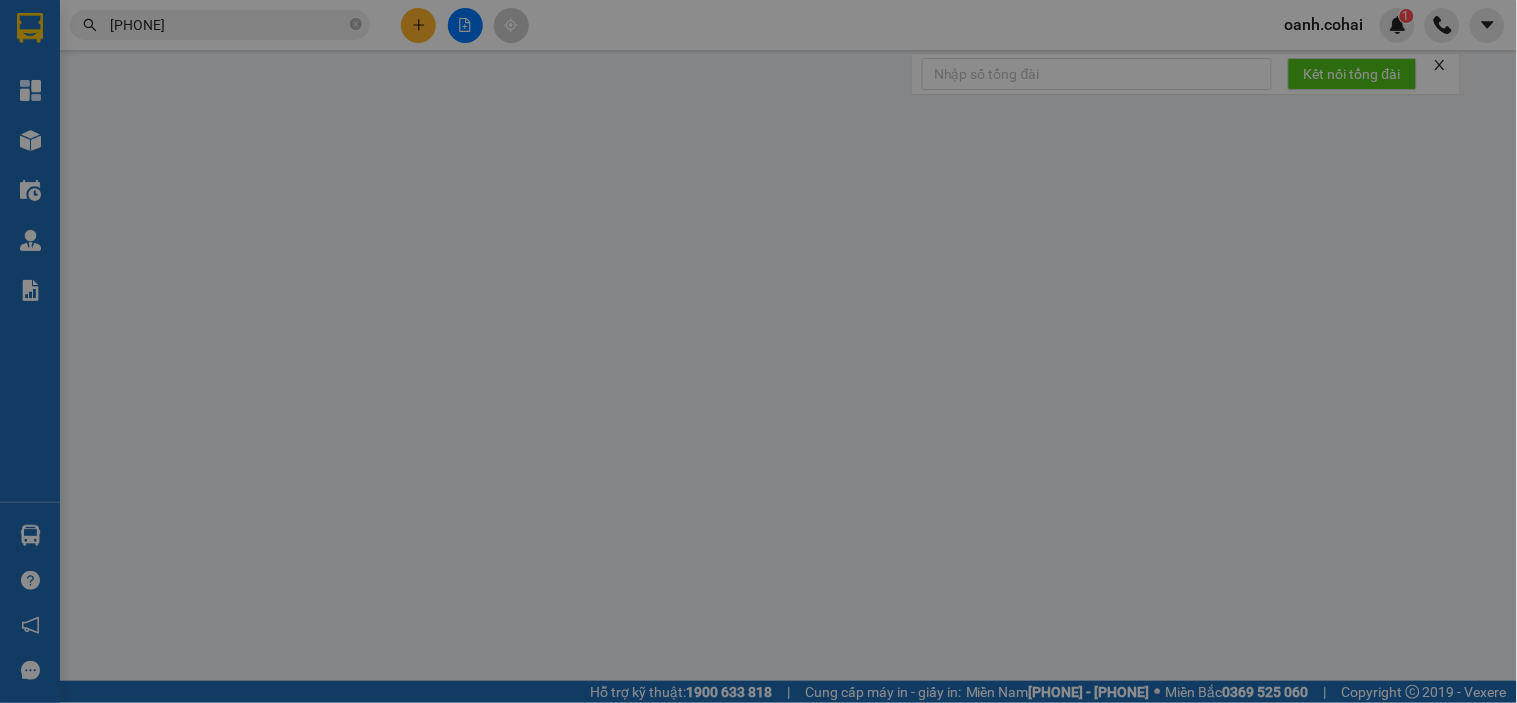 type on "96HV" 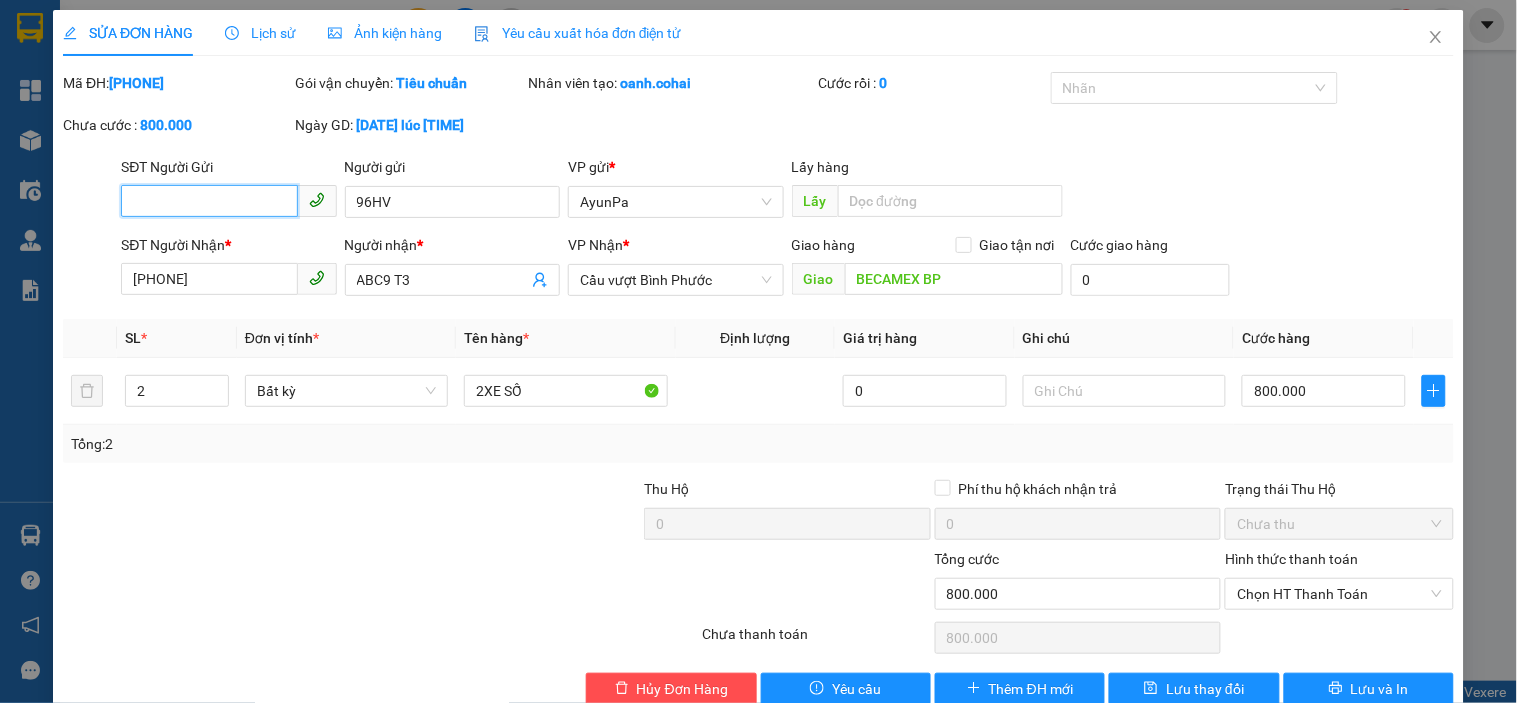 drag, startPoint x: 1325, startPoint y: 594, endPoint x: 1307, endPoint y: 611, distance: 24.758837 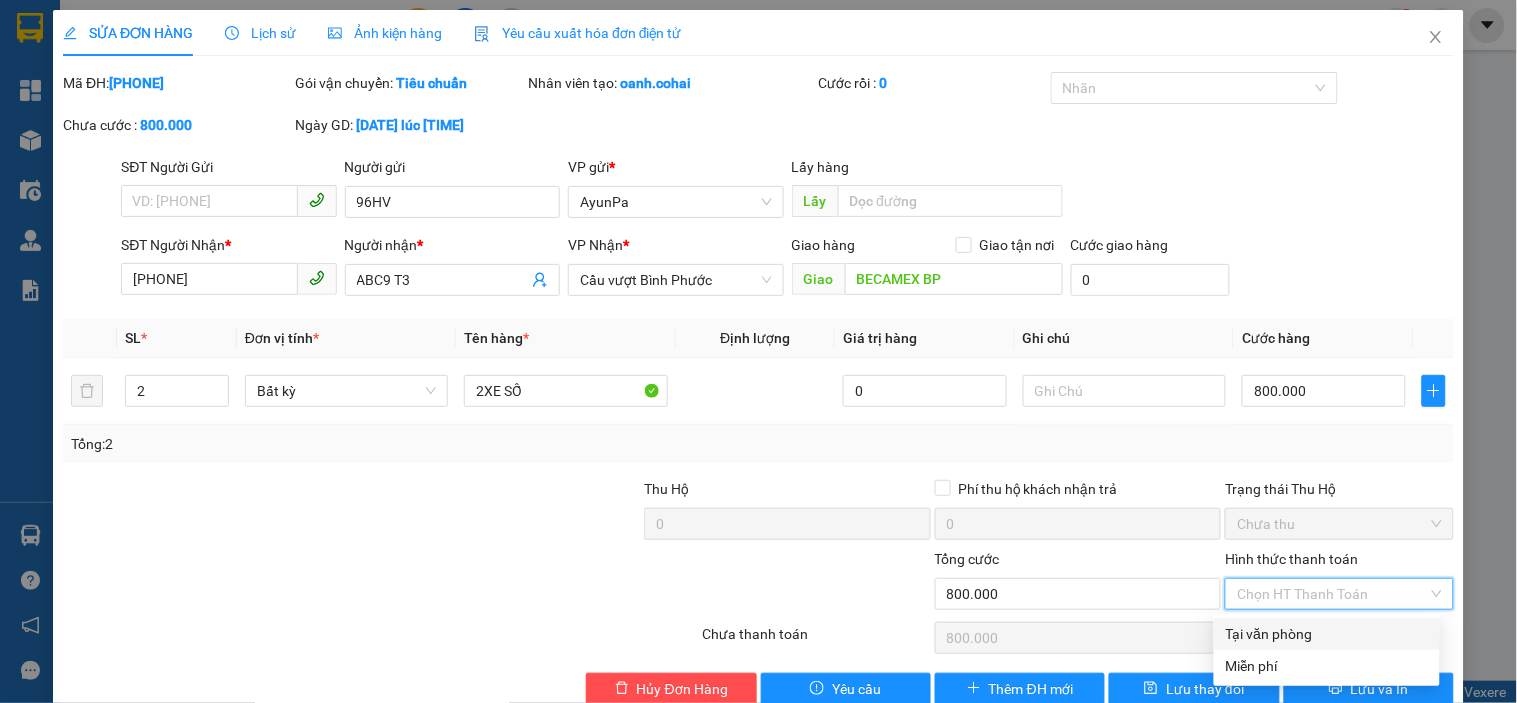 click on "Tại văn phòng" at bounding box center [1327, 634] 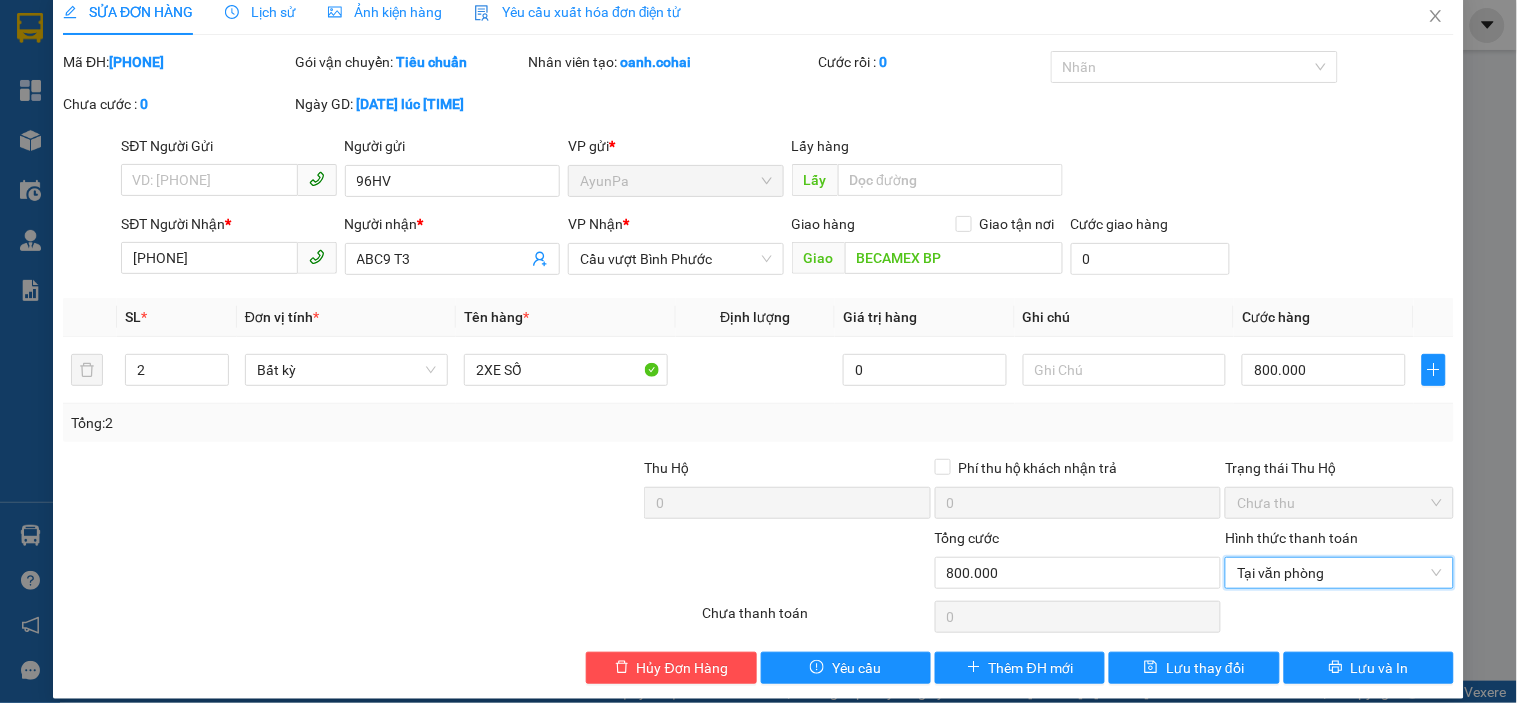 scroll, scrollTop: 41, scrollLeft: 0, axis: vertical 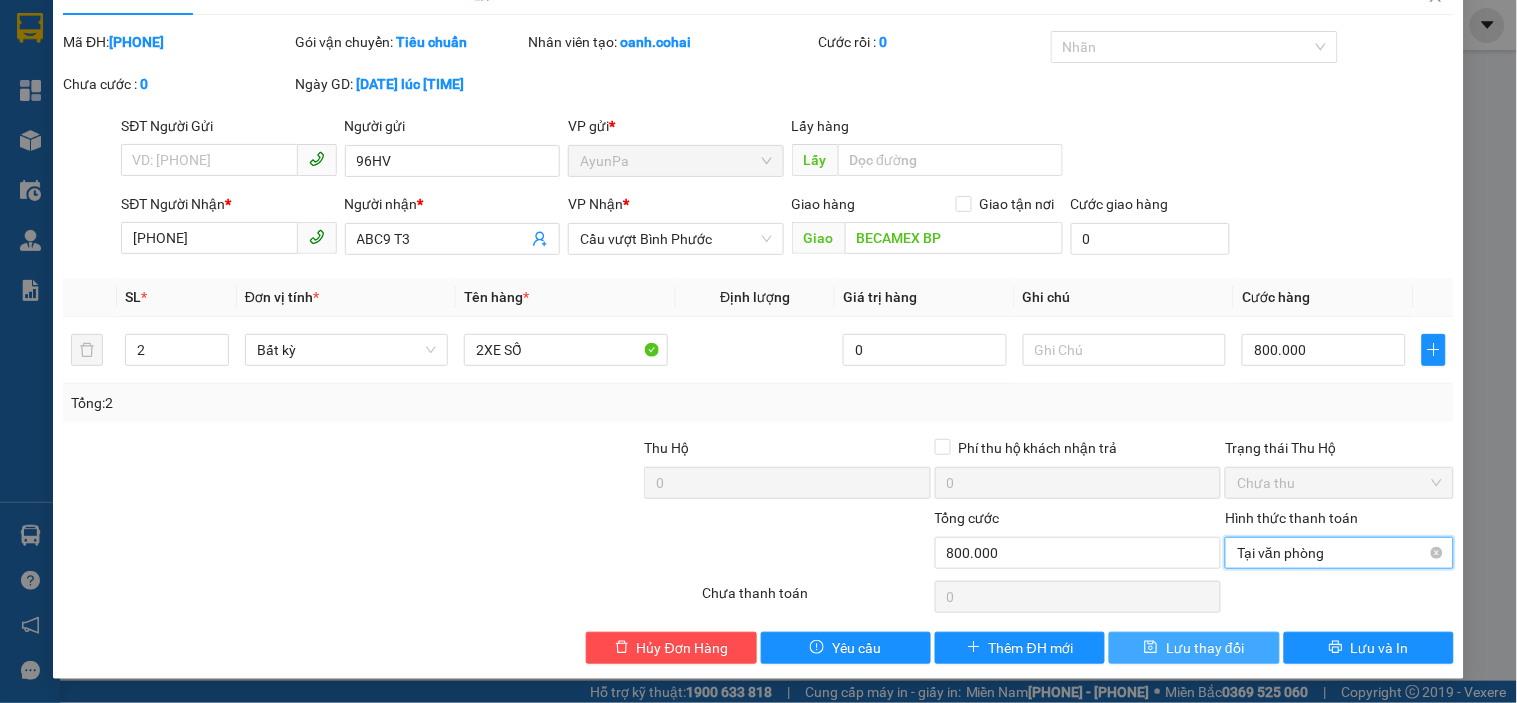 drag, startPoint x: 1186, startPoint y: 651, endPoint x: 1262, endPoint y: 537, distance: 137.01096 